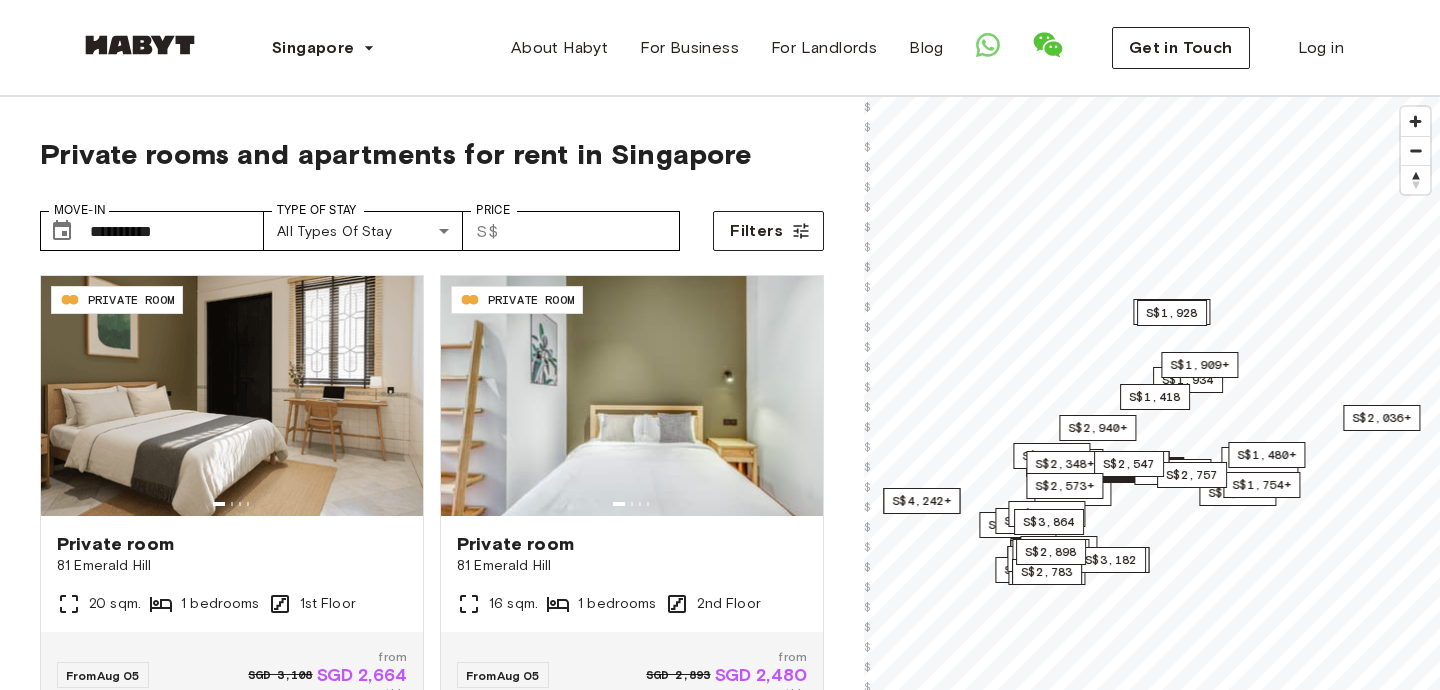 scroll, scrollTop: 90, scrollLeft: 0, axis: vertical 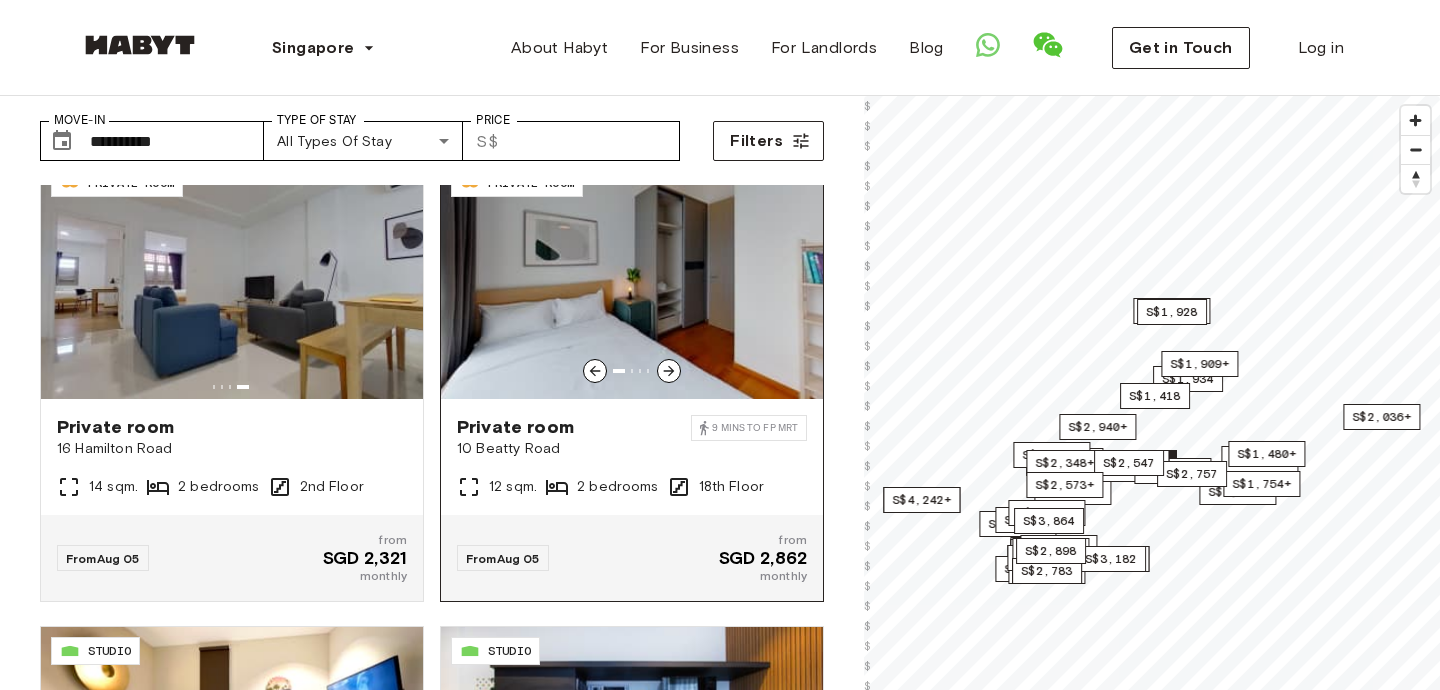 click at bounding box center [632, 279] 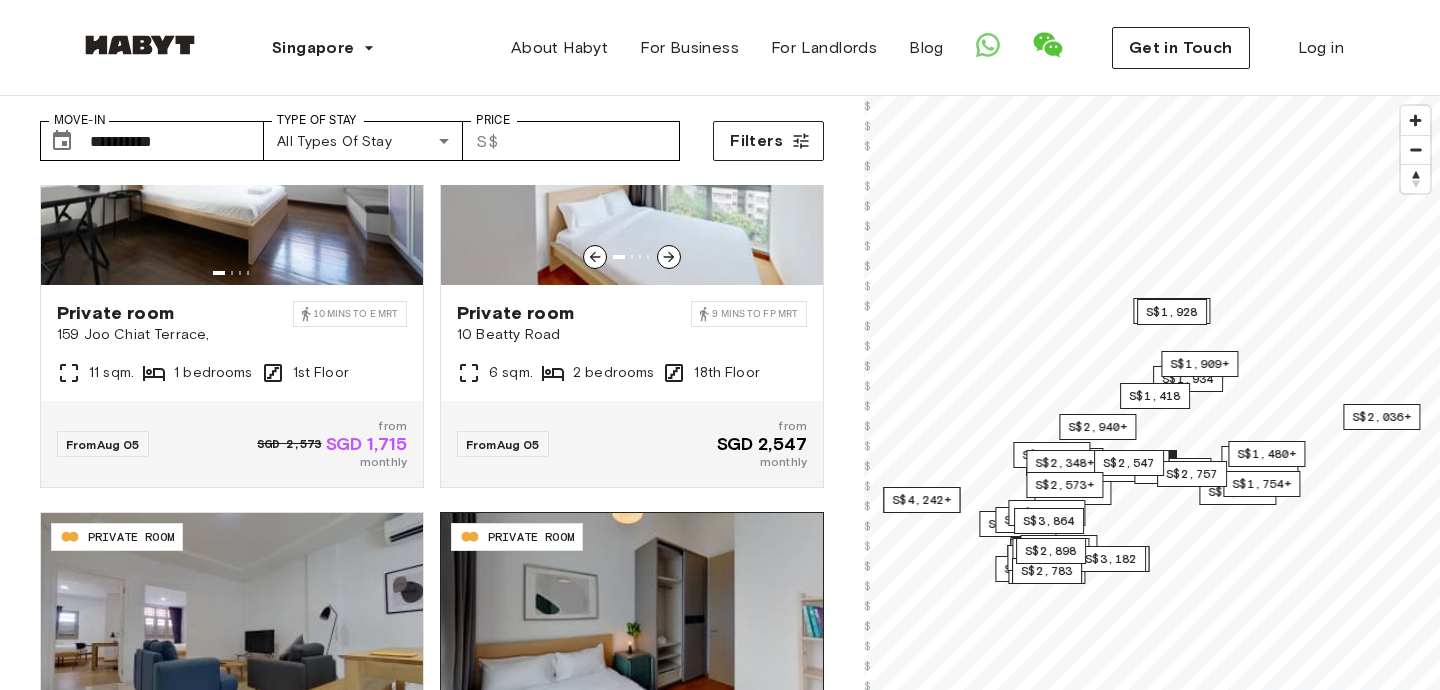 scroll, scrollTop: 1535, scrollLeft: 0, axis: vertical 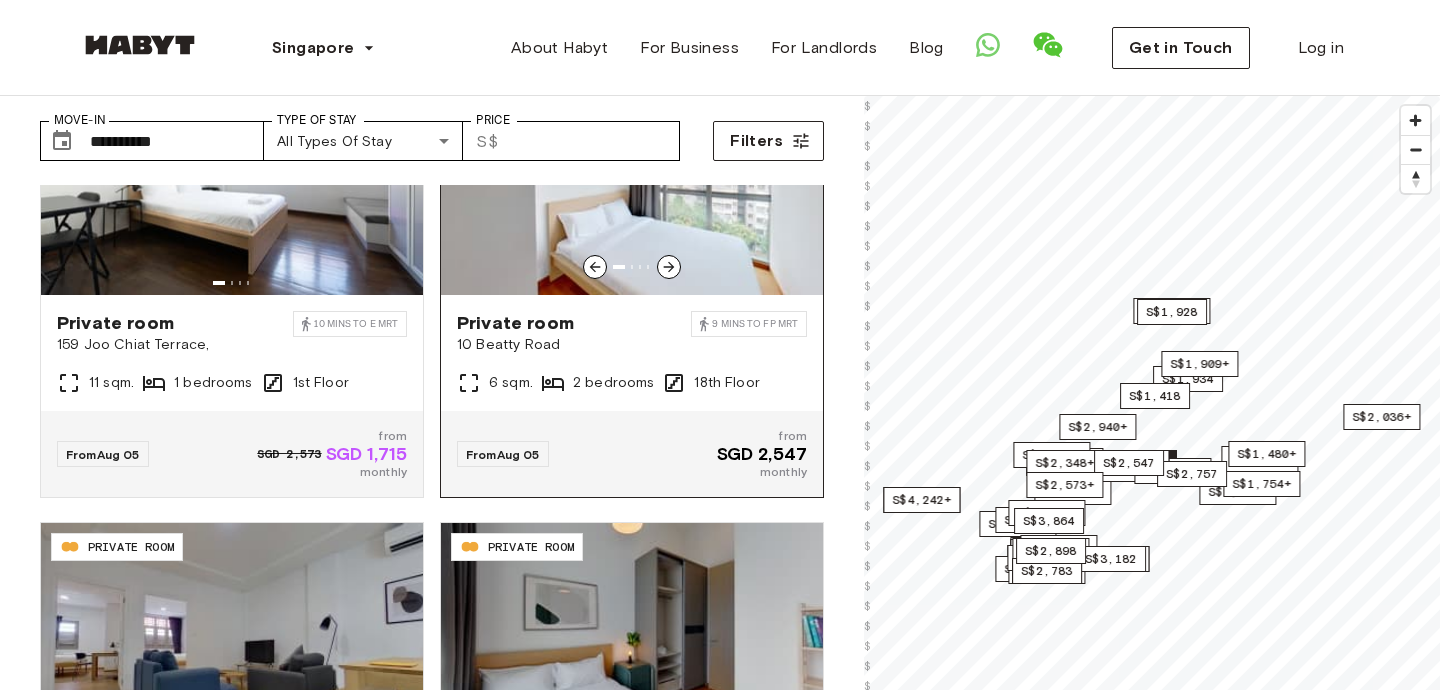 click on "10 Beatty Road" at bounding box center [574, 345] 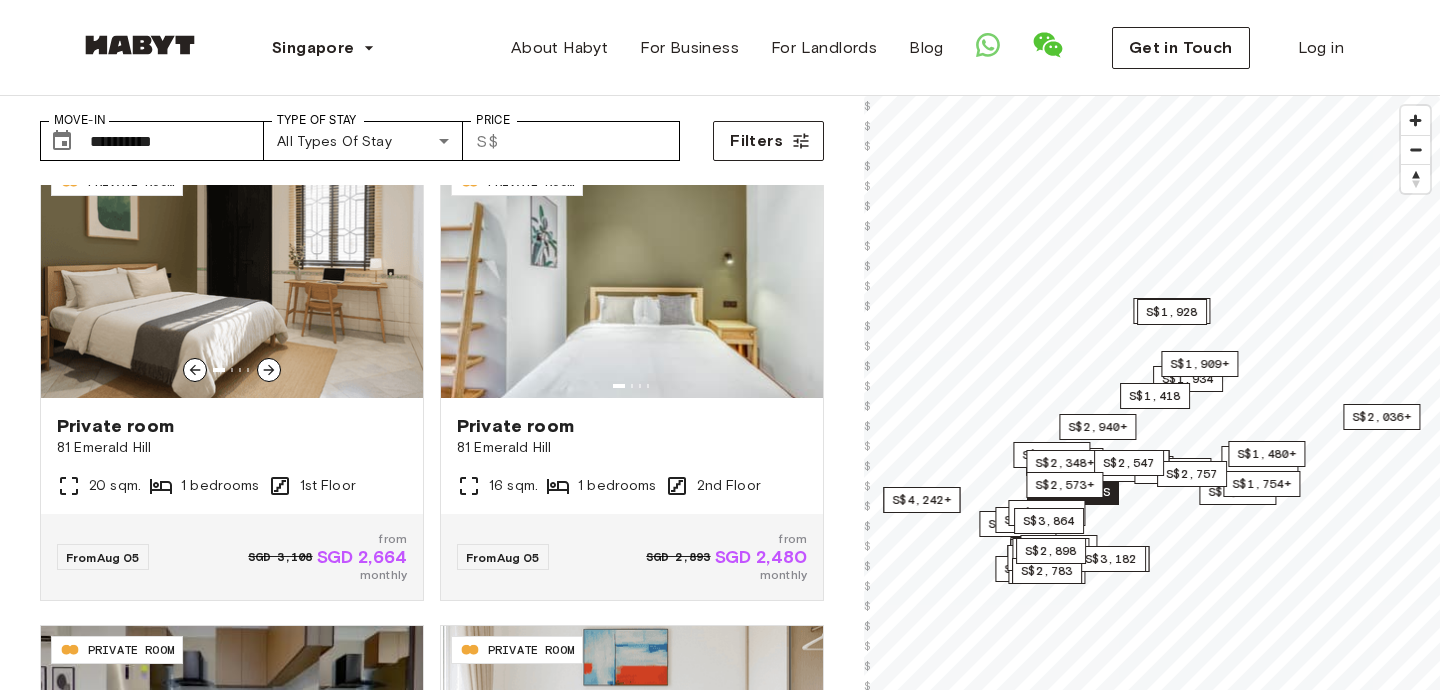 scroll, scrollTop: 0, scrollLeft: 0, axis: both 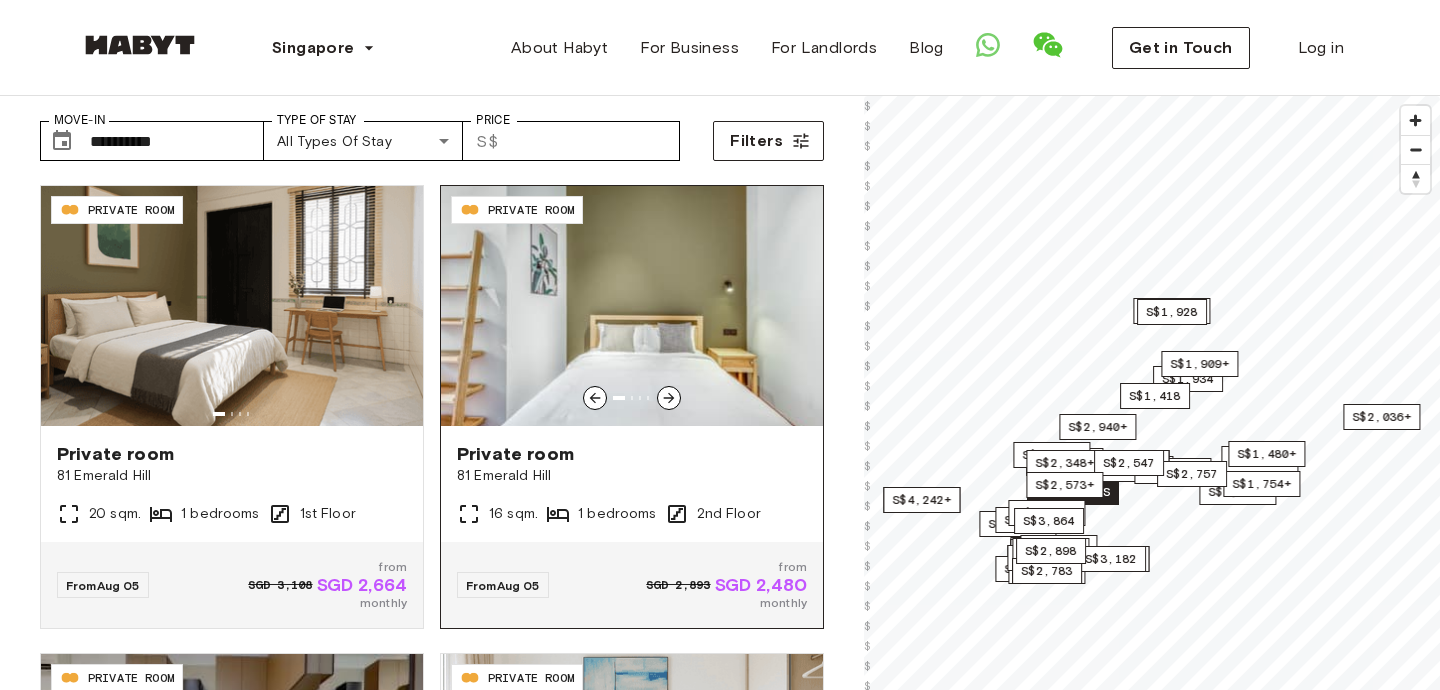 click at bounding box center [632, 306] 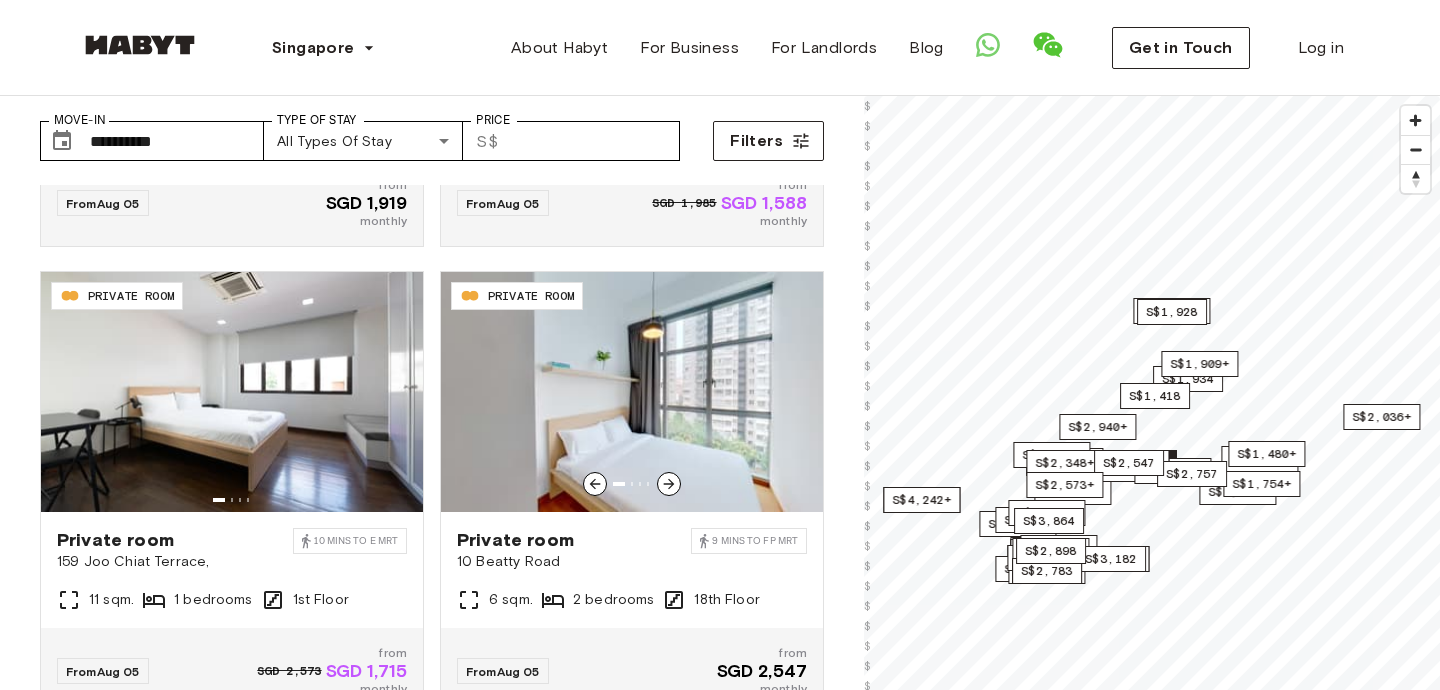 scroll, scrollTop: 1324, scrollLeft: 0, axis: vertical 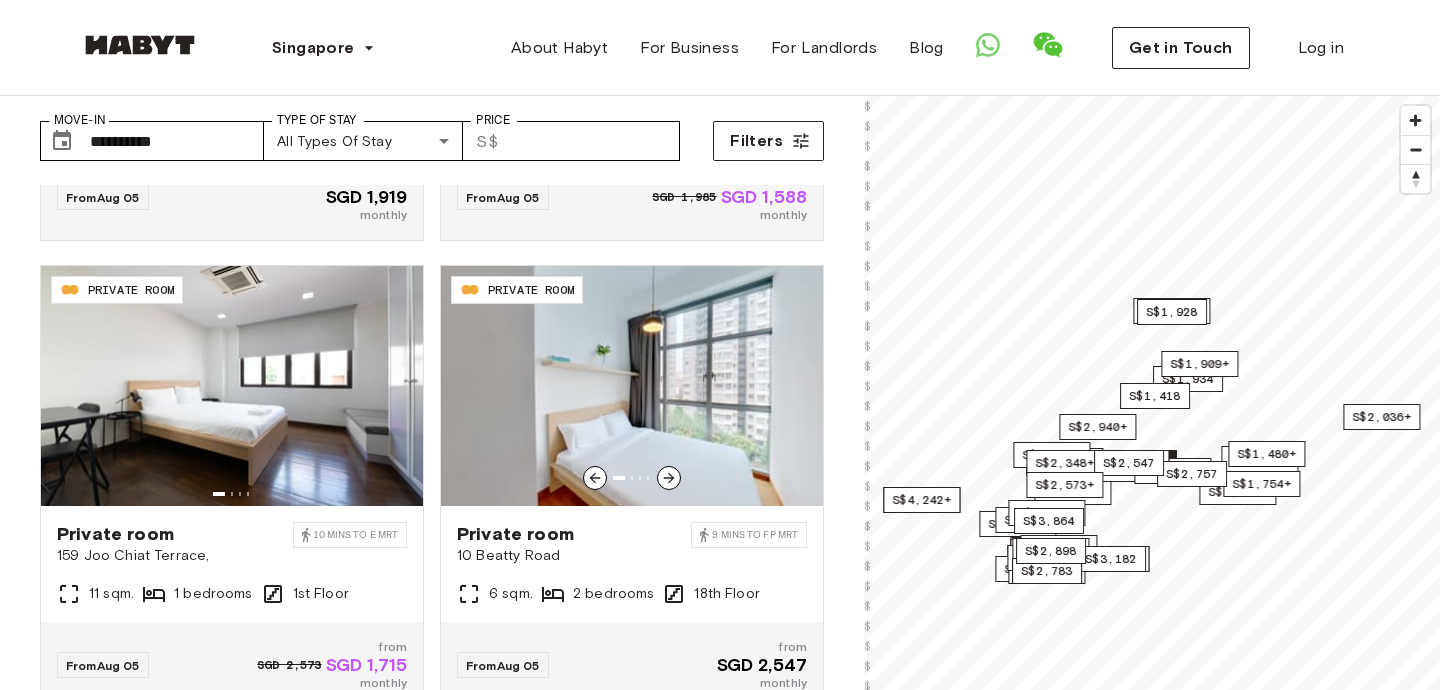 click at bounding box center (632, 386) 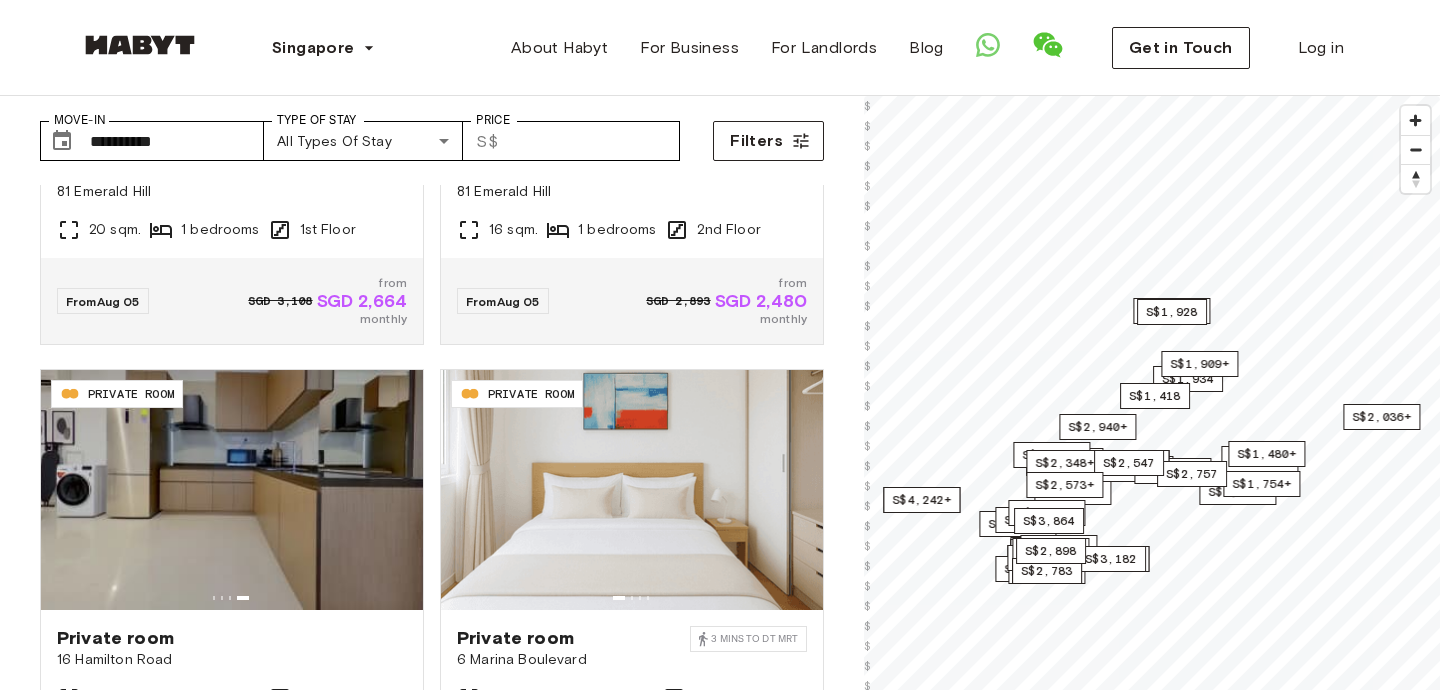 scroll, scrollTop: 41, scrollLeft: 0, axis: vertical 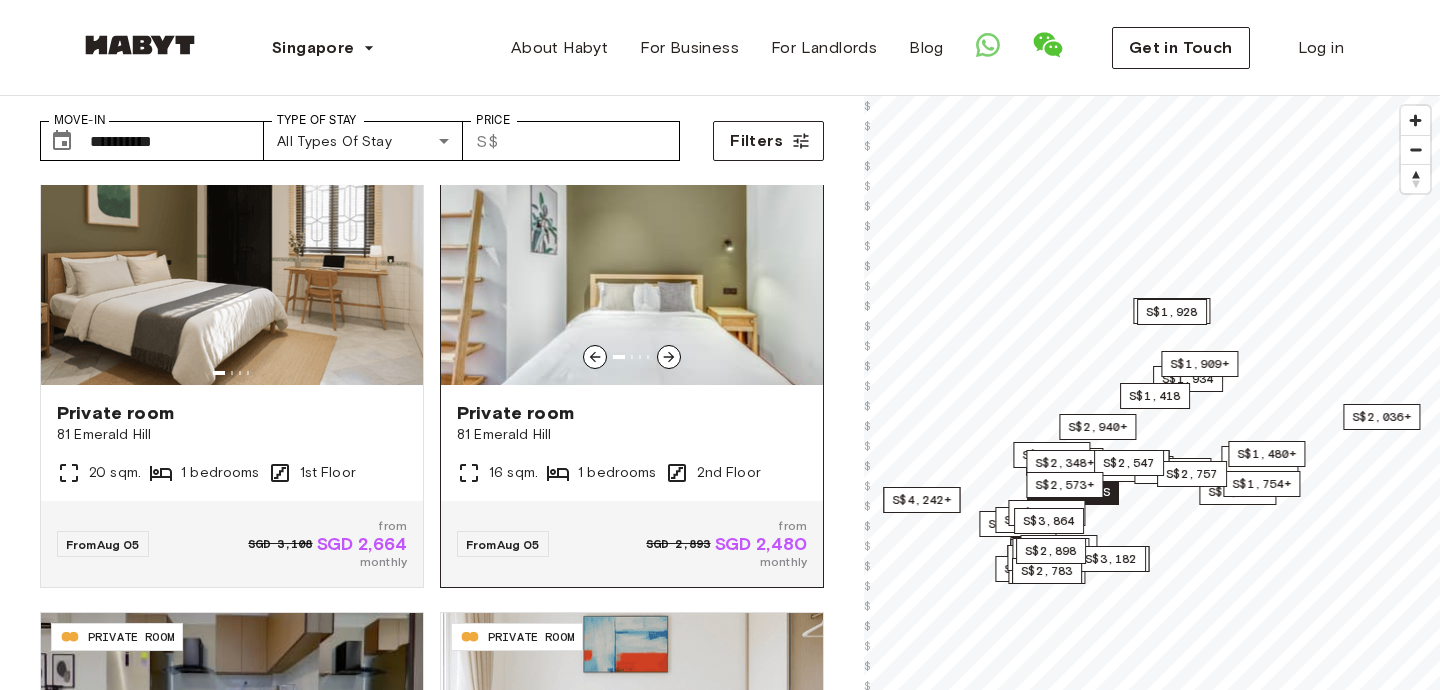 click at bounding box center (632, 265) 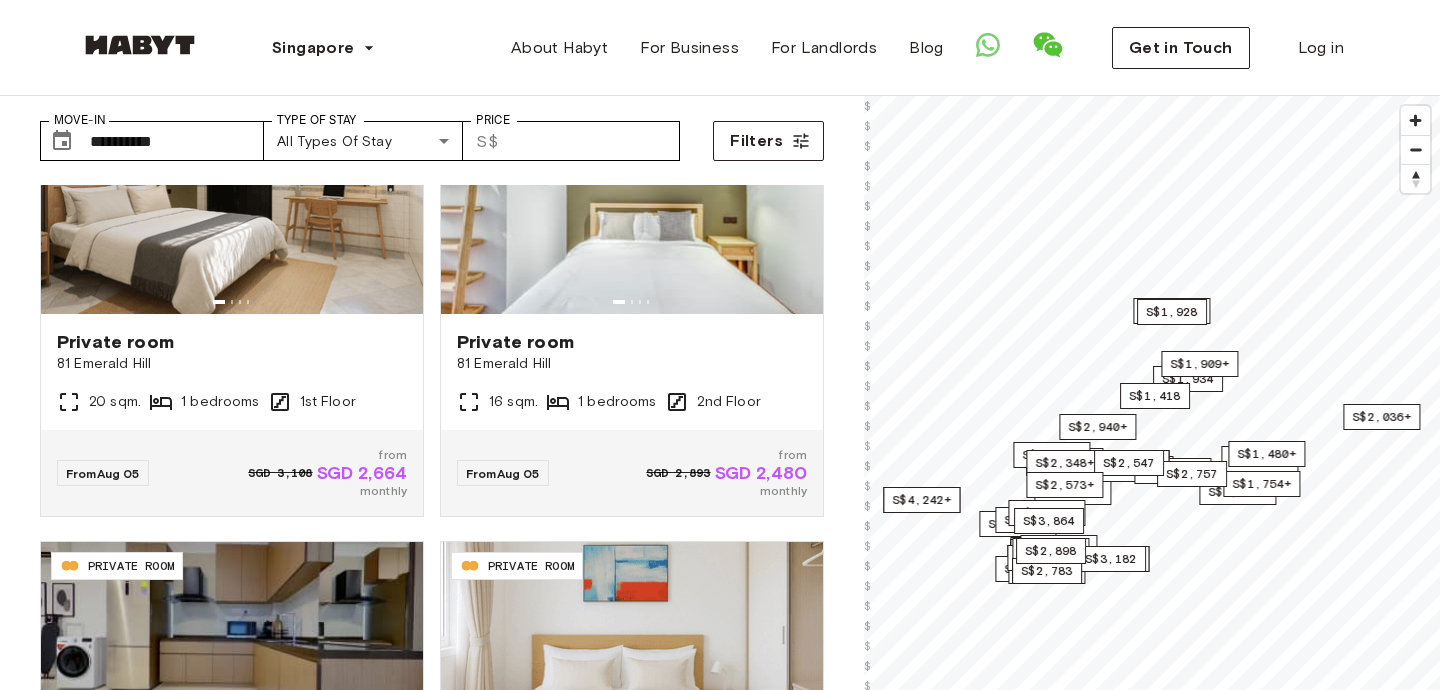 scroll, scrollTop: 0, scrollLeft: 0, axis: both 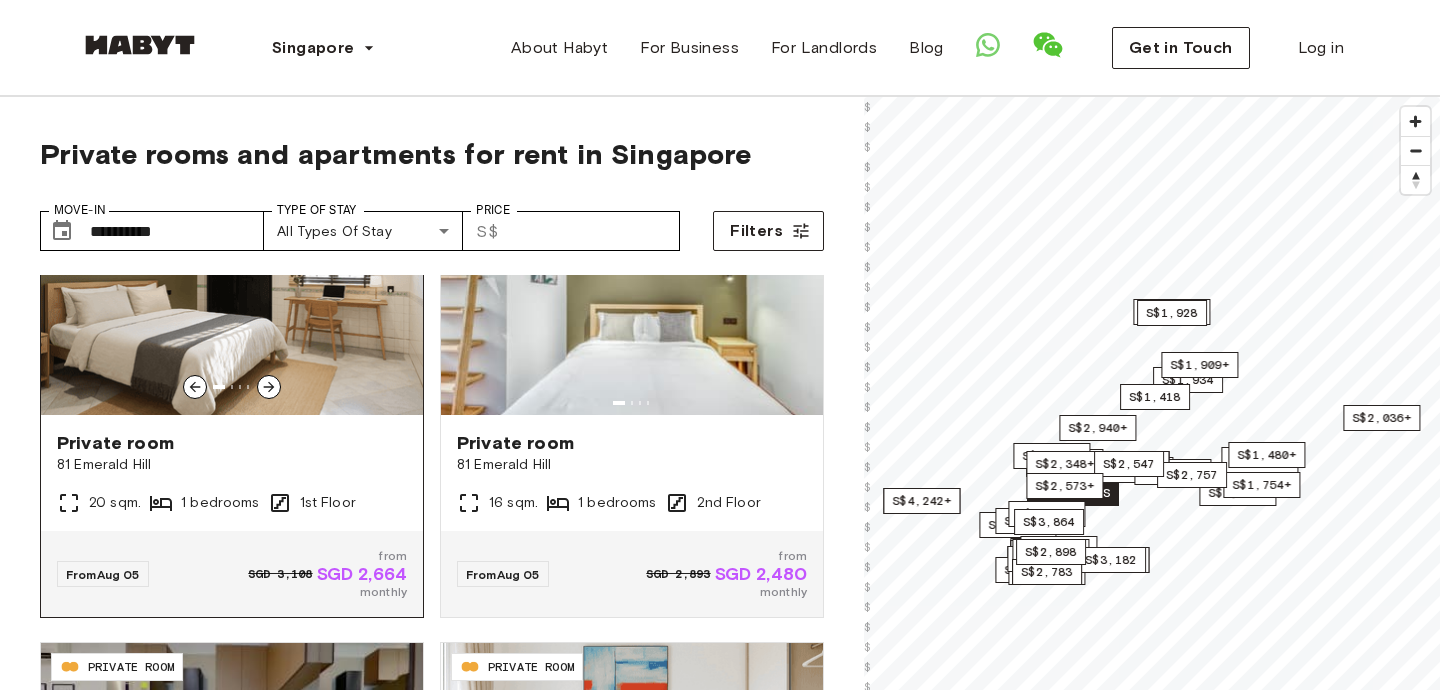 click at bounding box center (232, 295) 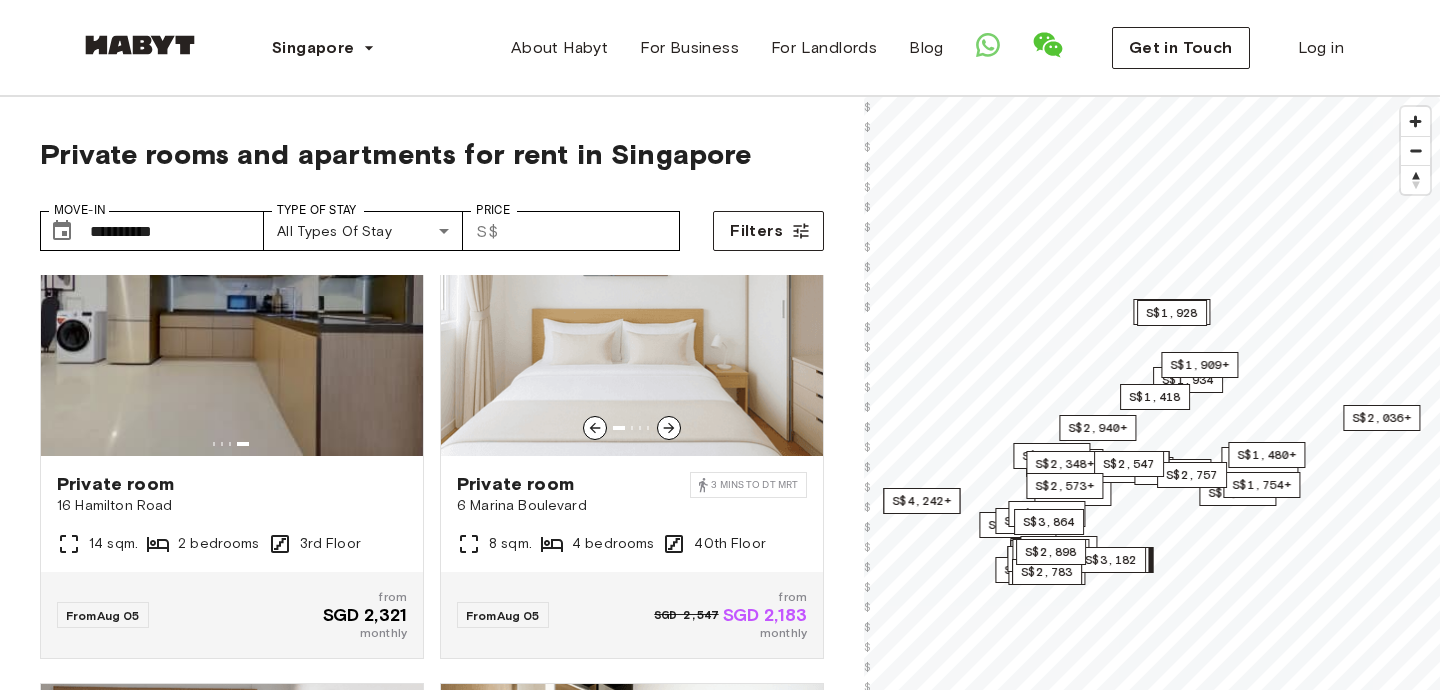 scroll, scrollTop: 527, scrollLeft: 0, axis: vertical 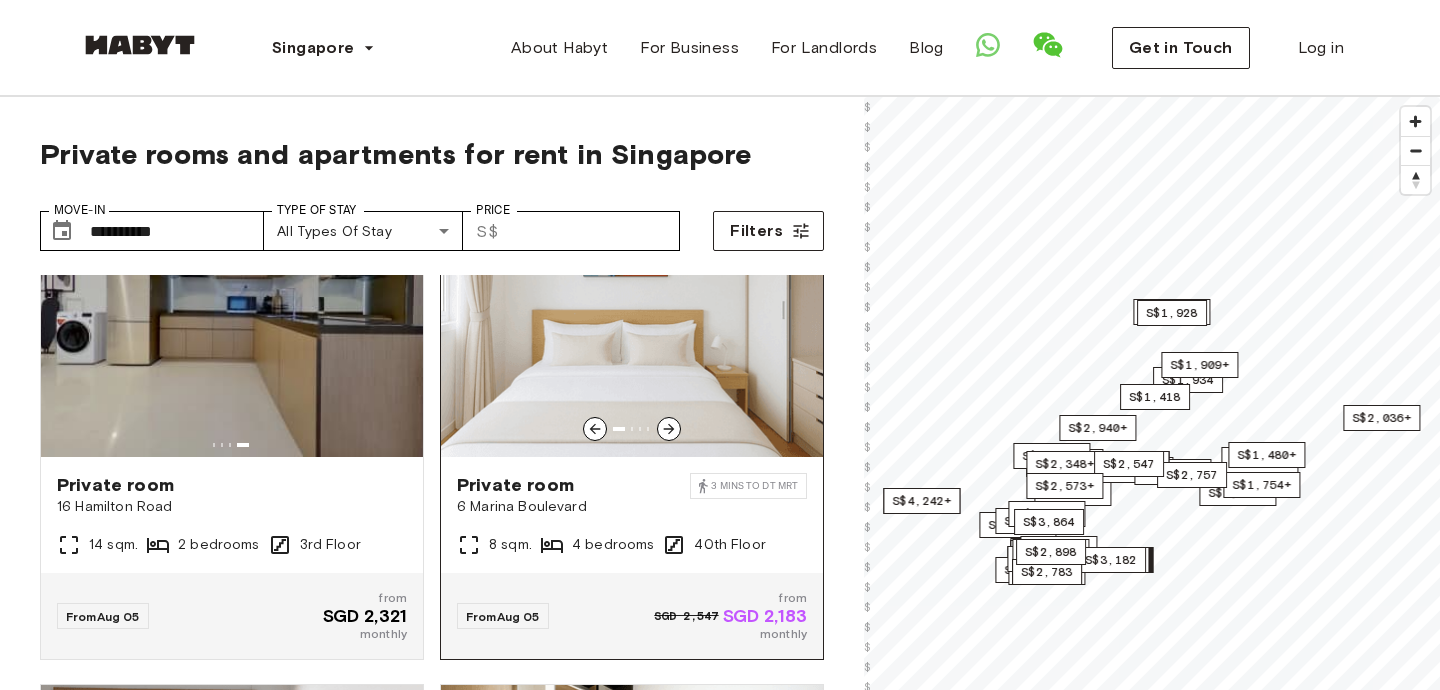 click 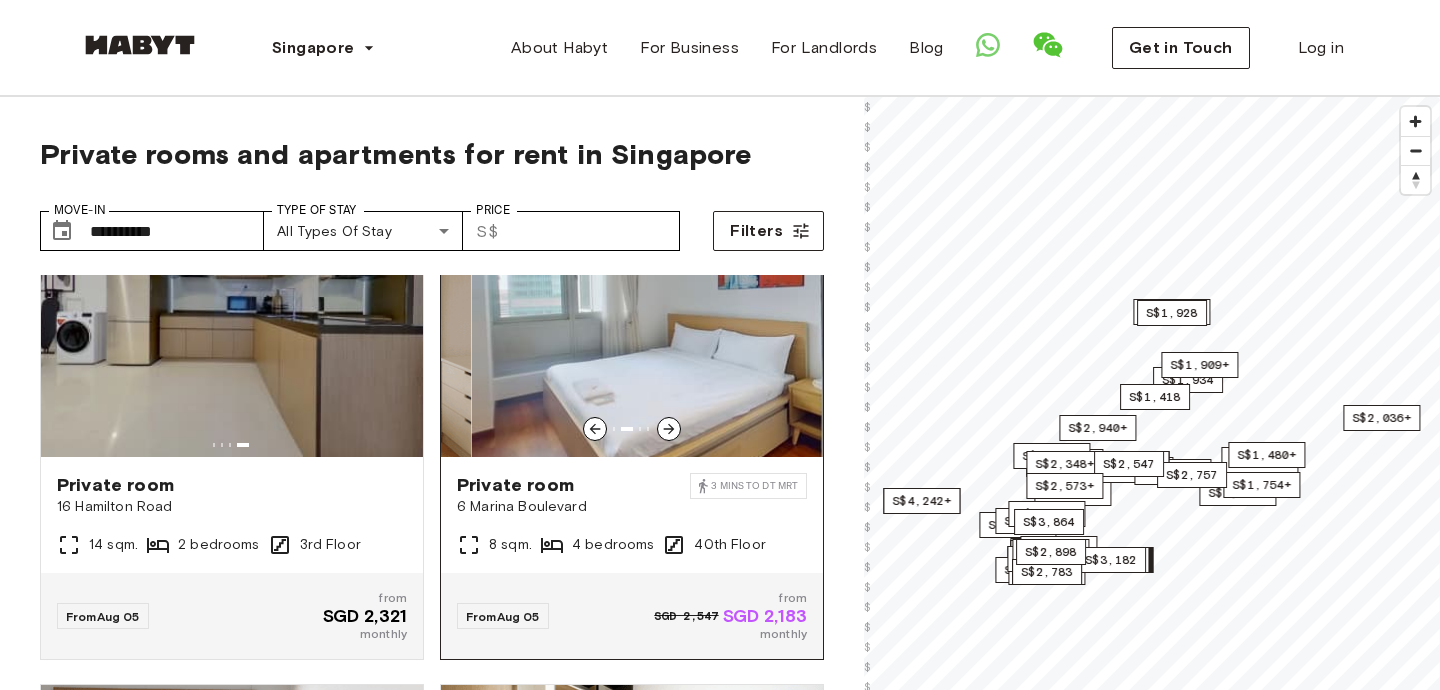 click 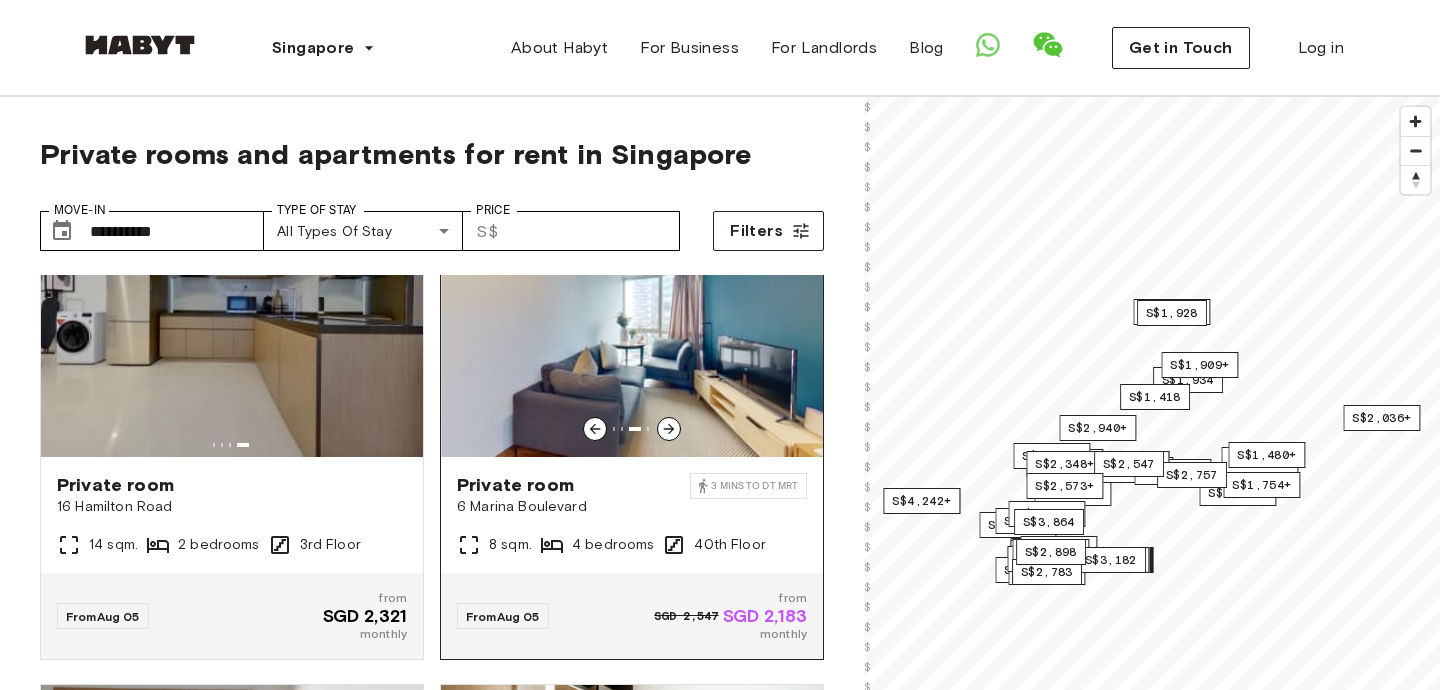 click at bounding box center [632, 337] 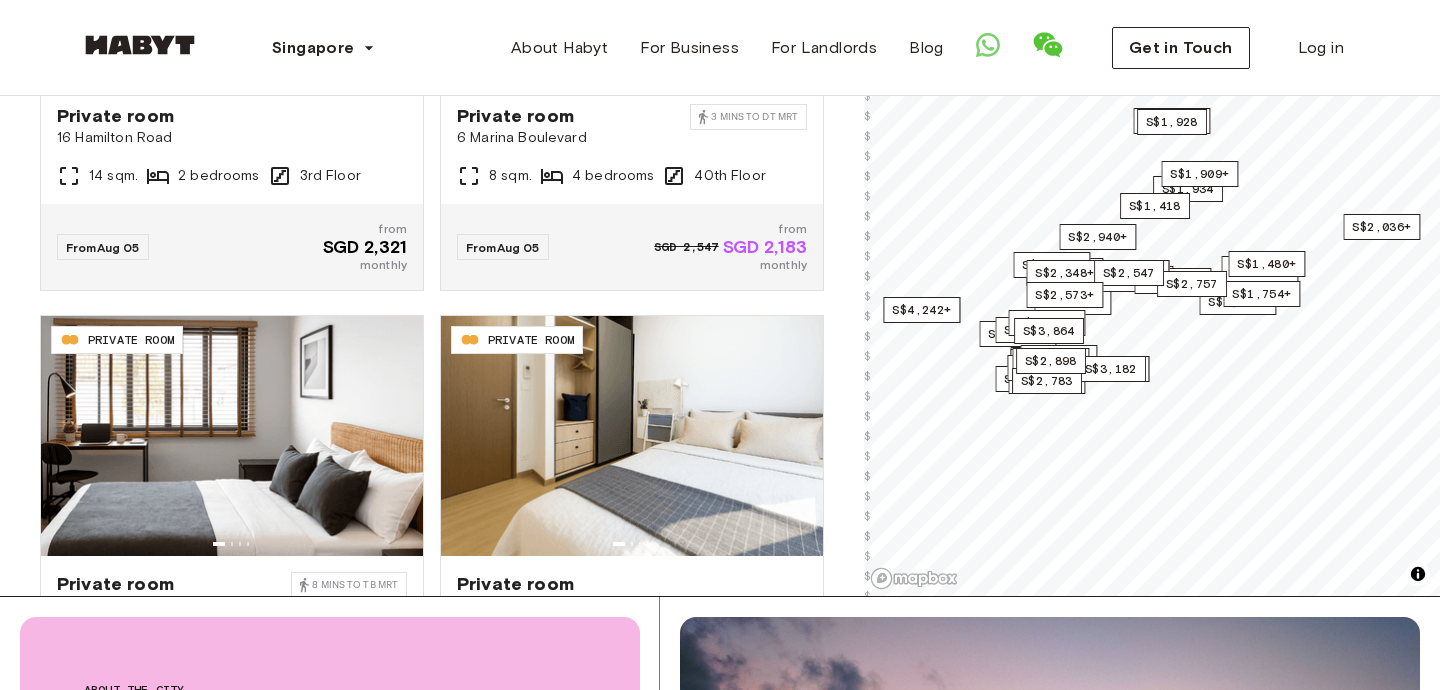 scroll, scrollTop: 600, scrollLeft: 0, axis: vertical 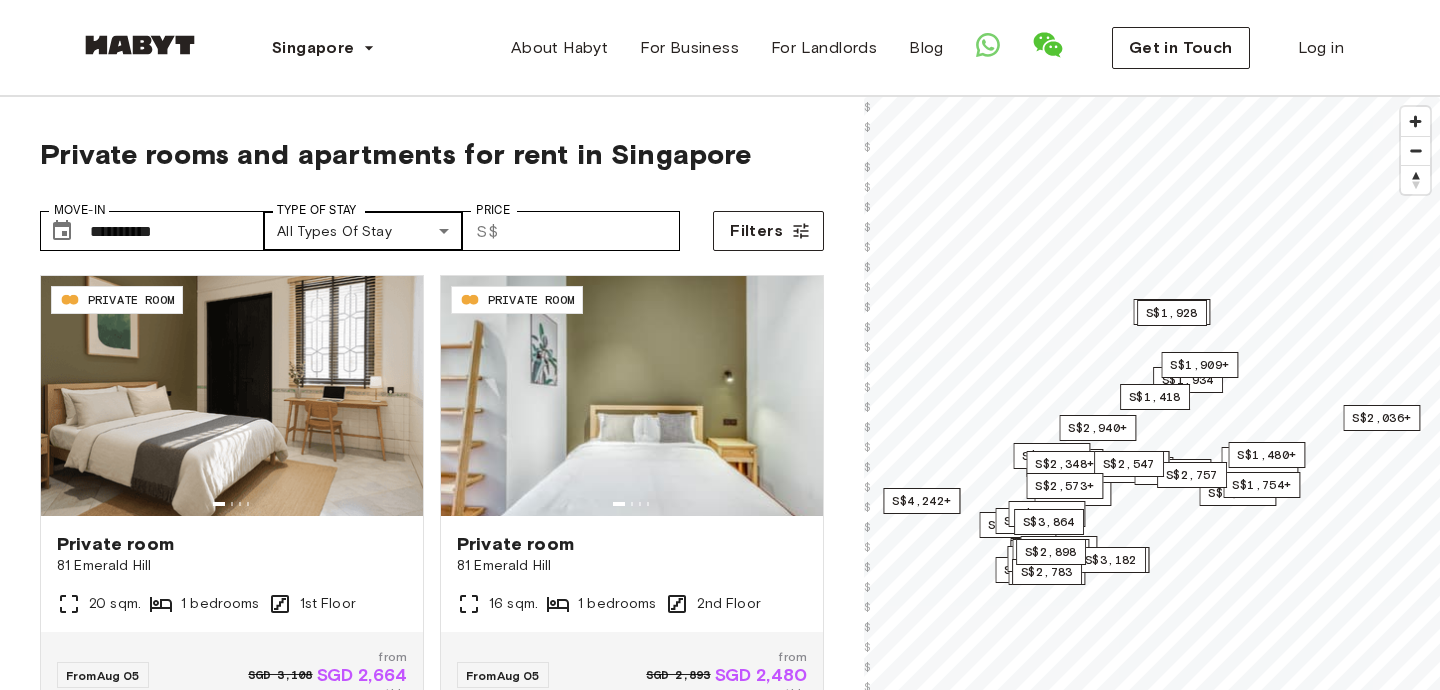 click on "**********" at bounding box center (720, 2290) 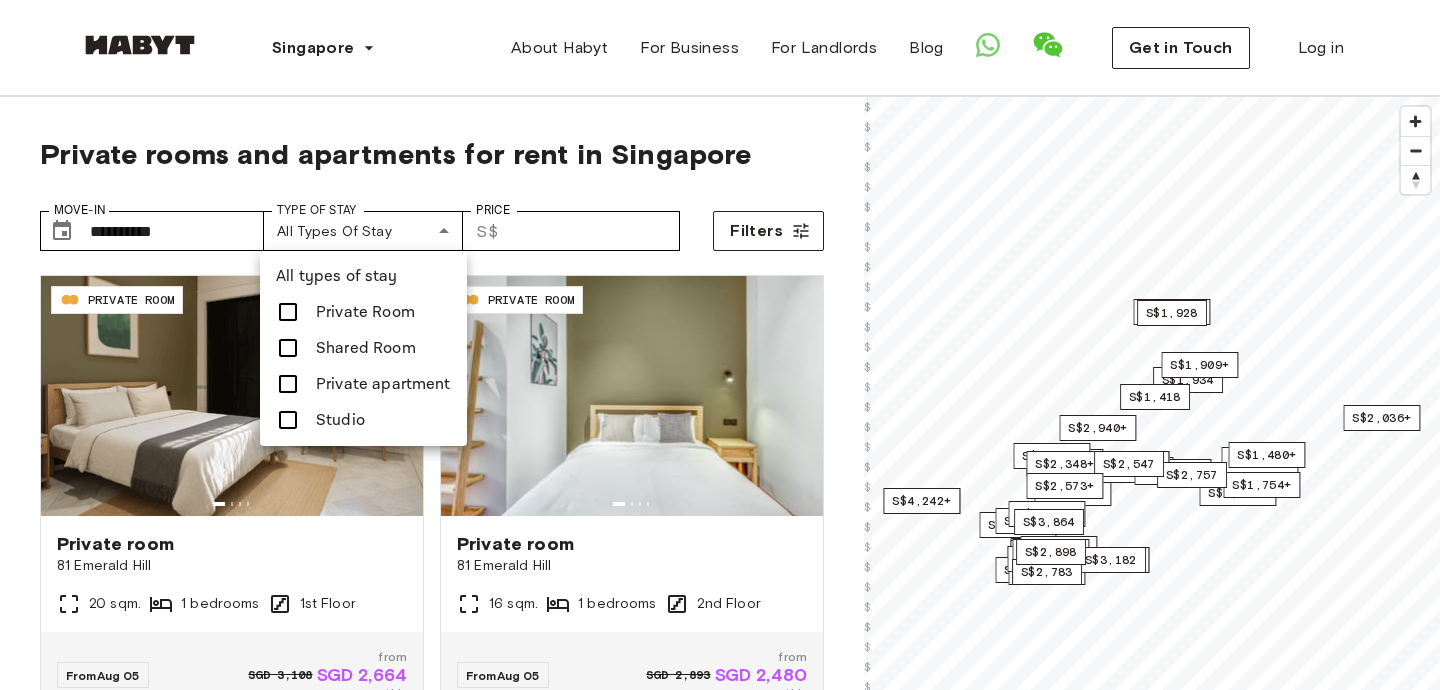 click at bounding box center (720, 345) 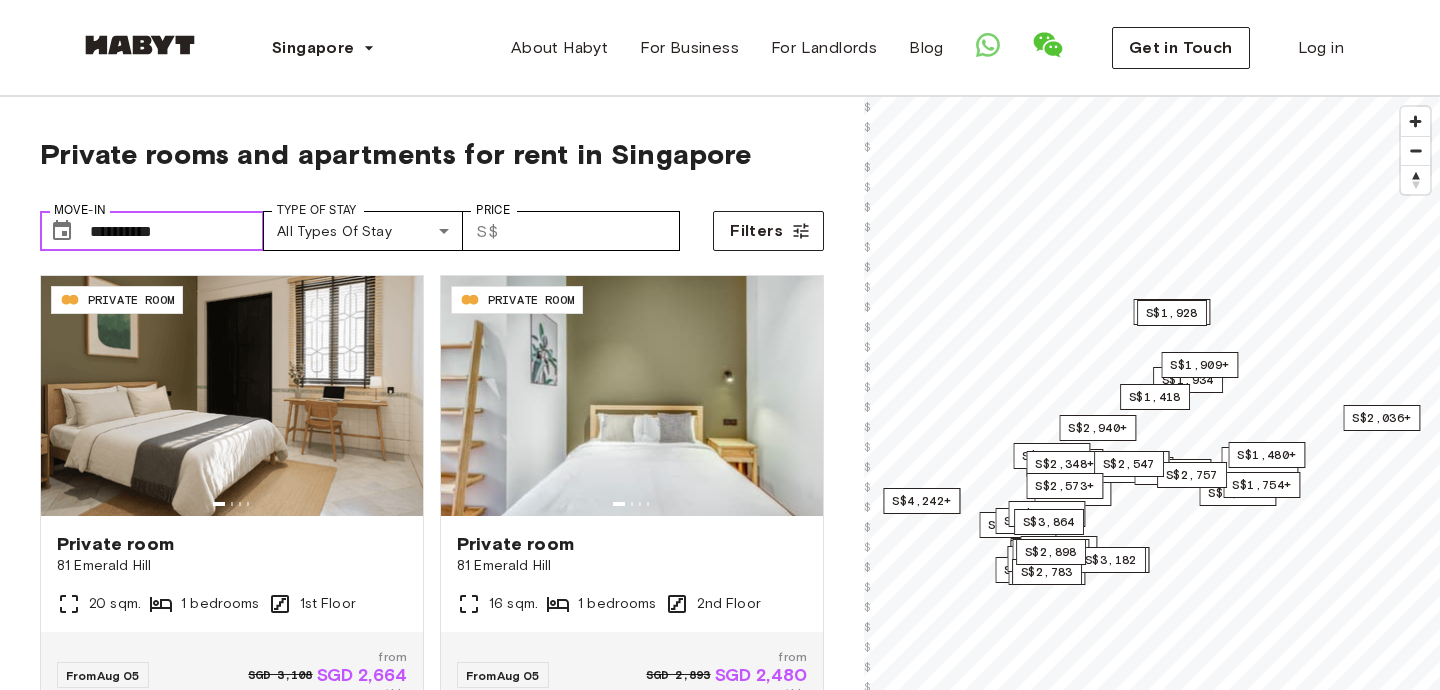 click on "**********" at bounding box center (177, 231) 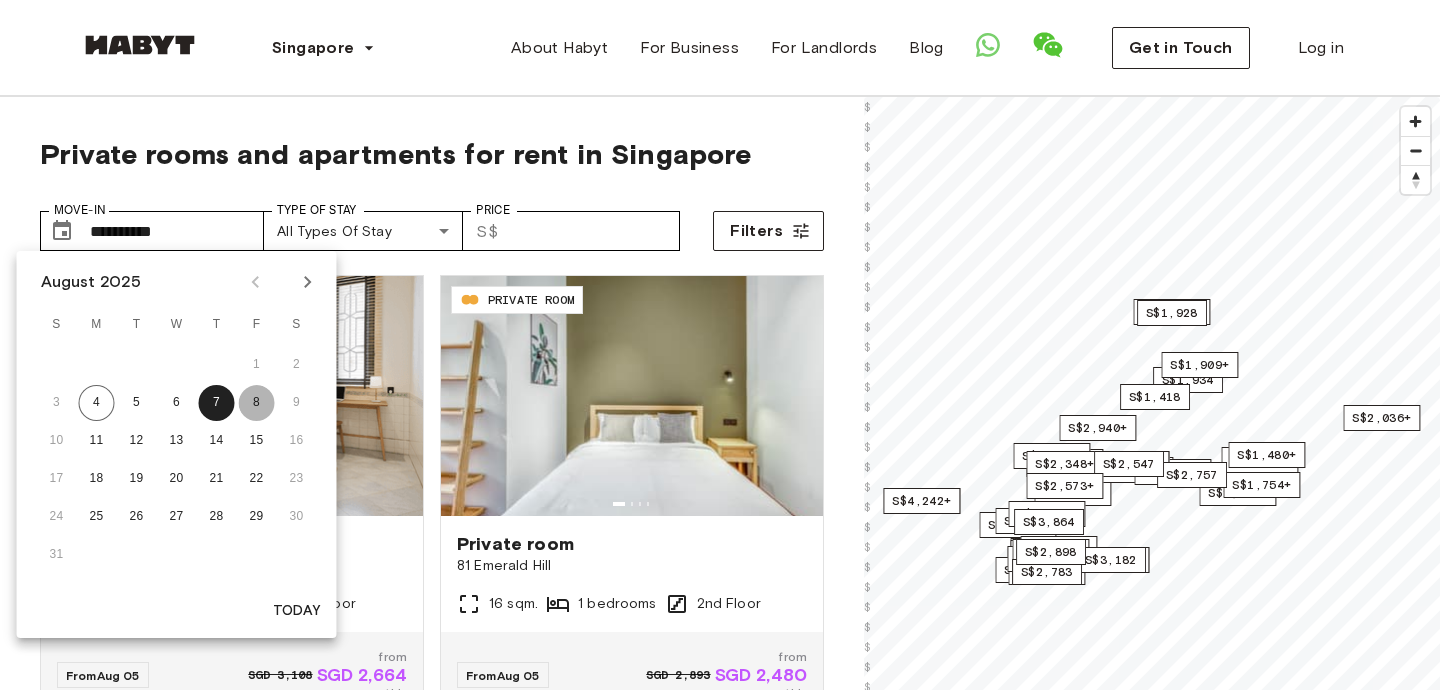 click on "8" at bounding box center [257, 403] 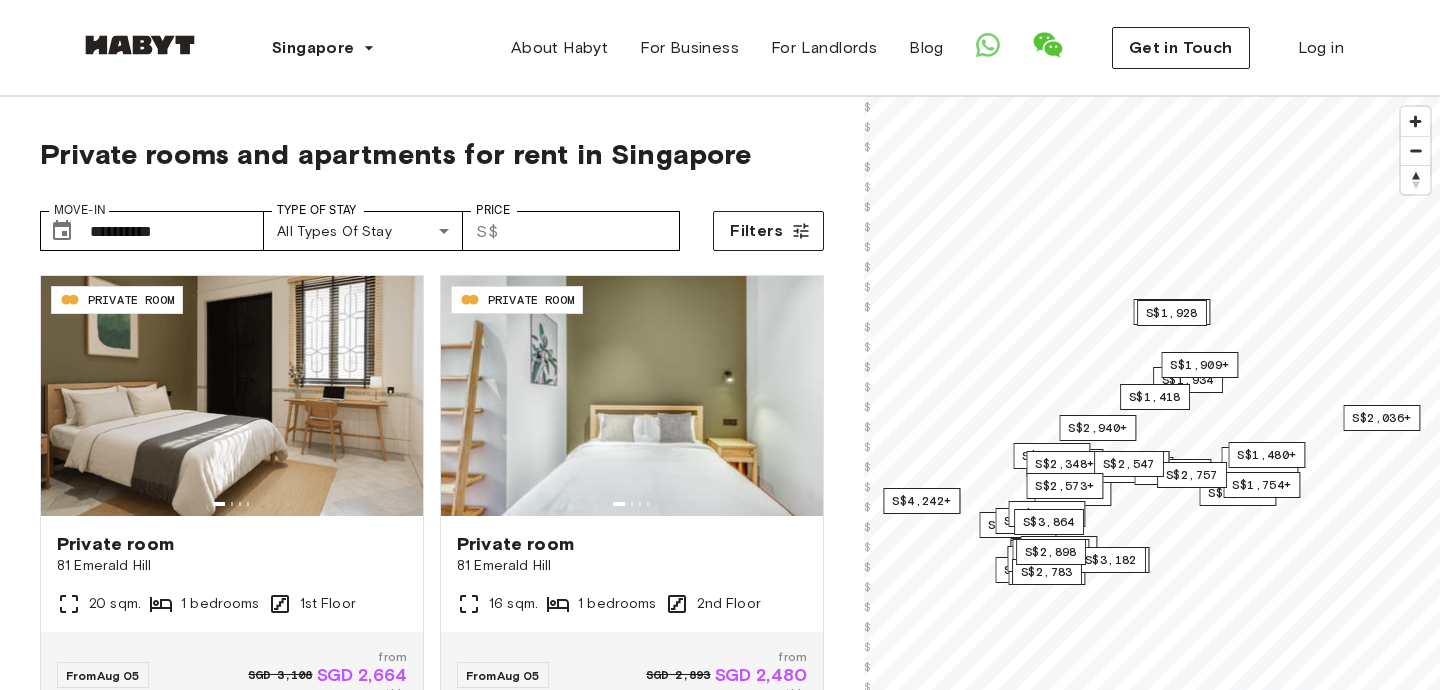click on "**********" at bounding box center (432, 223) 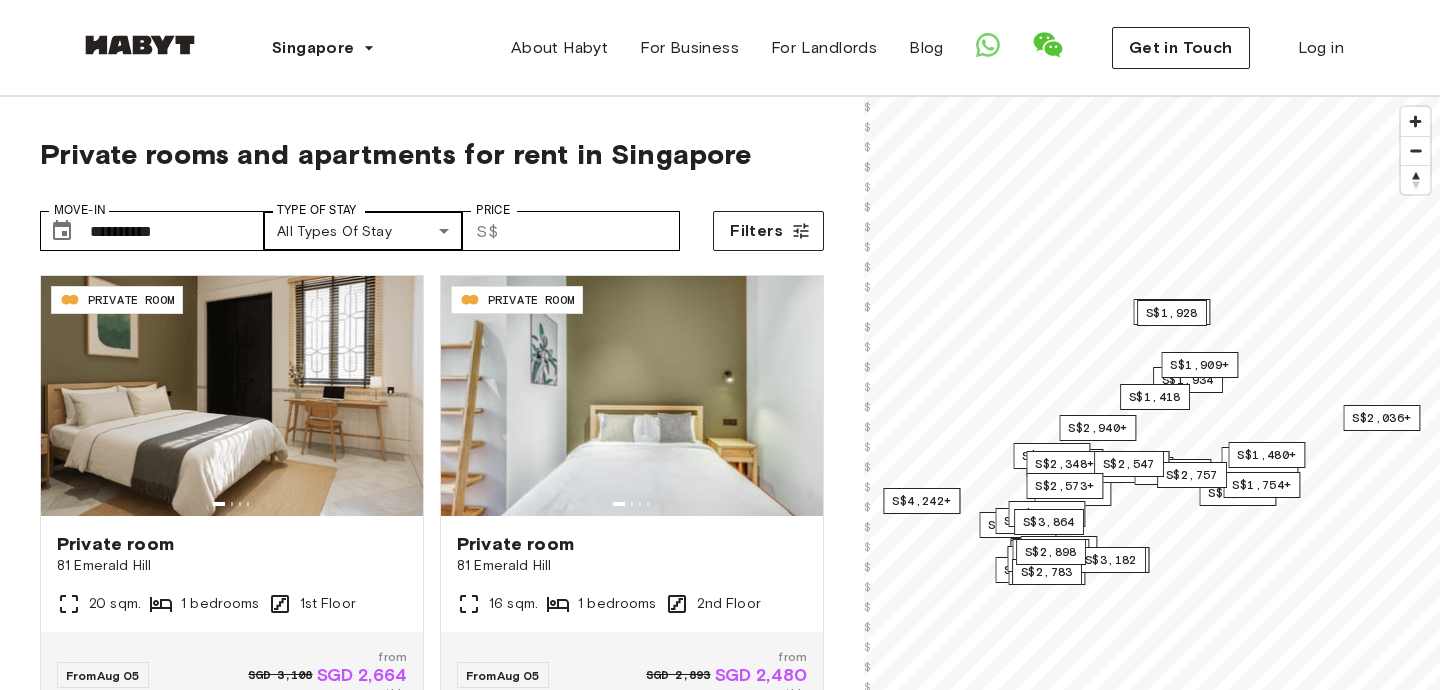 click on "**********" at bounding box center (720, 2290) 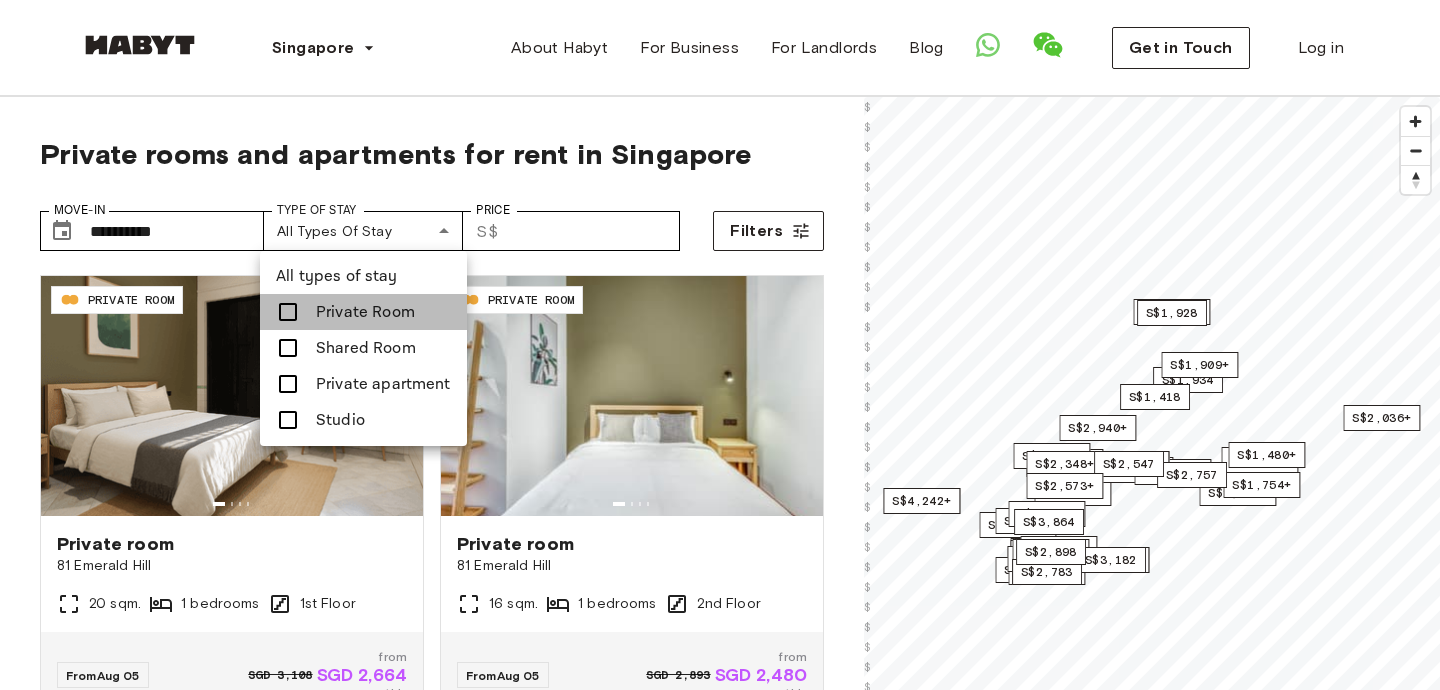 click on "Private Room" at bounding box center [365, 312] 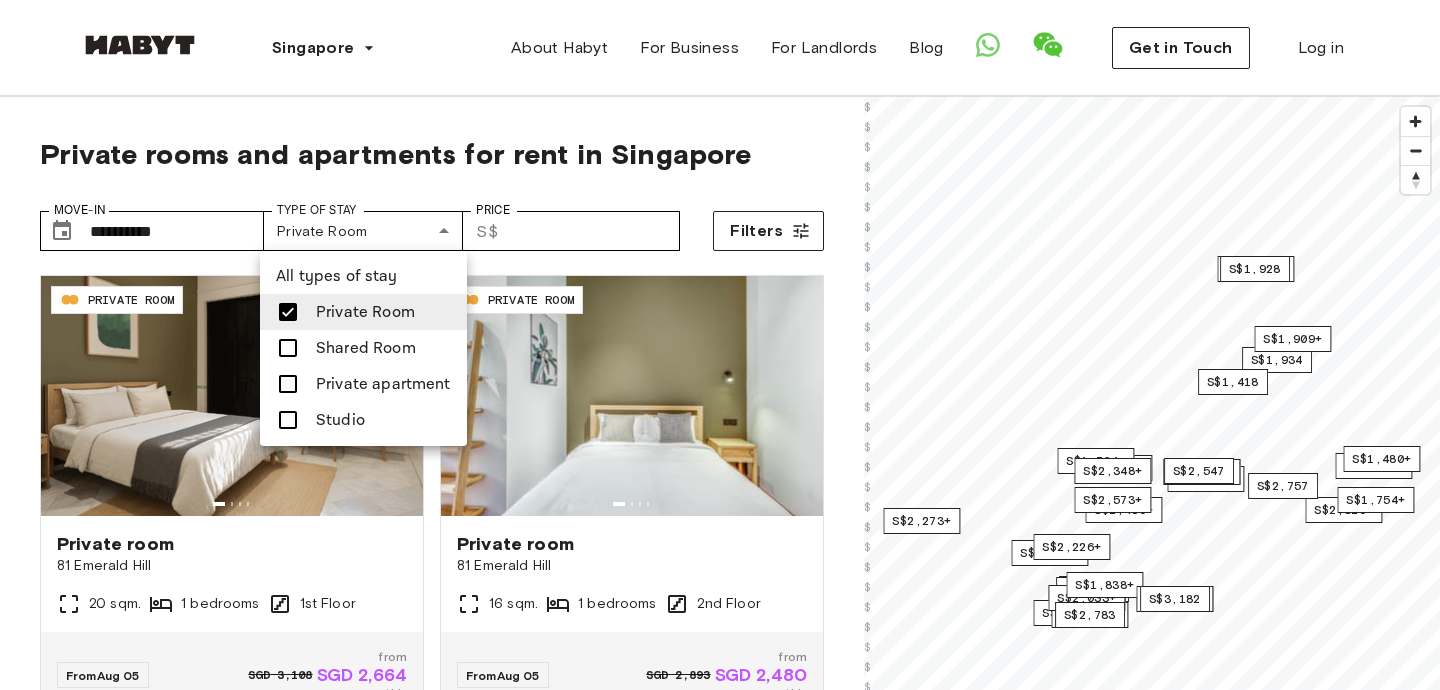 click at bounding box center [720, 345] 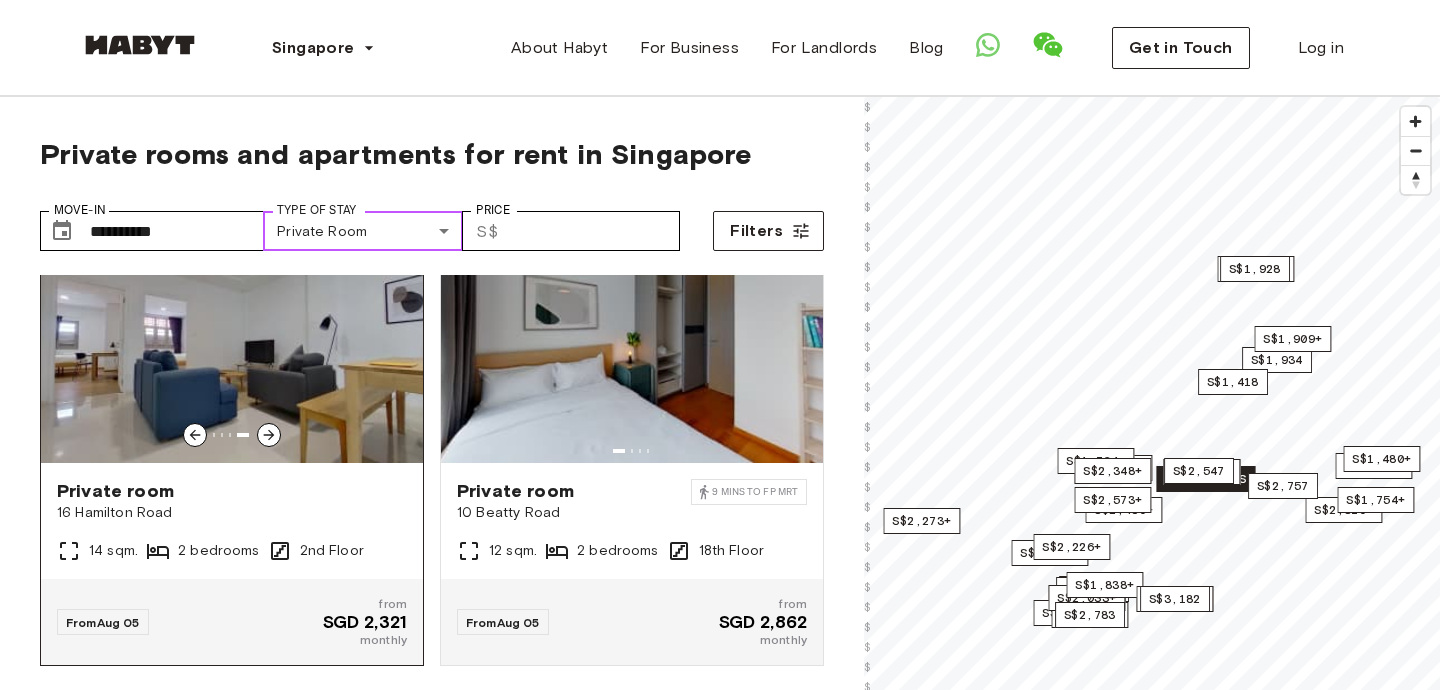 scroll, scrollTop: 1926, scrollLeft: 0, axis: vertical 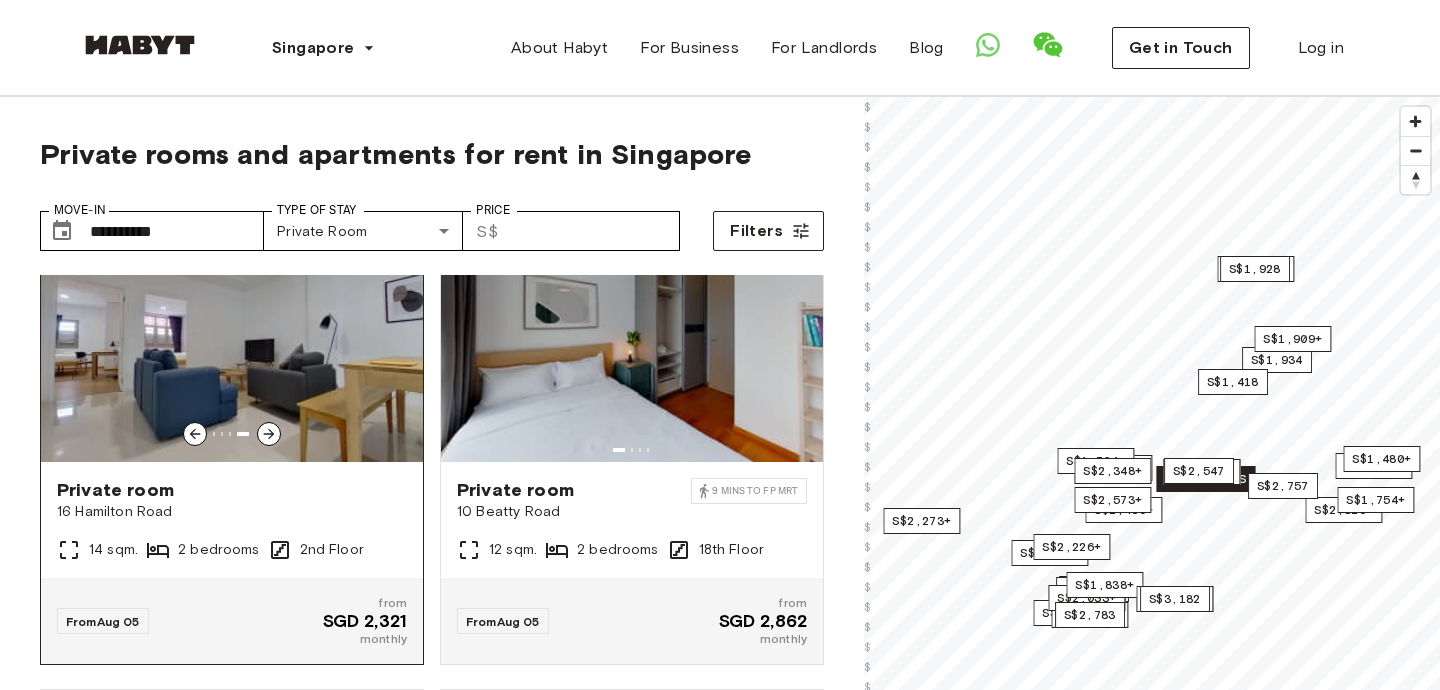 click at bounding box center [232, 434] 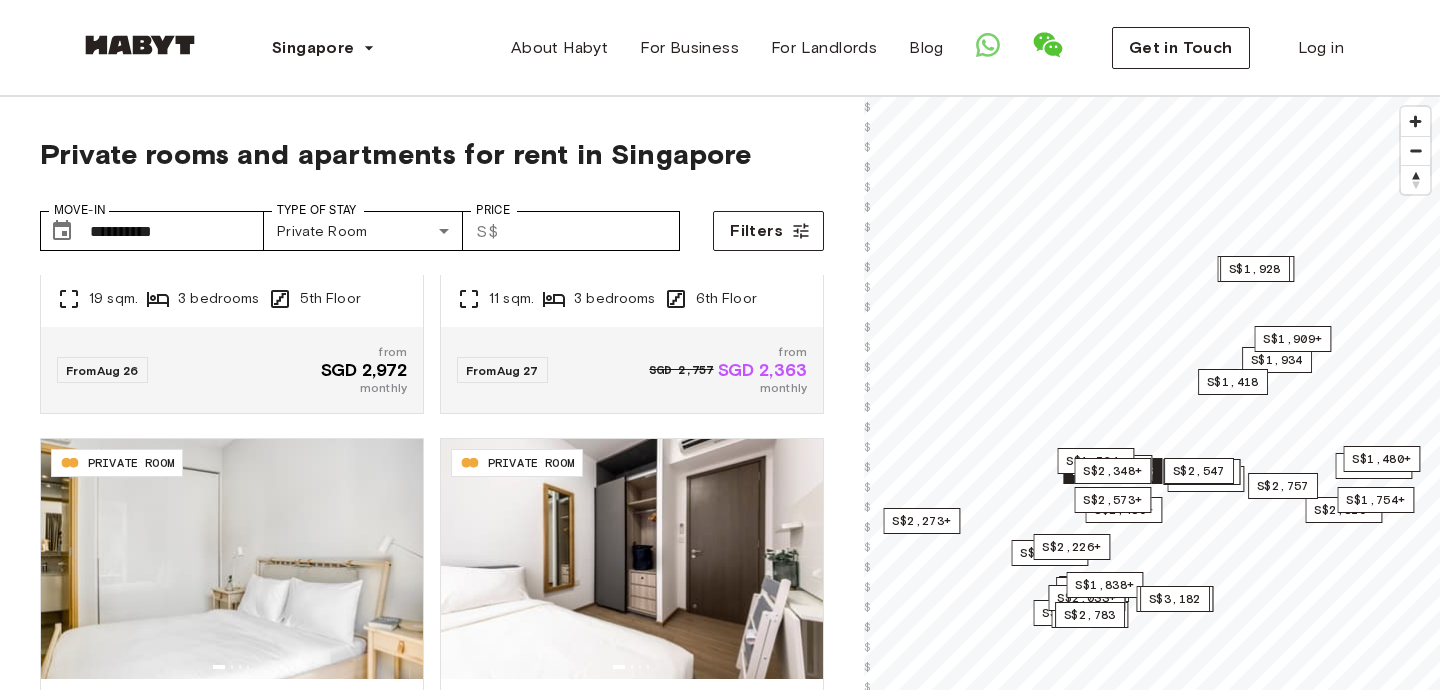 scroll, scrollTop: 2644, scrollLeft: 0, axis: vertical 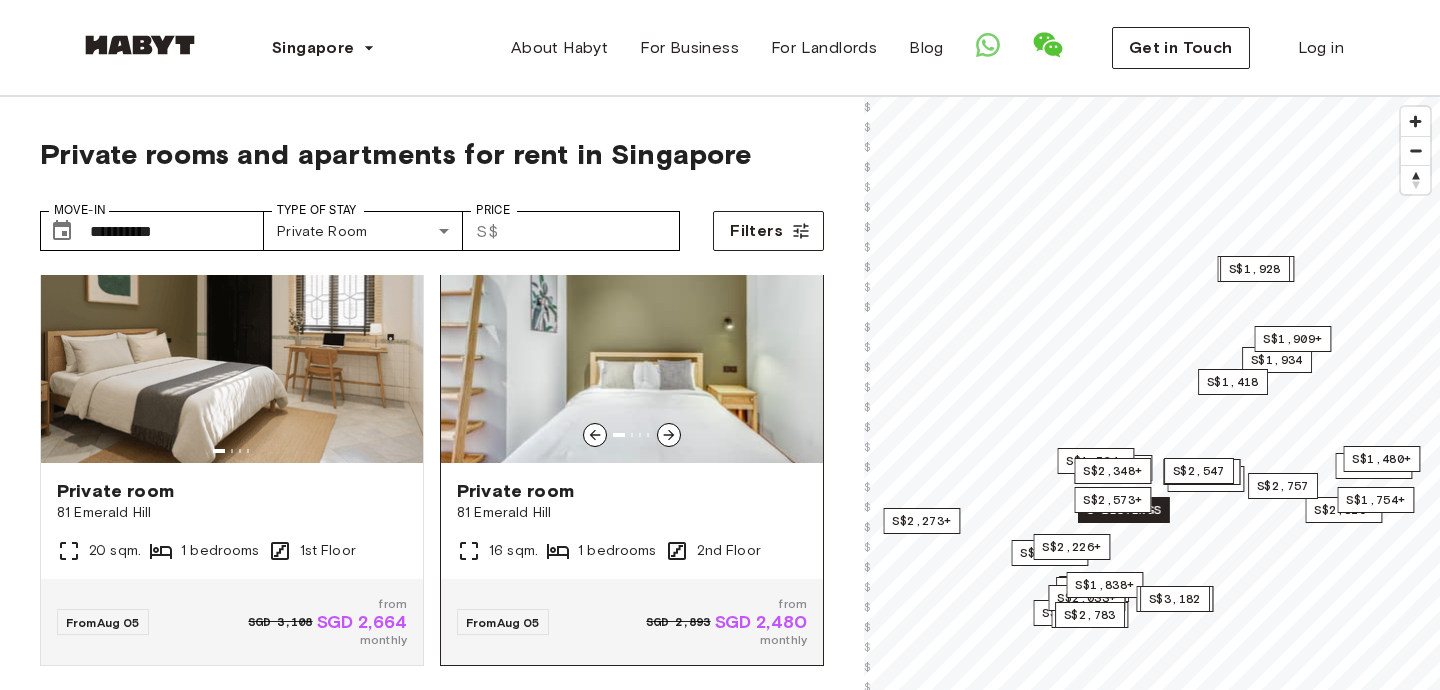 click at bounding box center [632, 343] 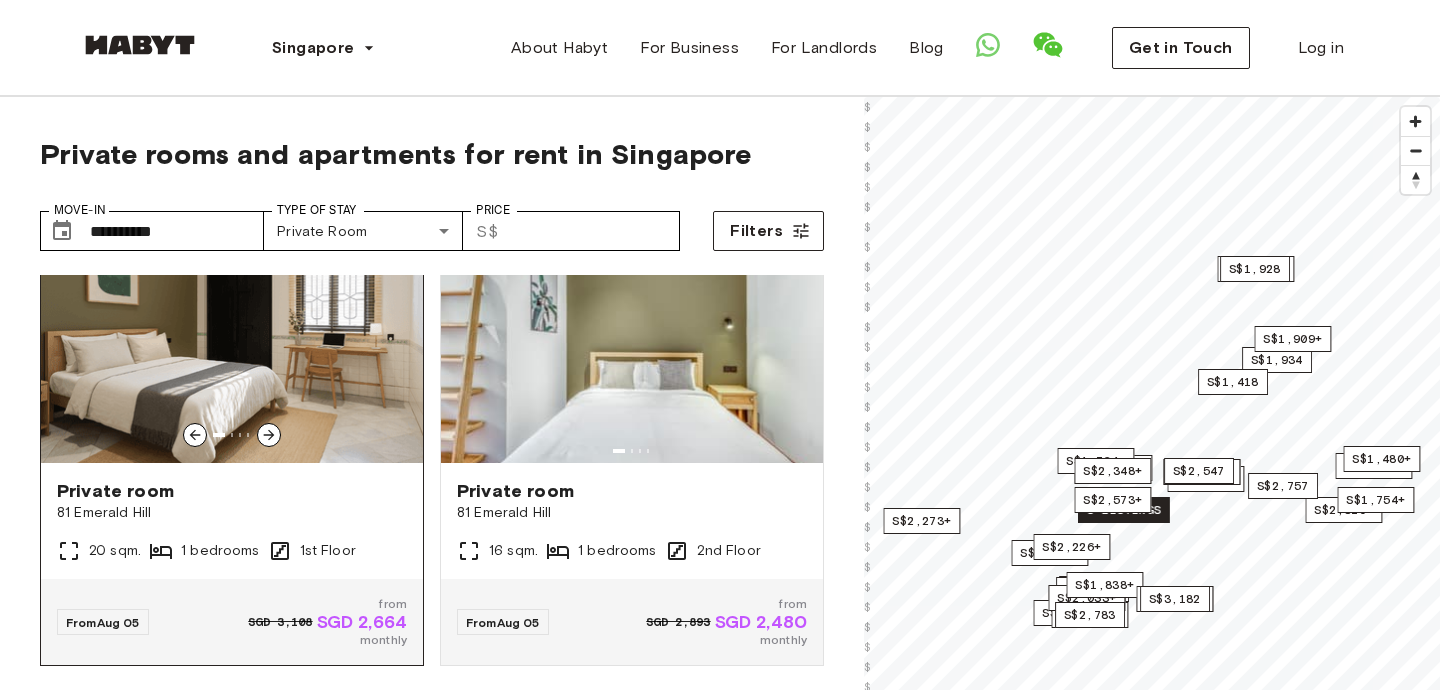 click at bounding box center (232, 343) 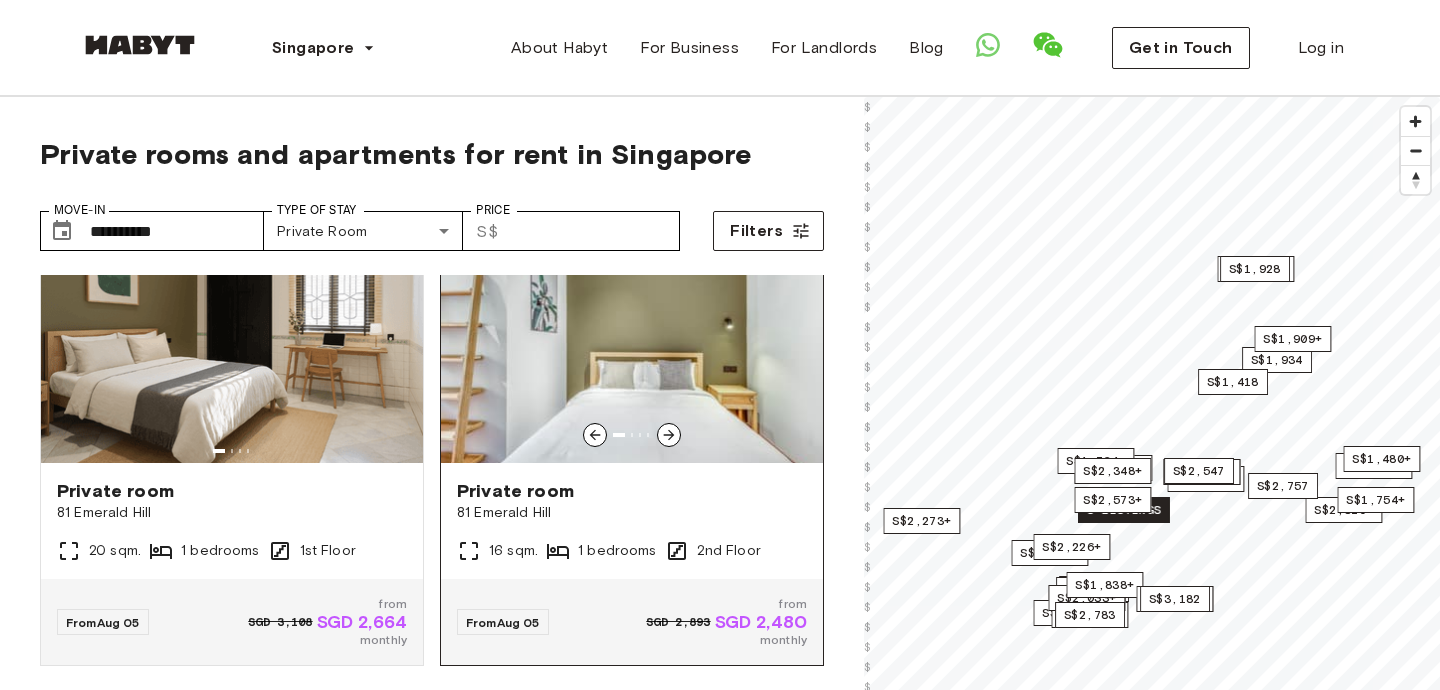 scroll, scrollTop: 614, scrollLeft: 0, axis: vertical 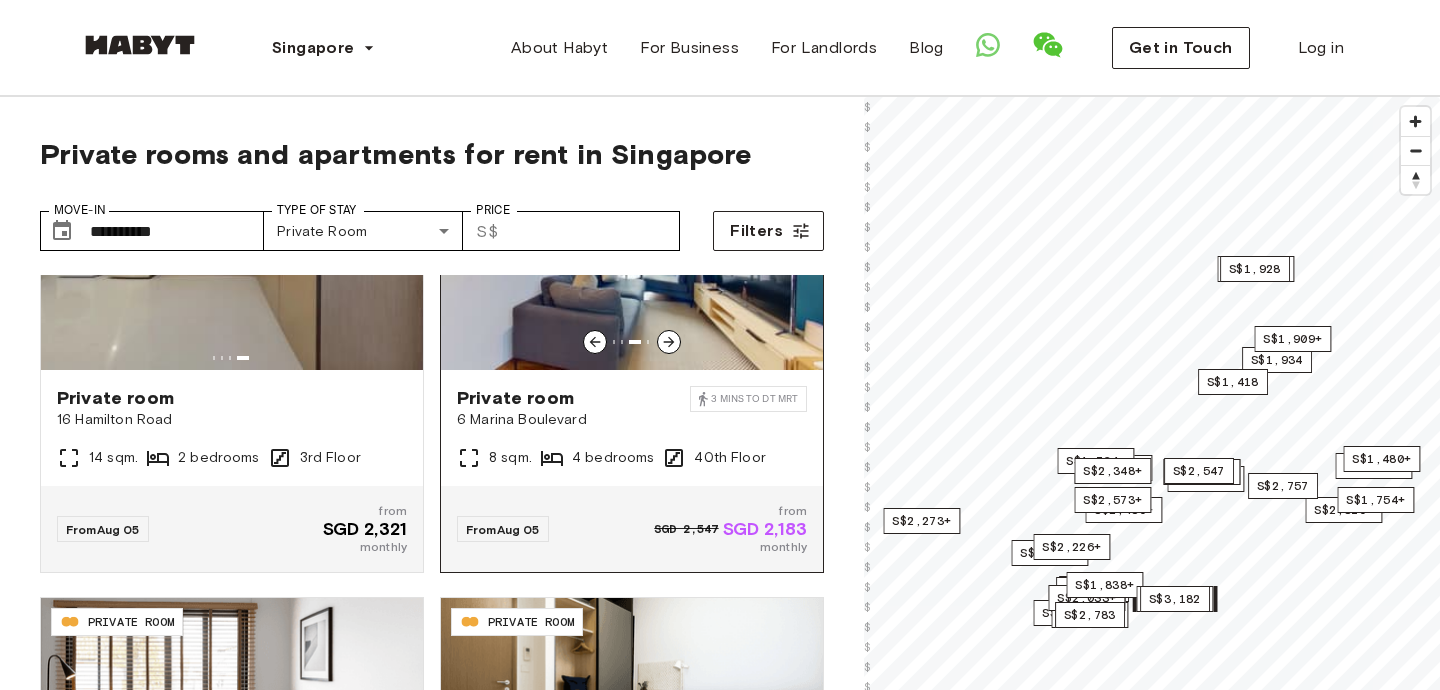click on "Private room" at bounding box center (573, 398) 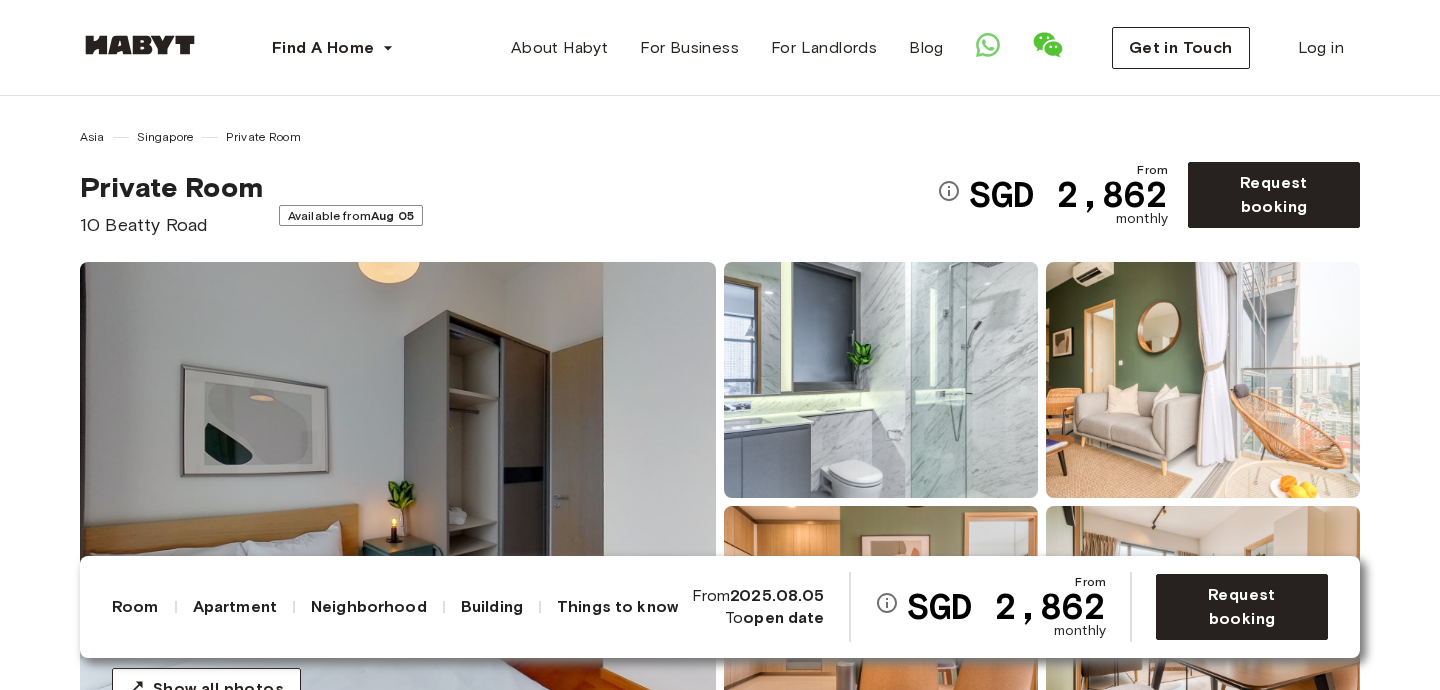 scroll, scrollTop: 0, scrollLeft: 0, axis: both 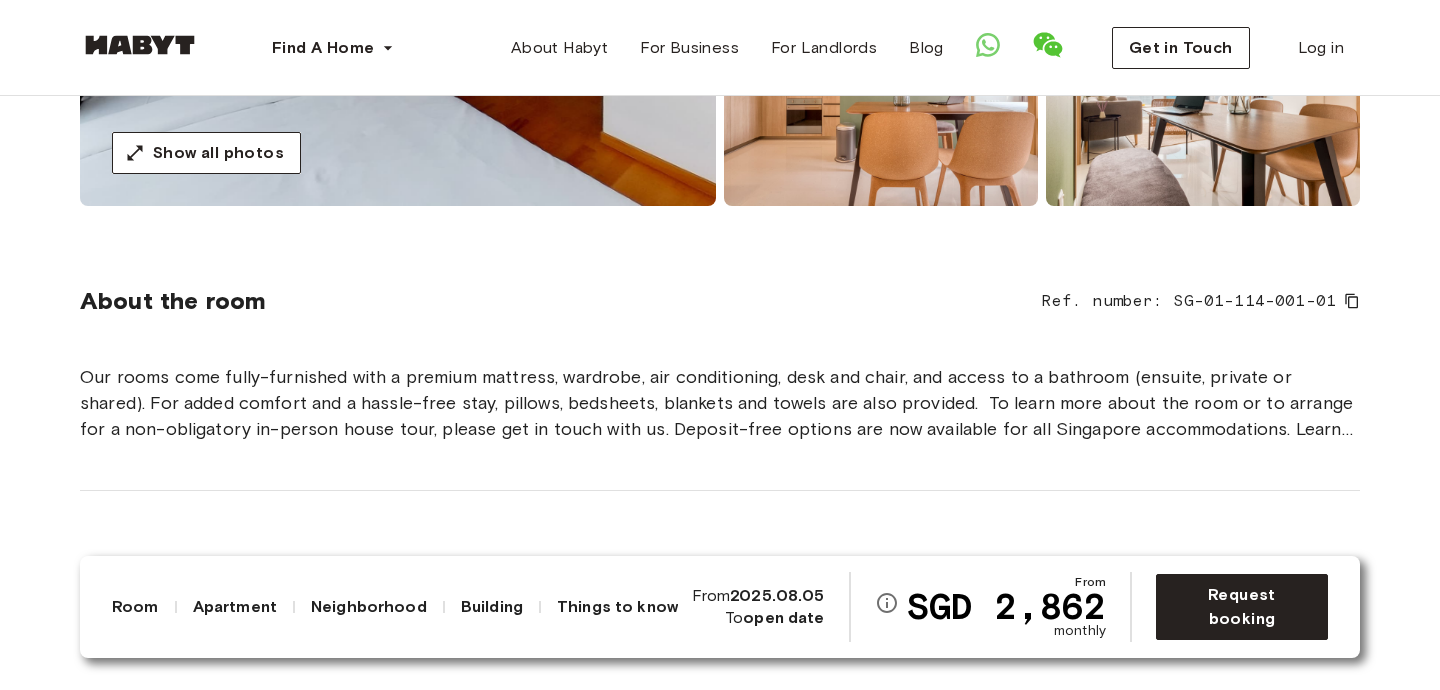 click on "Our rooms come fully-furnished with a premium mattress, wardrobe, air conditioning, desk and chair, and access to a bathroom (ensuite, private or shared). For added comfort and a hassle-free stay, pillows, bedsheets, blankets and towels are also provided.  To learn more about the room or to arrange for a non-obligatory in-person house tour, please get in touch with us.  Deposit-free options are now available for all [COUNTRY] accommodations. Learn more  here" at bounding box center (720, 403) 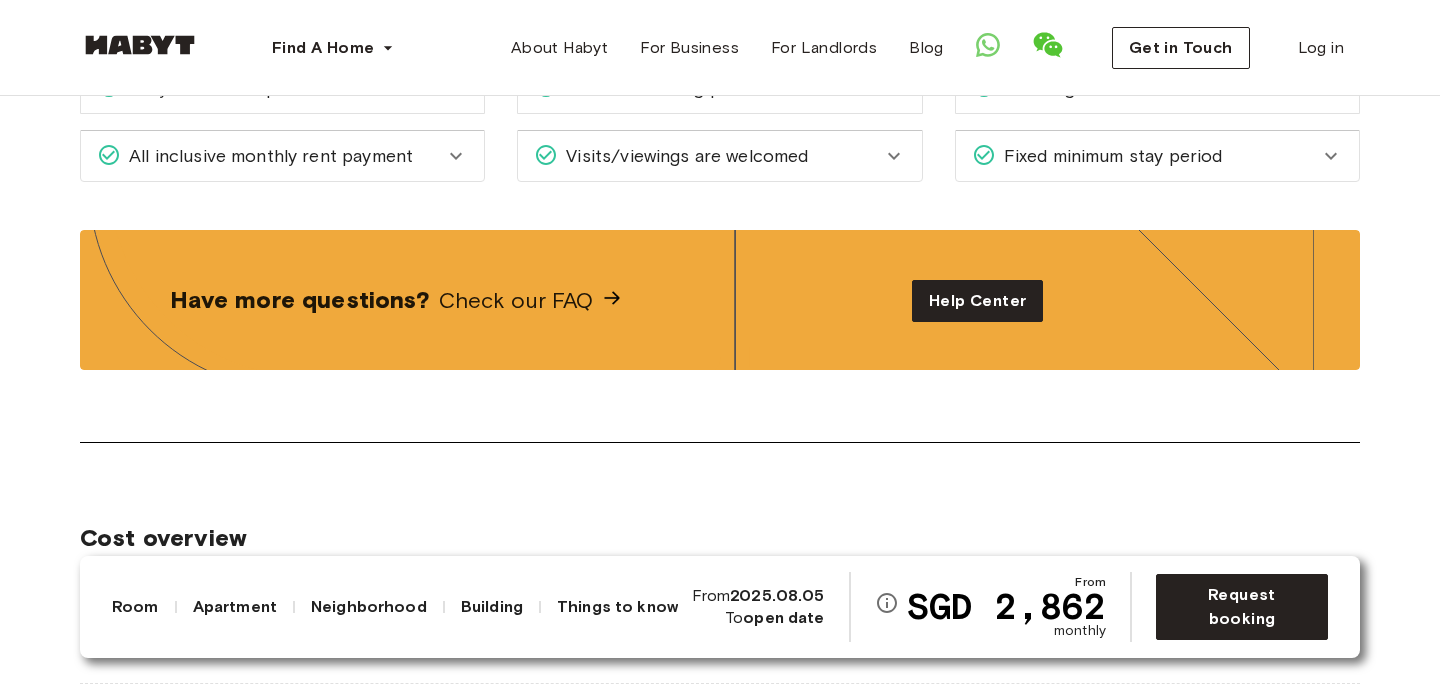 scroll, scrollTop: 3200, scrollLeft: 0, axis: vertical 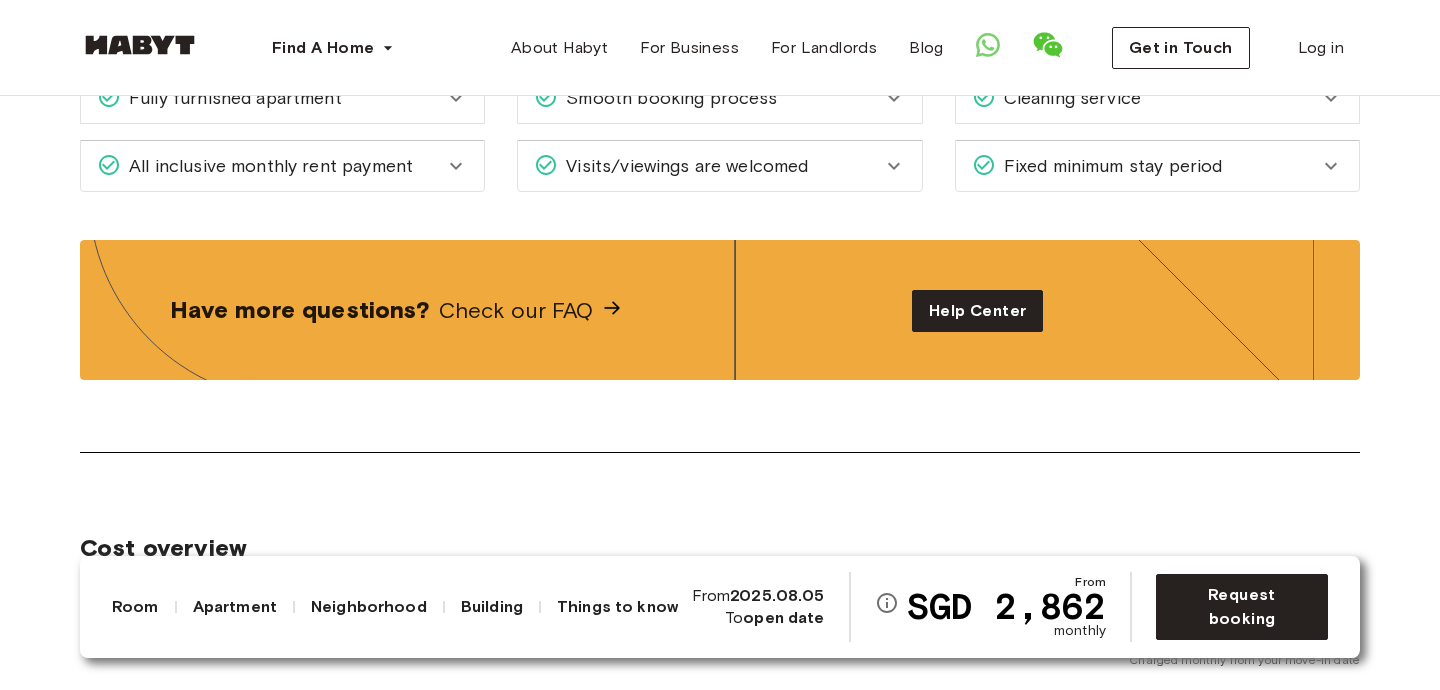 click on "Fully furnished apartment Your apartment comes fully furnished with a bed, access to a bathroom, basic appliances, aircon, a refrigerator, wardrobe, a communal/dining/living area, and access to a washer-dryer. Certain rooms or apartments may also come with extra amenities like access to a pool/gym, a desk & chair, or a balcony. All inclusive monthly rent payment Your monthly rent payment includes a fully furnished flat, internet, utilities (see below), maintenance, cleaning or housekeeping services, access to your digital Habyt Accounts (Habyt Member portal) to manage all your payments and requests, our support team, and many more! For utilities, we have a monthly cap that depends on your type of accommodation. Check out our Help Centre to learn more. Smooth booking process Visits/viewings are welcomed We welcome visits and viewings. We know choosing a home is a big decision to make, which is why all our viewings are obligation-free. Cleaning service Fixed minimum stay period" at bounding box center (704, 120) 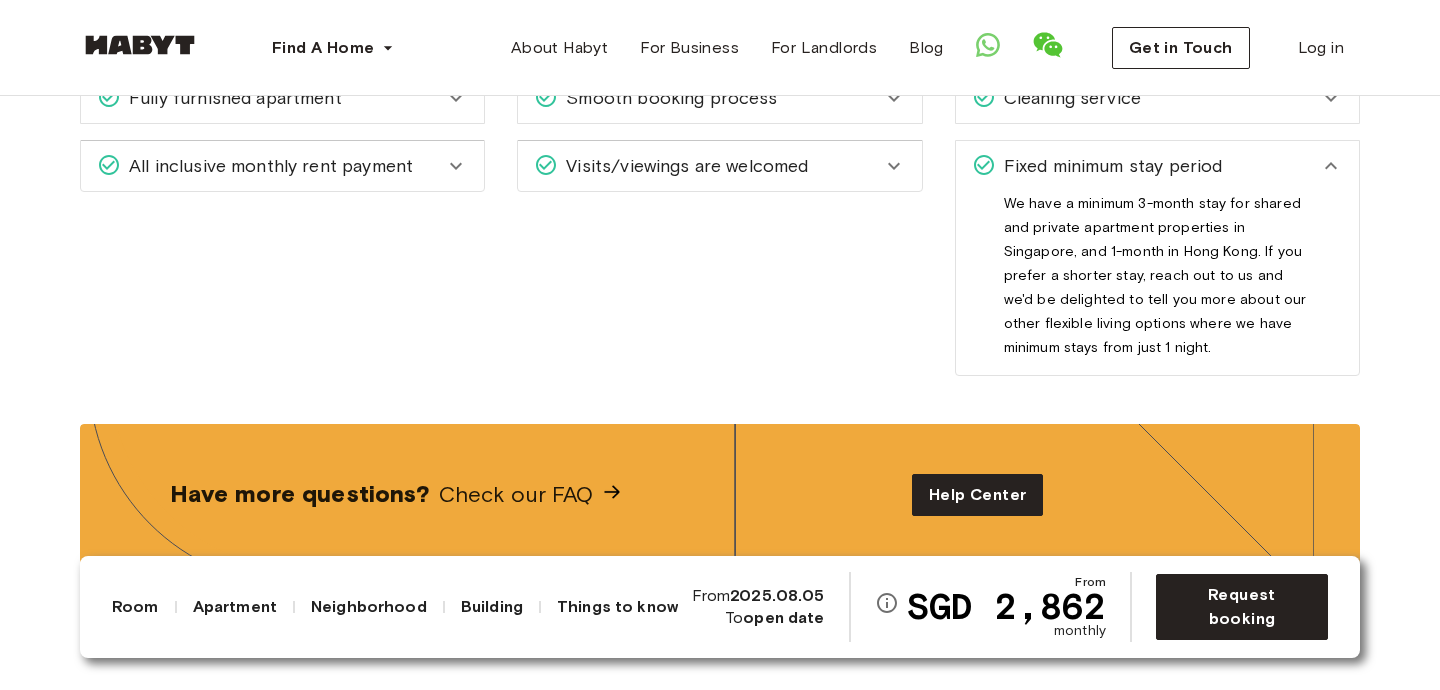 click on "Fixed minimum stay period" at bounding box center (1109, 166) 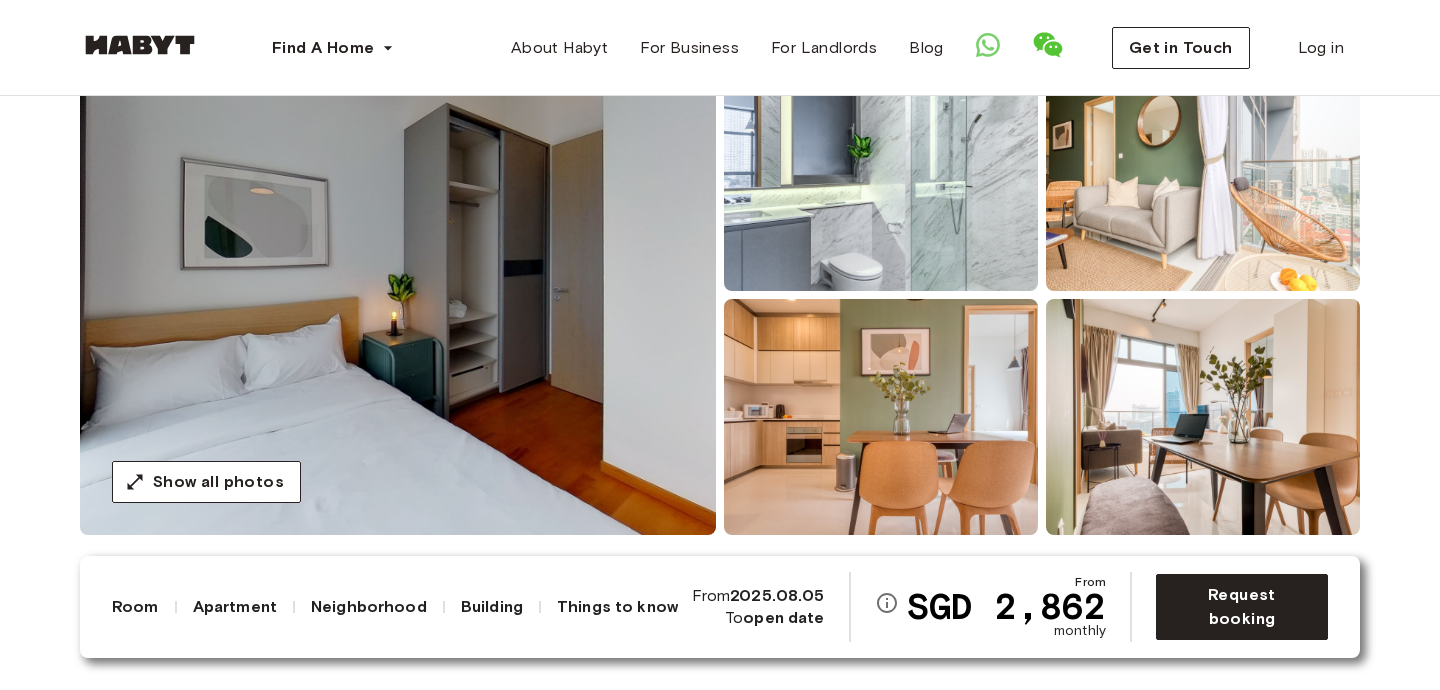 scroll, scrollTop: 0, scrollLeft: 0, axis: both 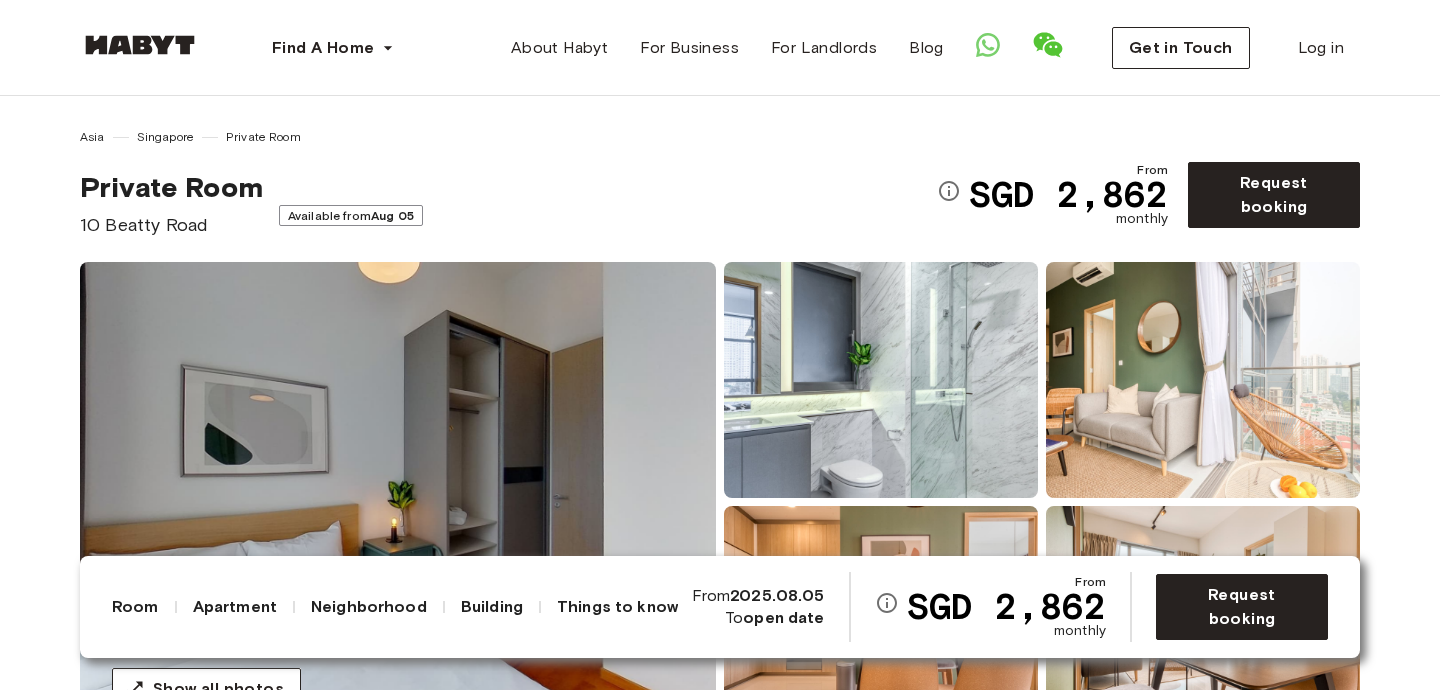 click at bounding box center (398, 502) 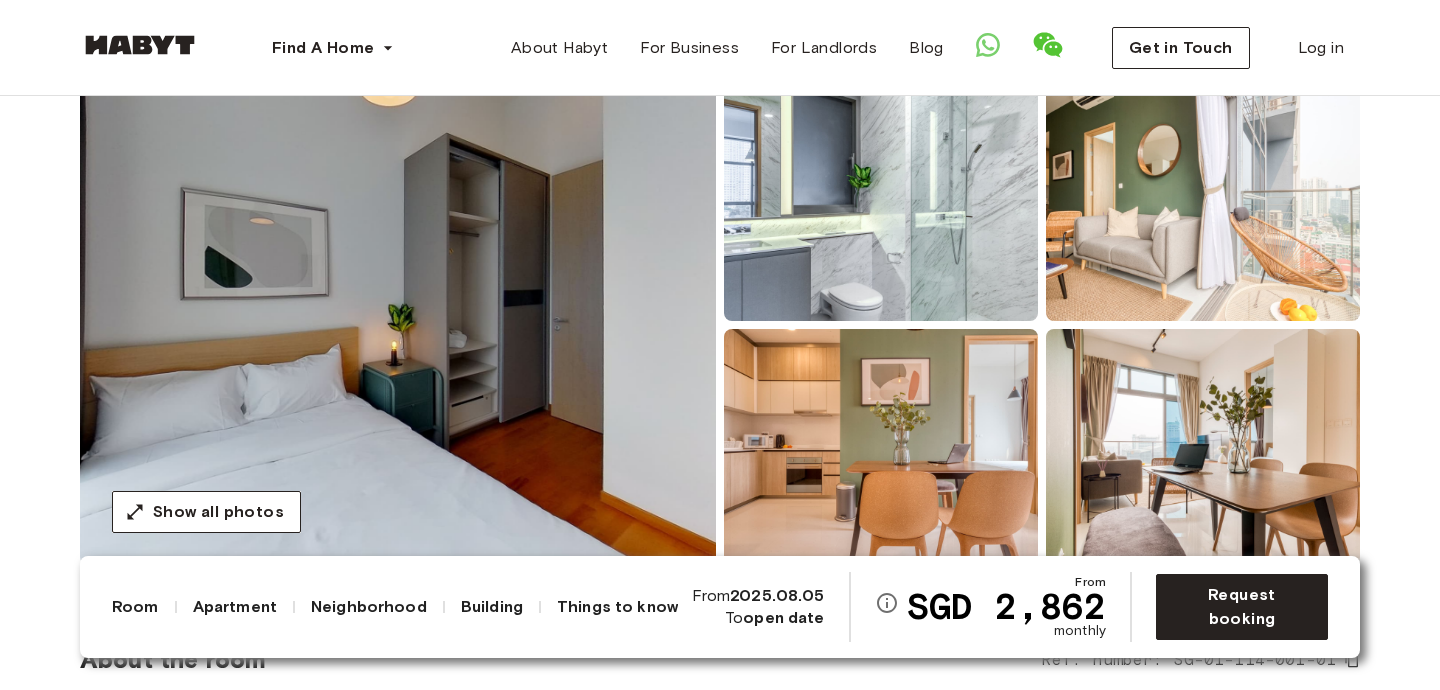 scroll, scrollTop: 186, scrollLeft: 0, axis: vertical 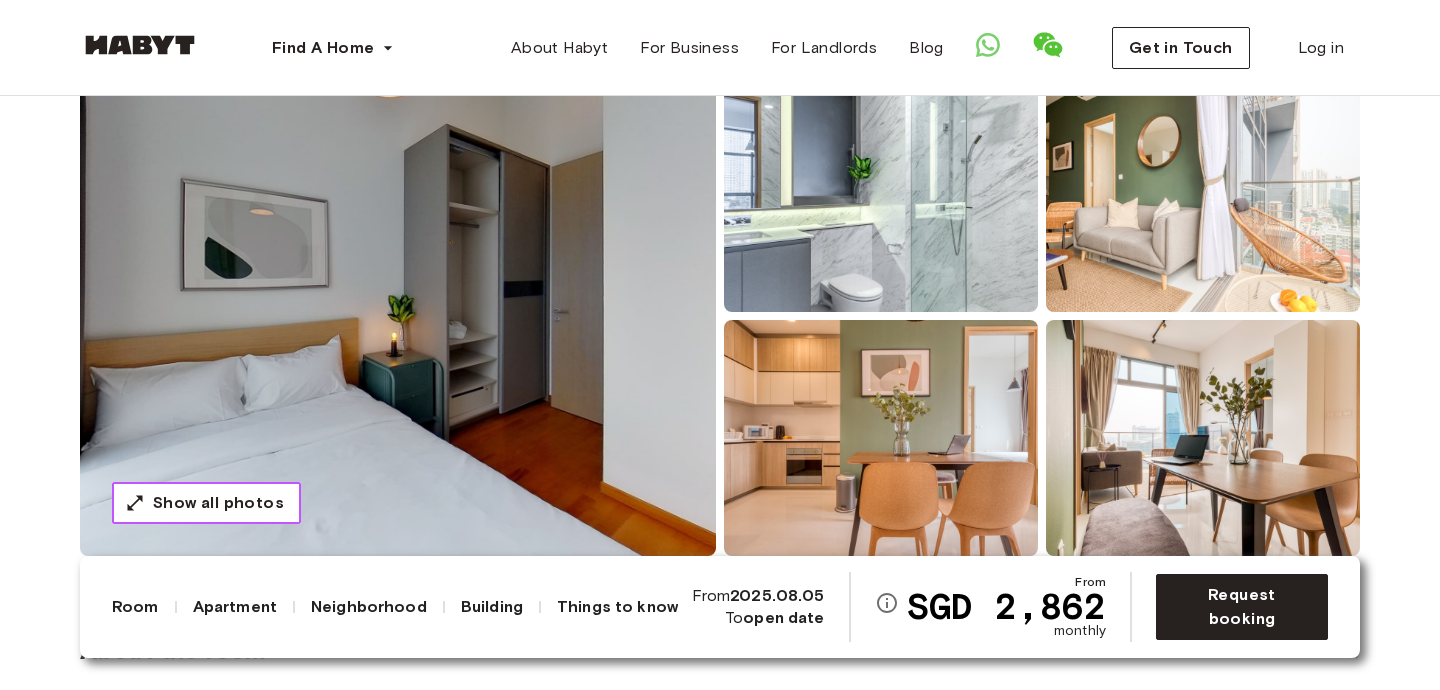 click on "Show all photos" at bounding box center [218, 503] 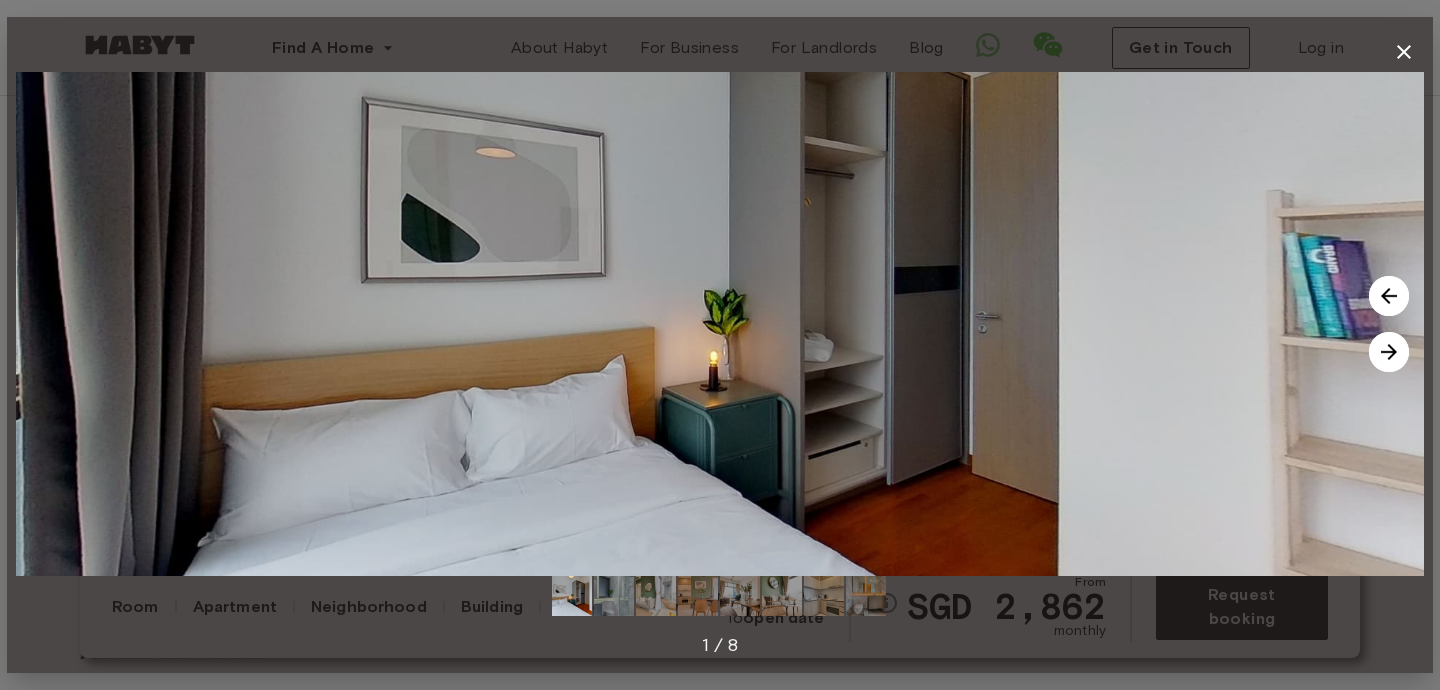 click at bounding box center [1389, 352] 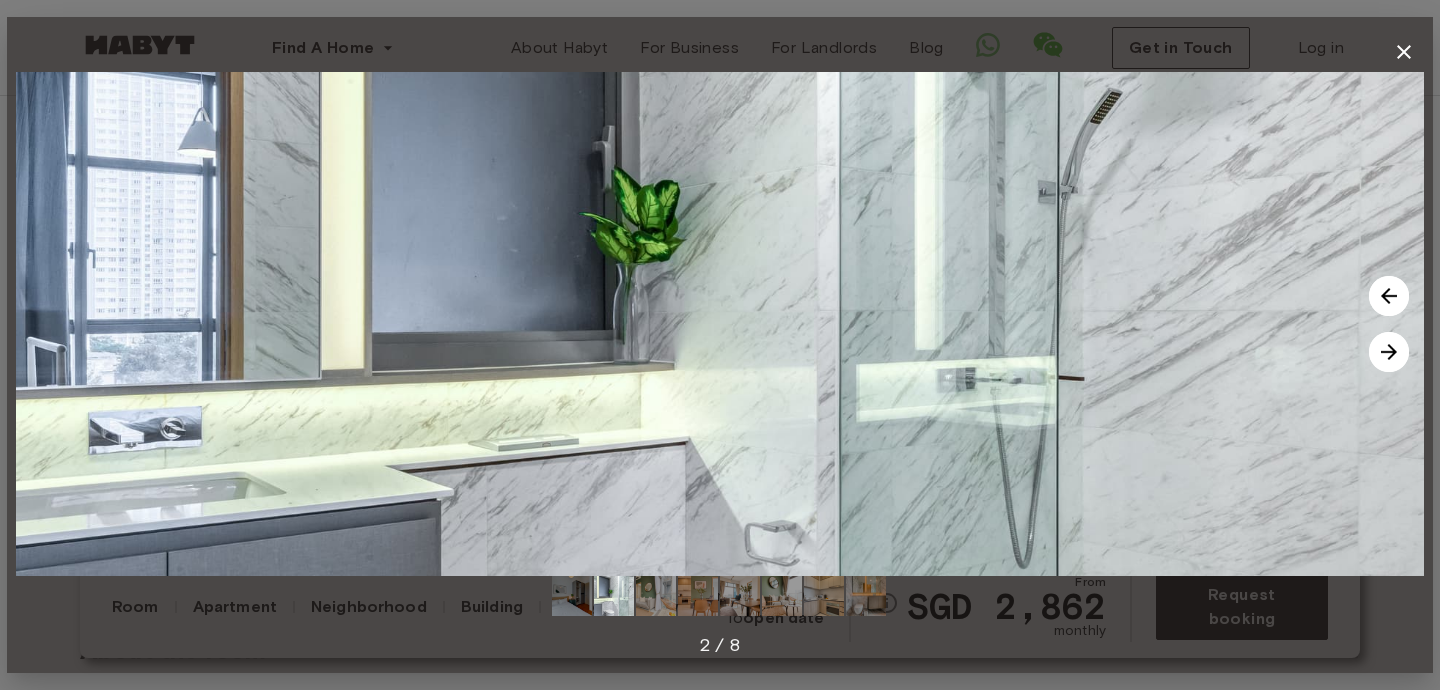 click at bounding box center (1389, 352) 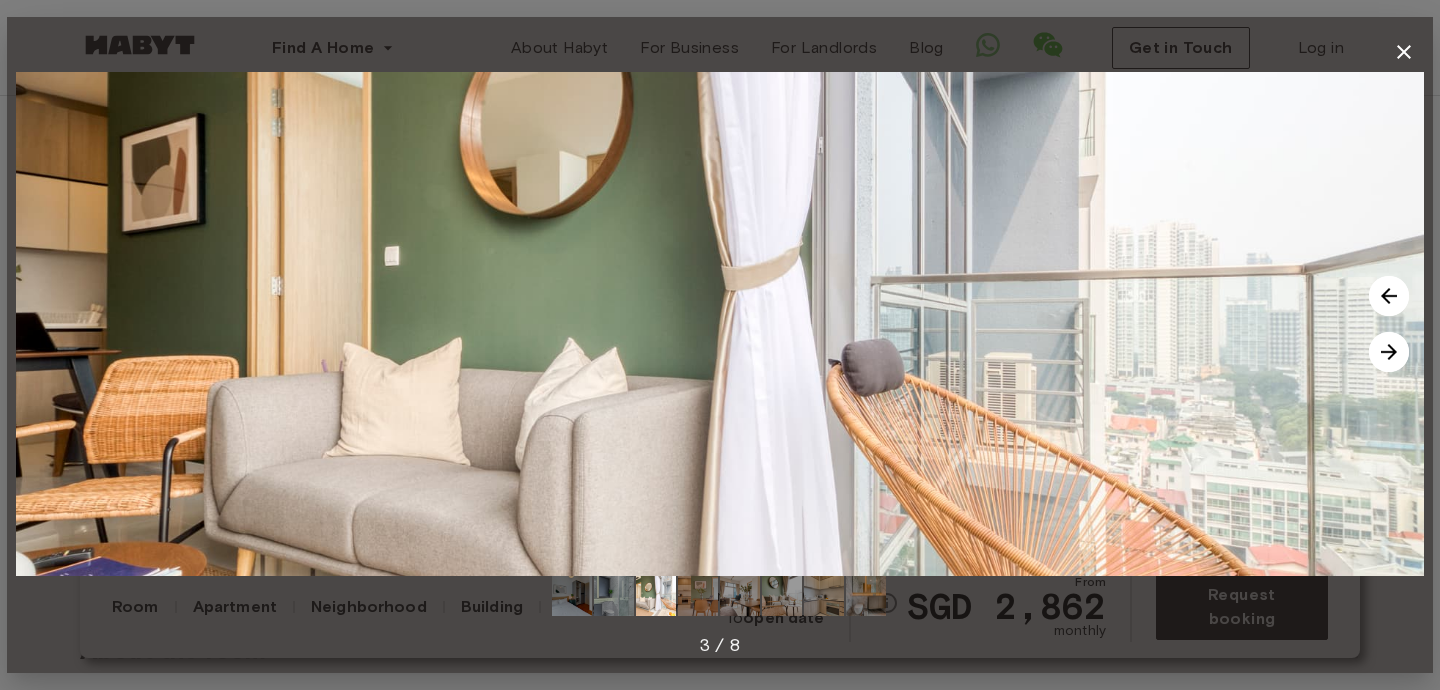 click at bounding box center [1389, 352] 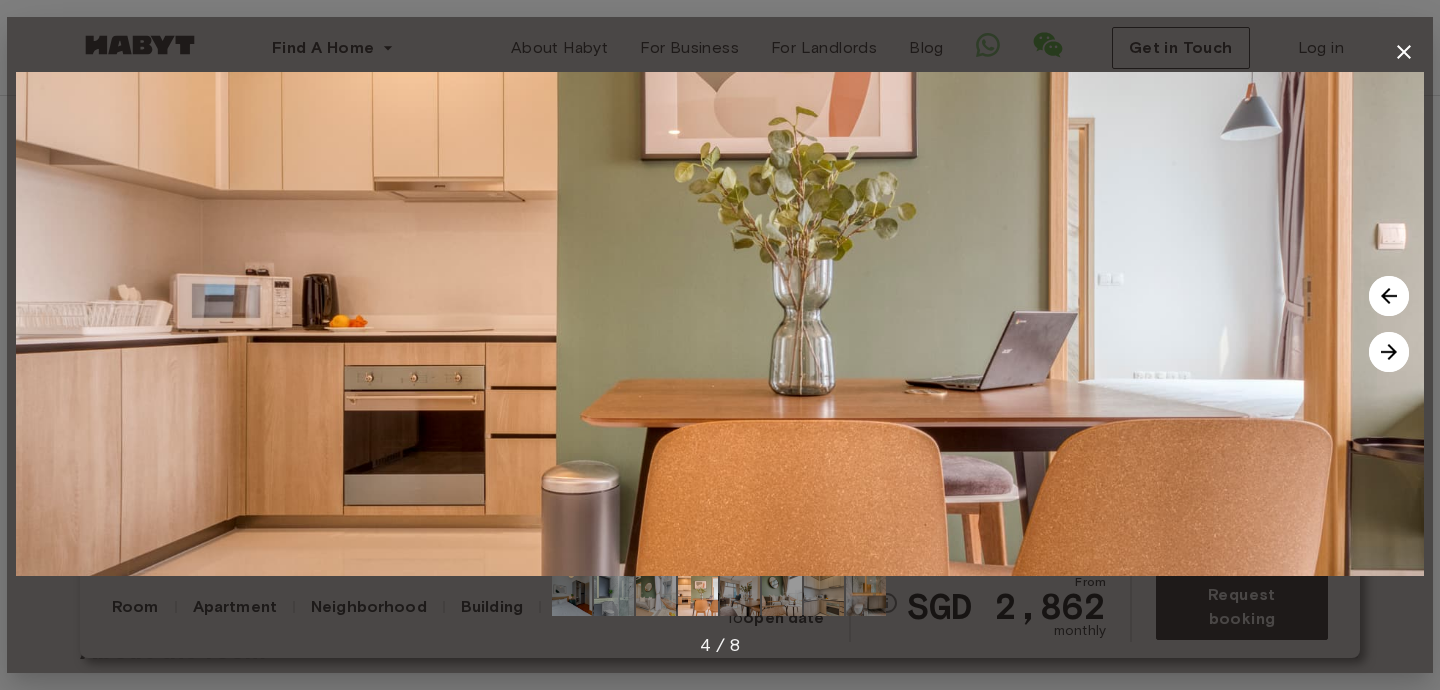 click at bounding box center (1389, 352) 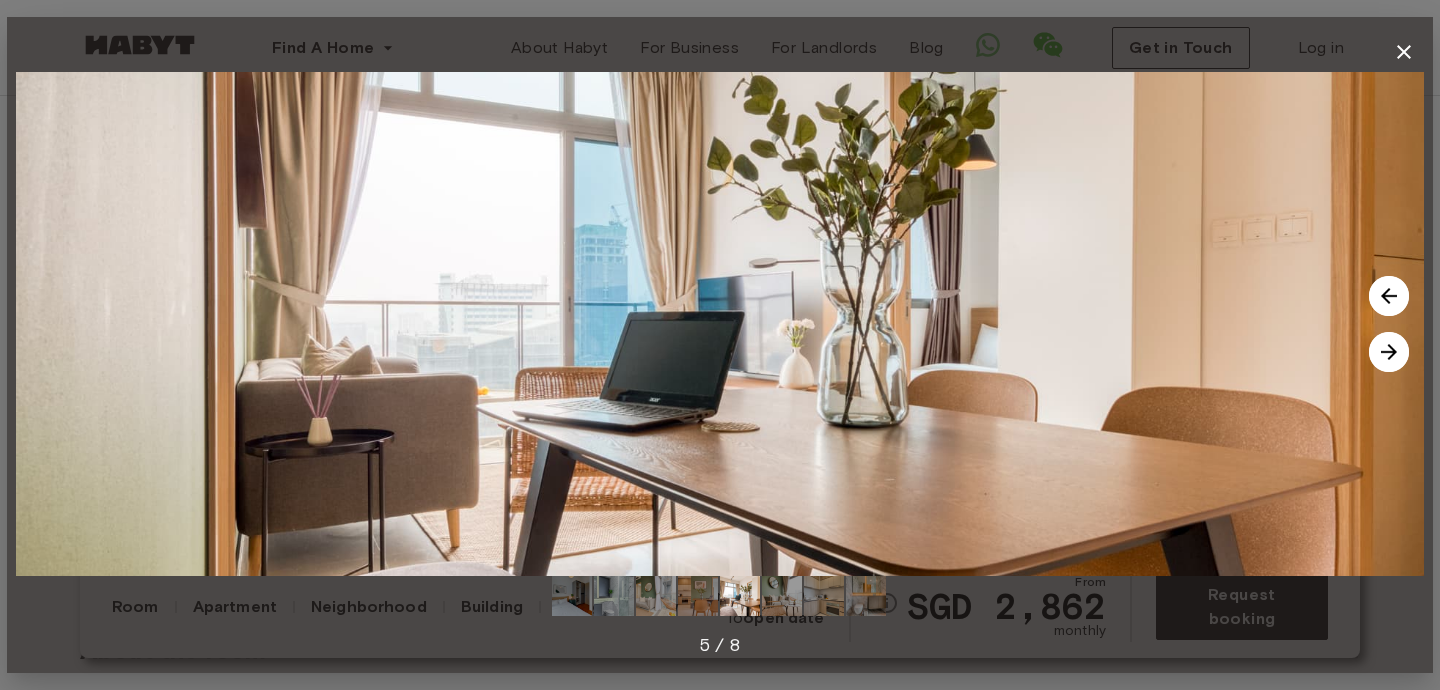 click at bounding box center (1389, 352) 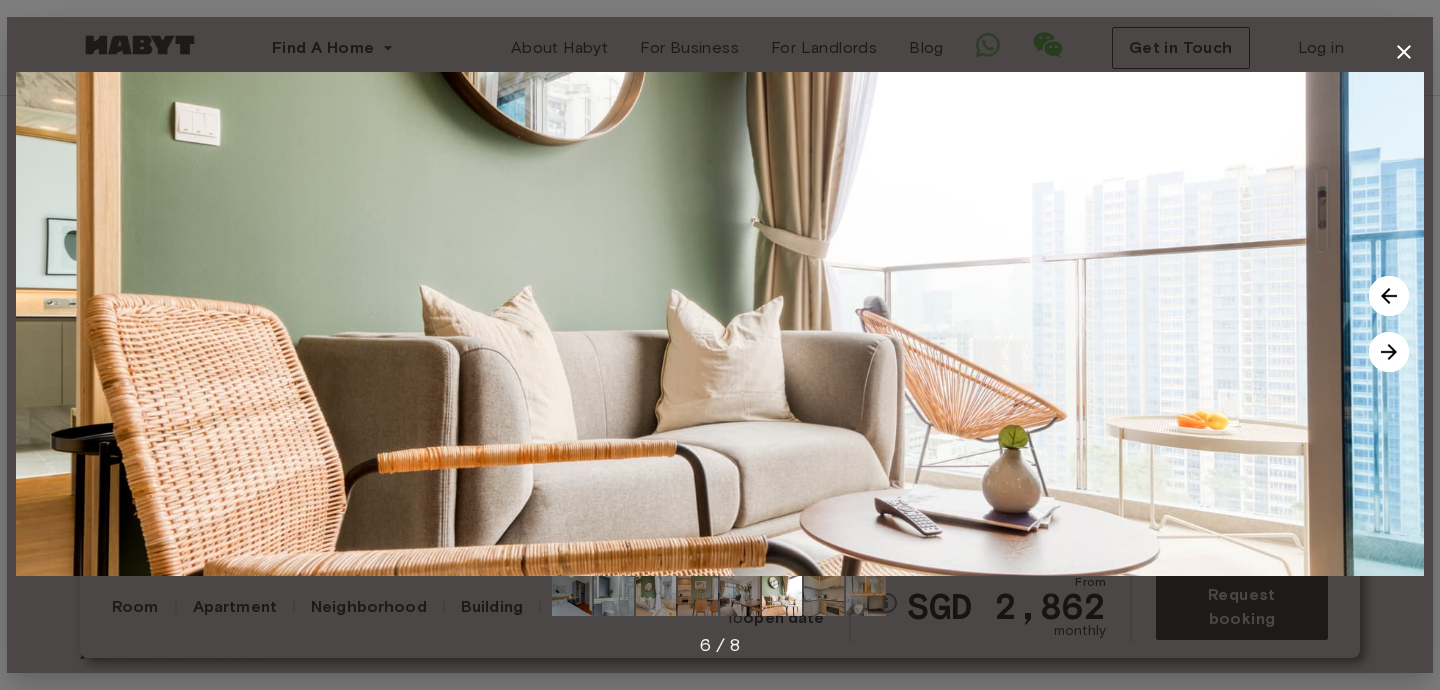 click at bounding box center (1389, 352) 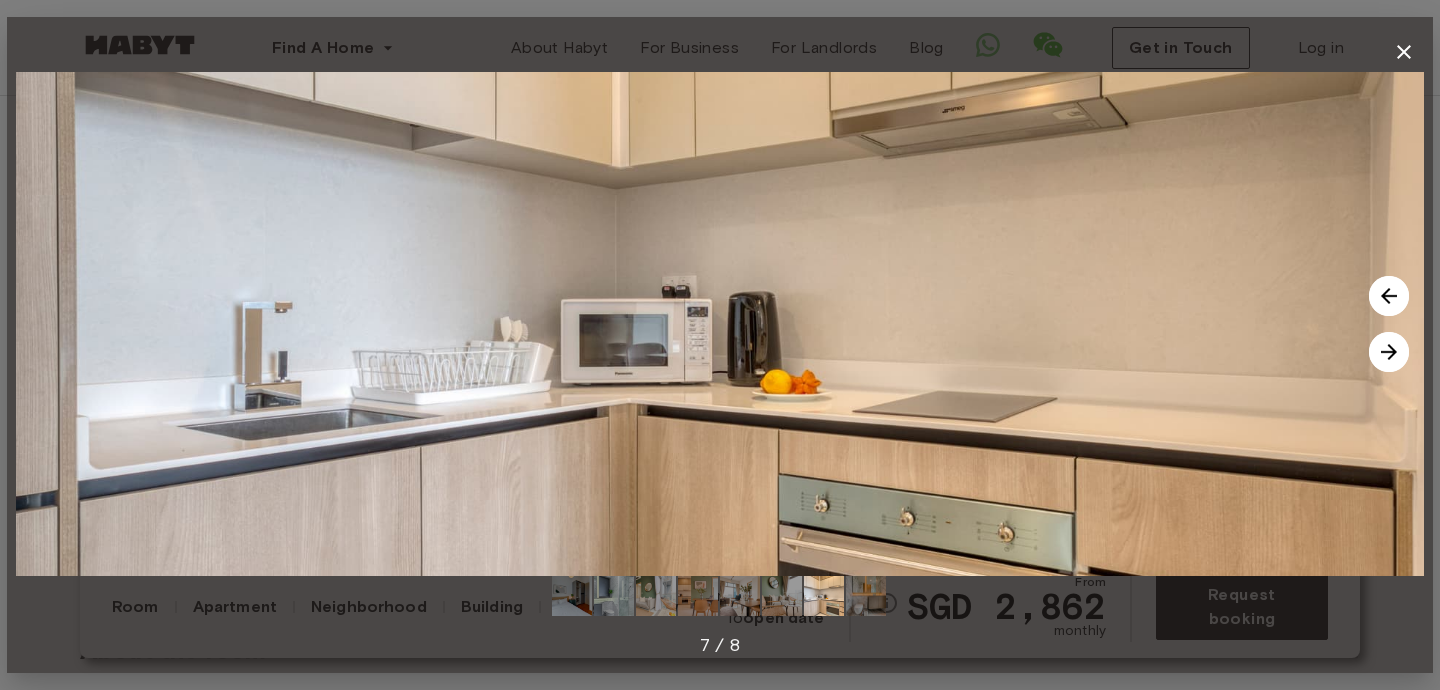 click at bounding box center [1389, 352] 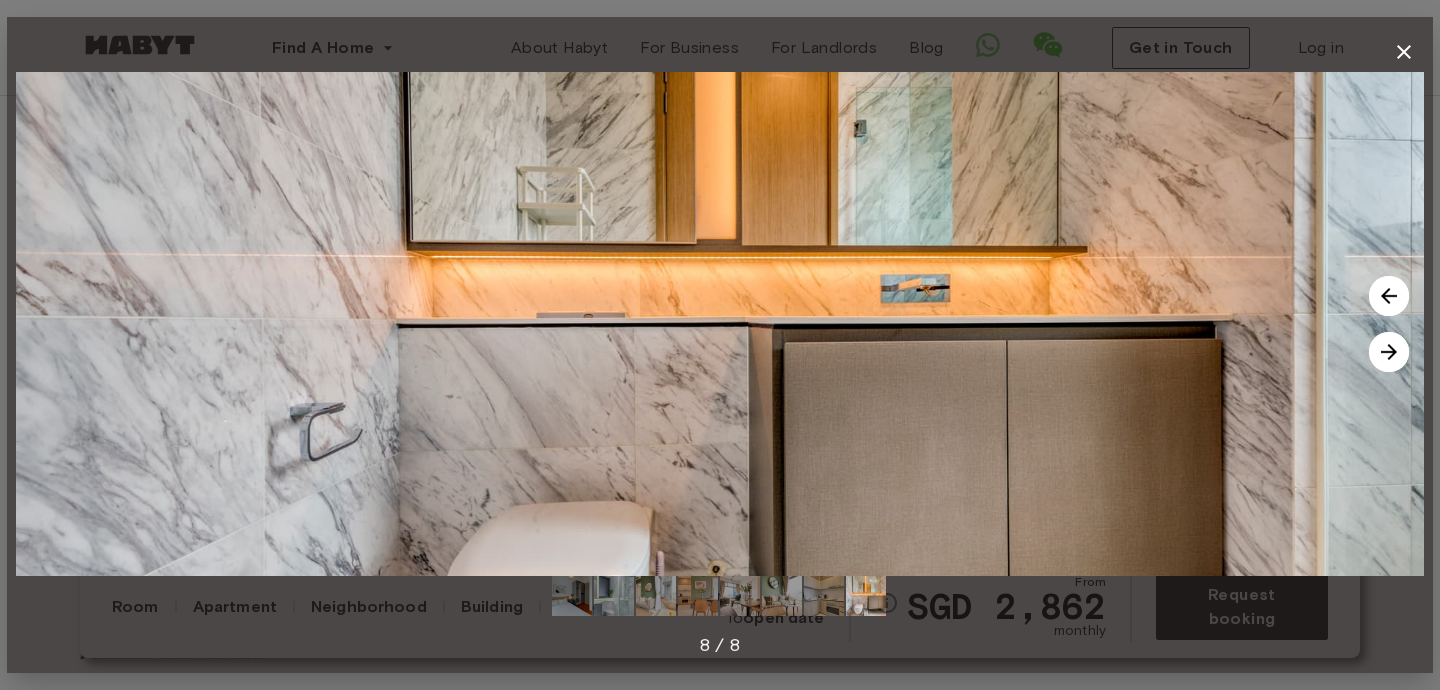 click at bounding box center [1389, 352] 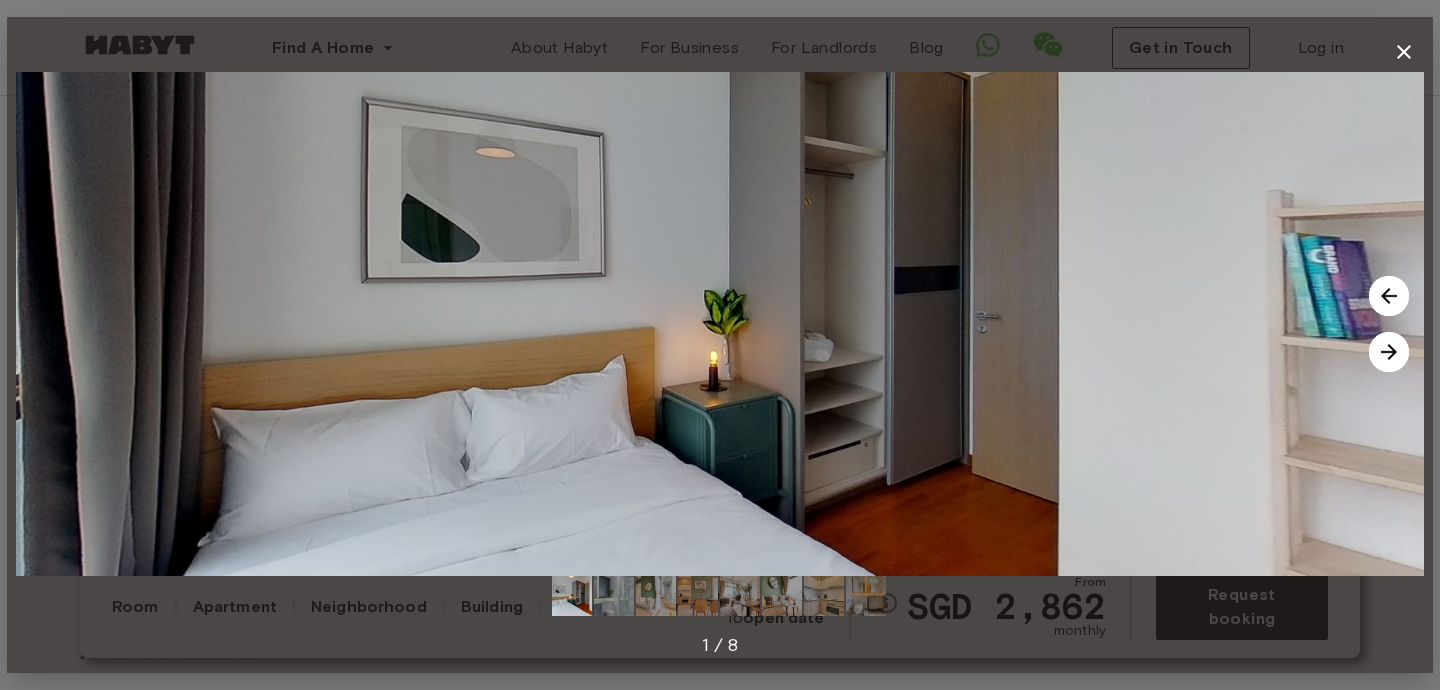 click at bounding box center (1389, 352) 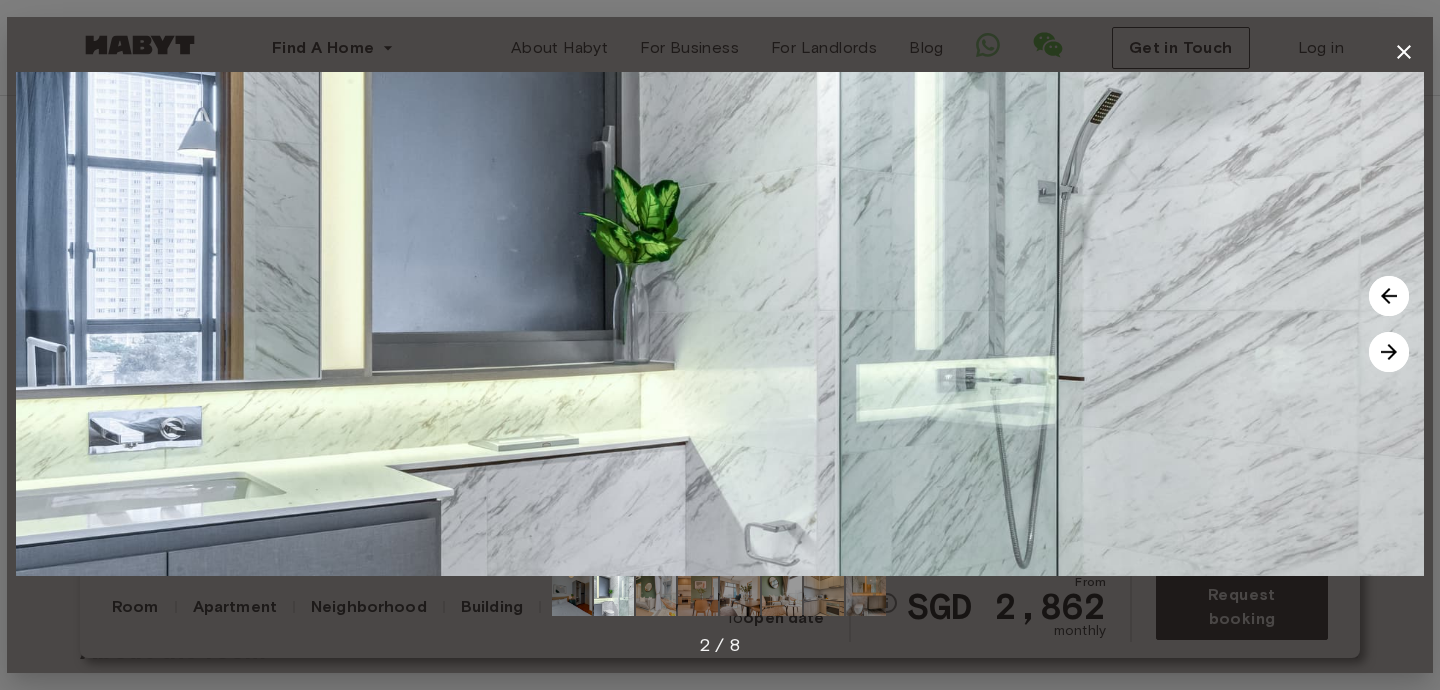 click at bounding box center (1389, 296) 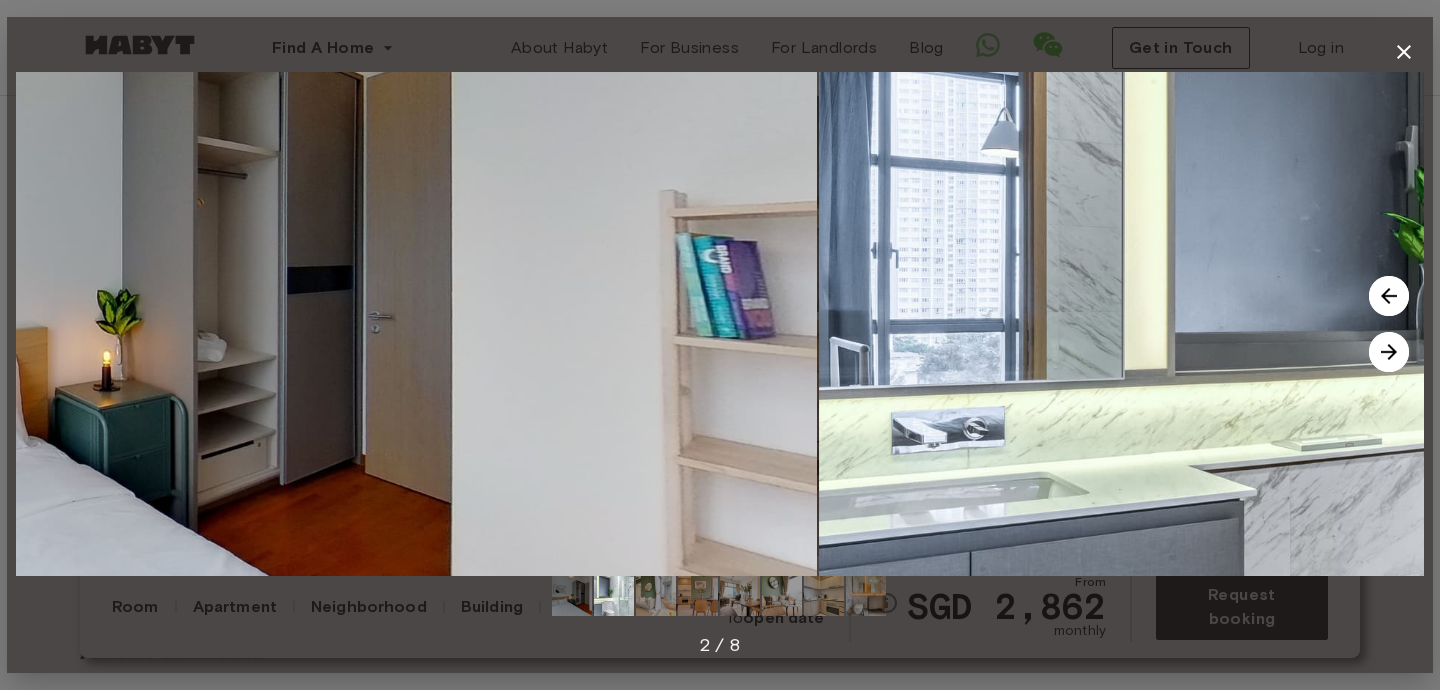 click at bounding box center [1389, 296] 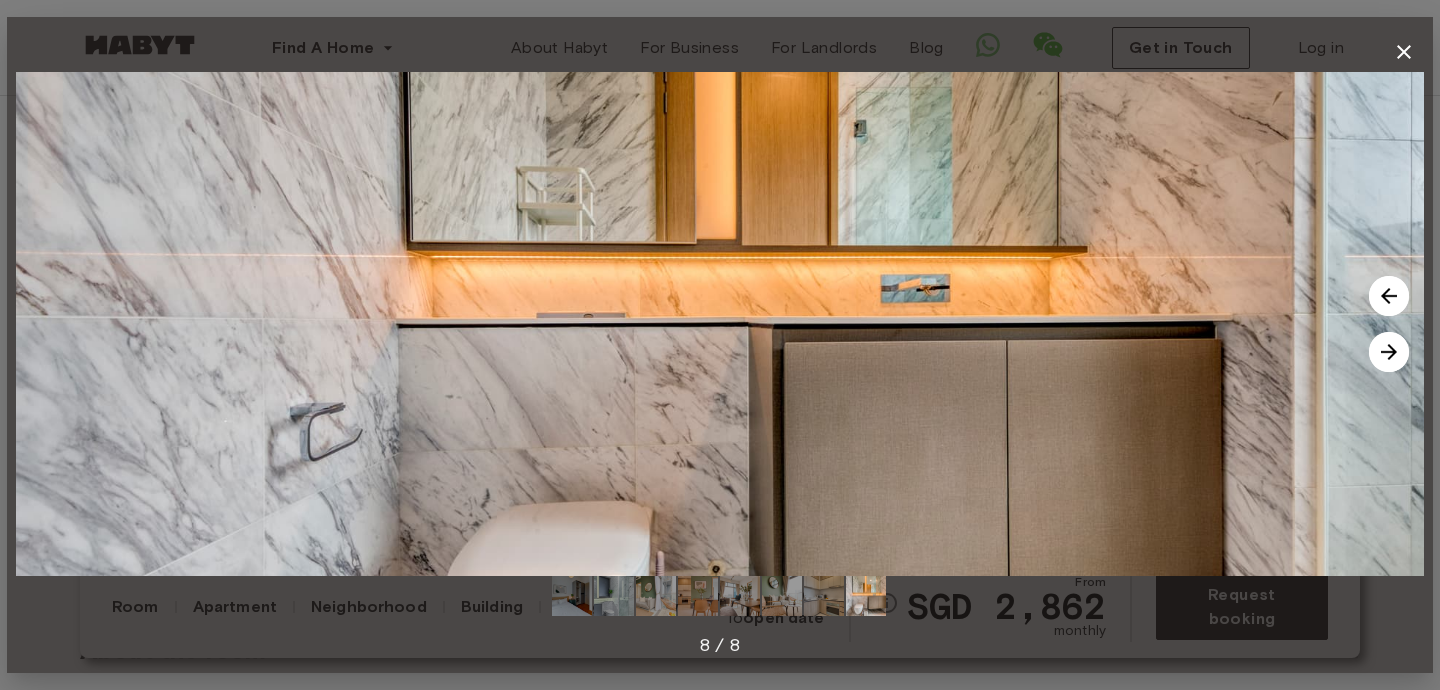click at bounding box center [1389, 296] 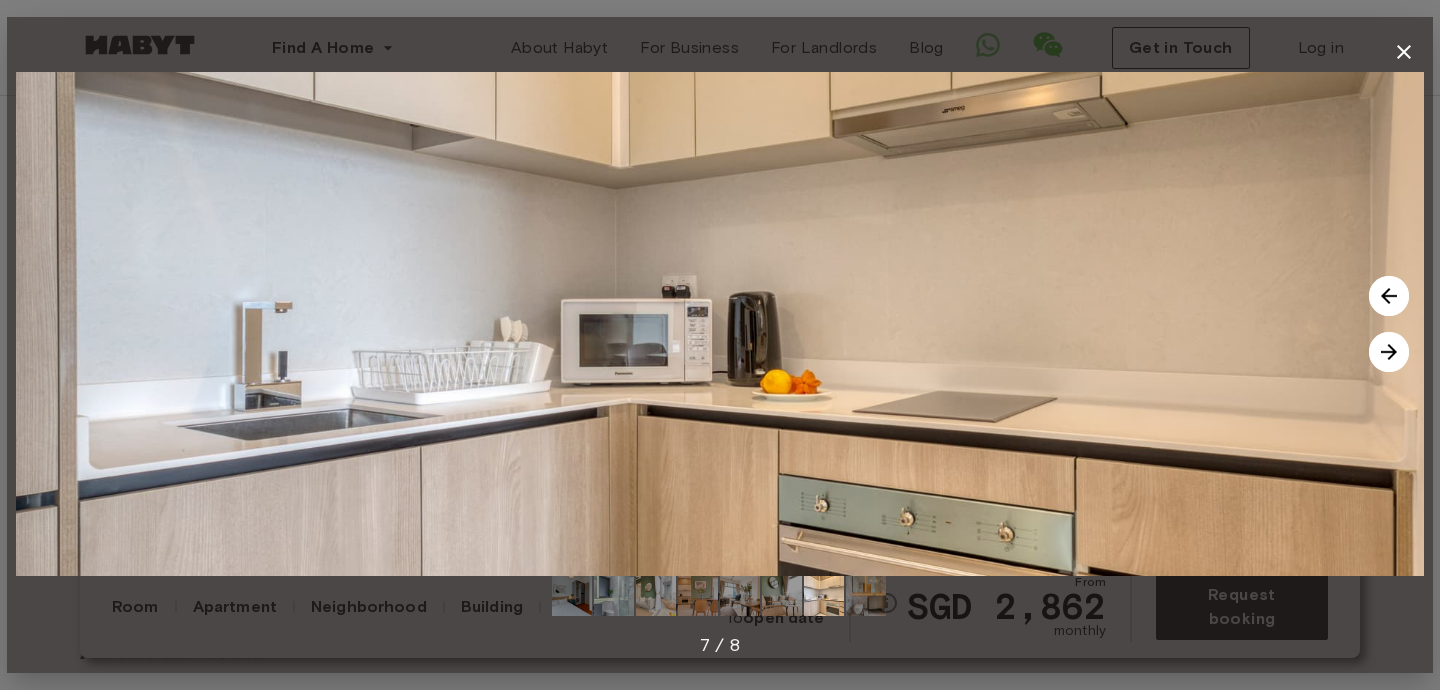 click at bounding box center [1389, 352] 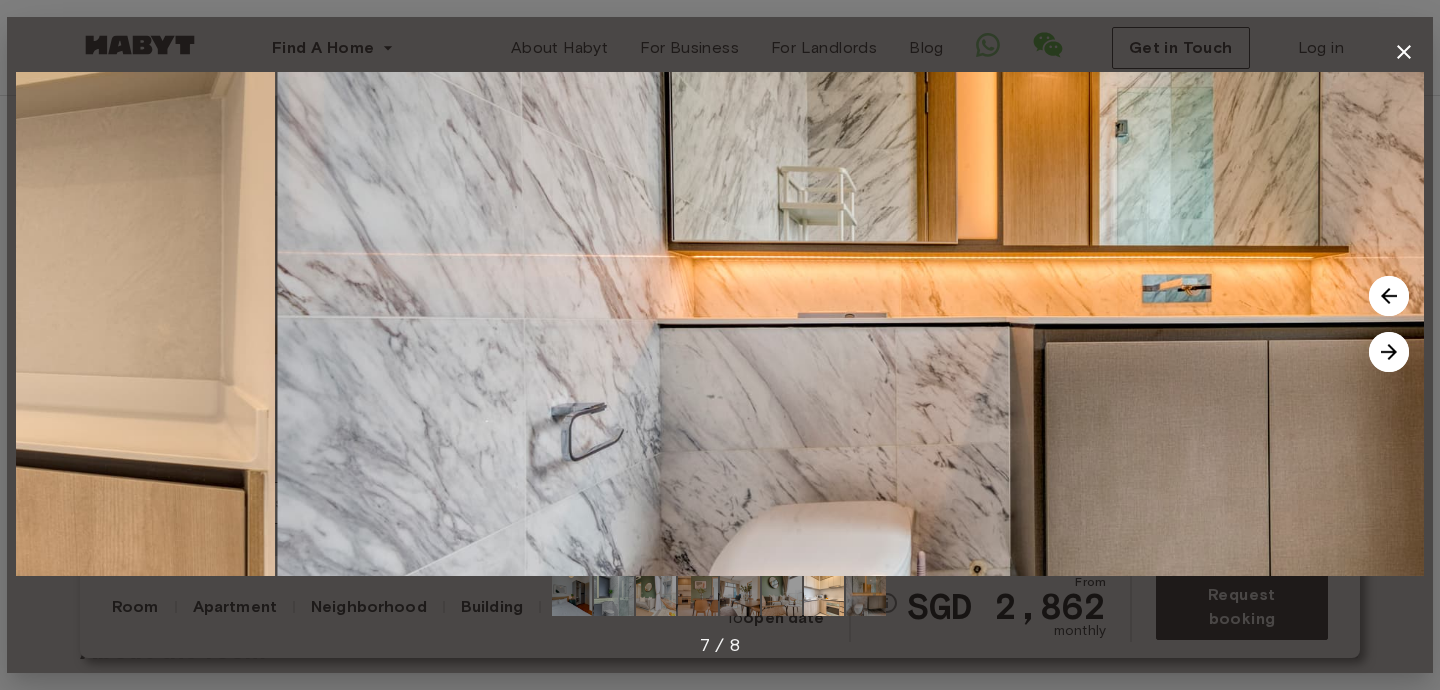 click at bounding box center [1389, 352] 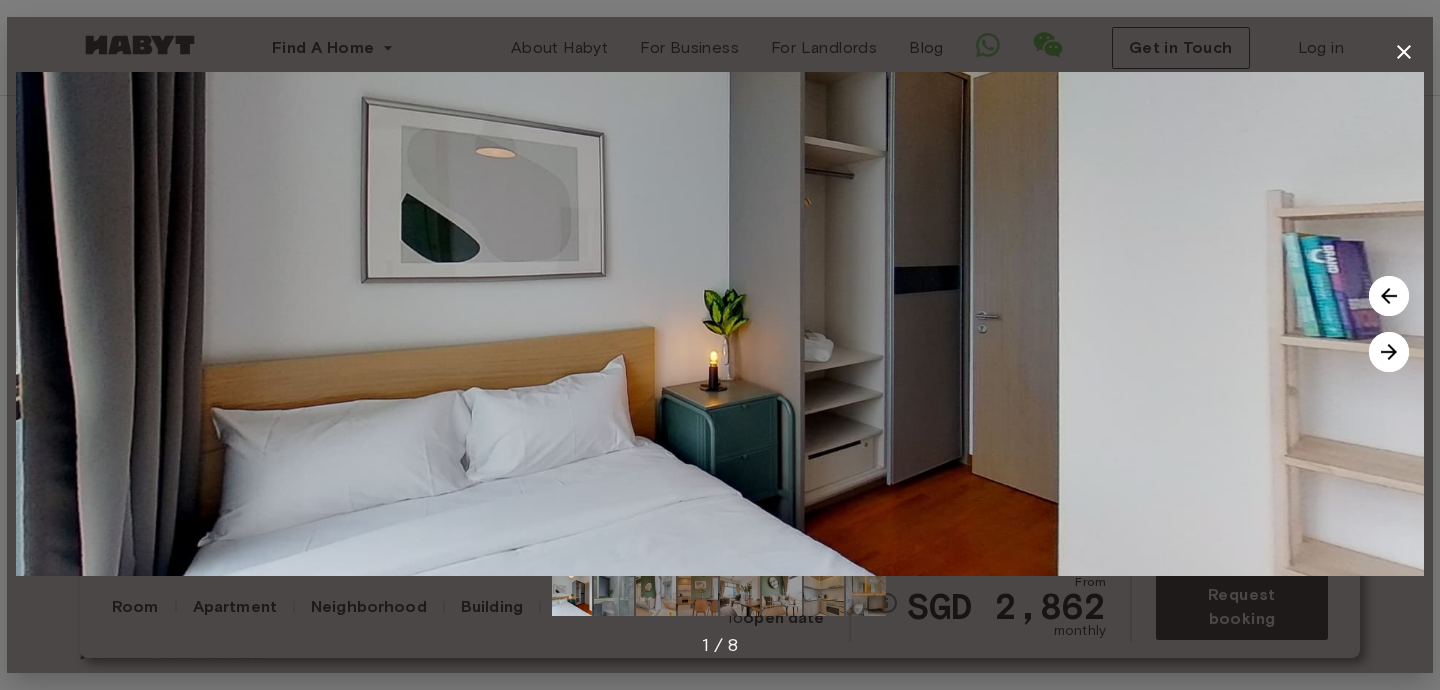 click 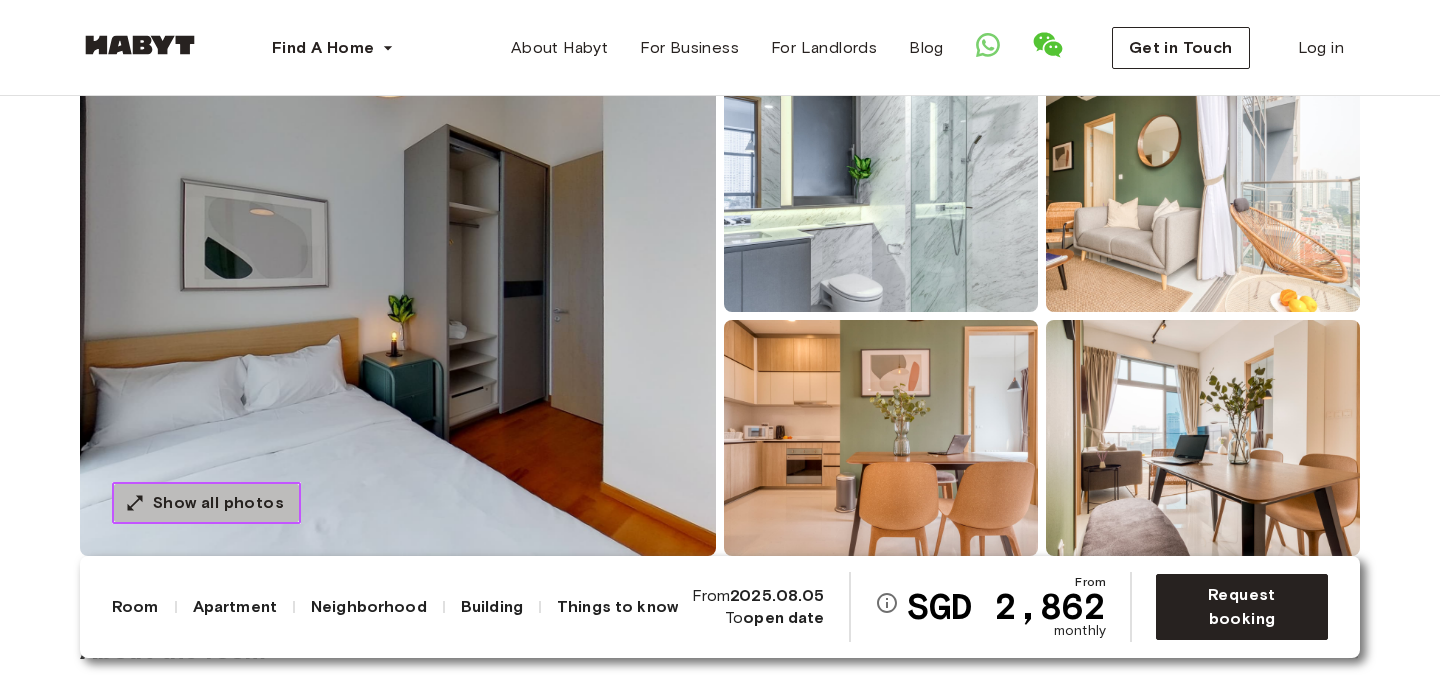 click on "Show all photos" at bounding box center [218, 503] 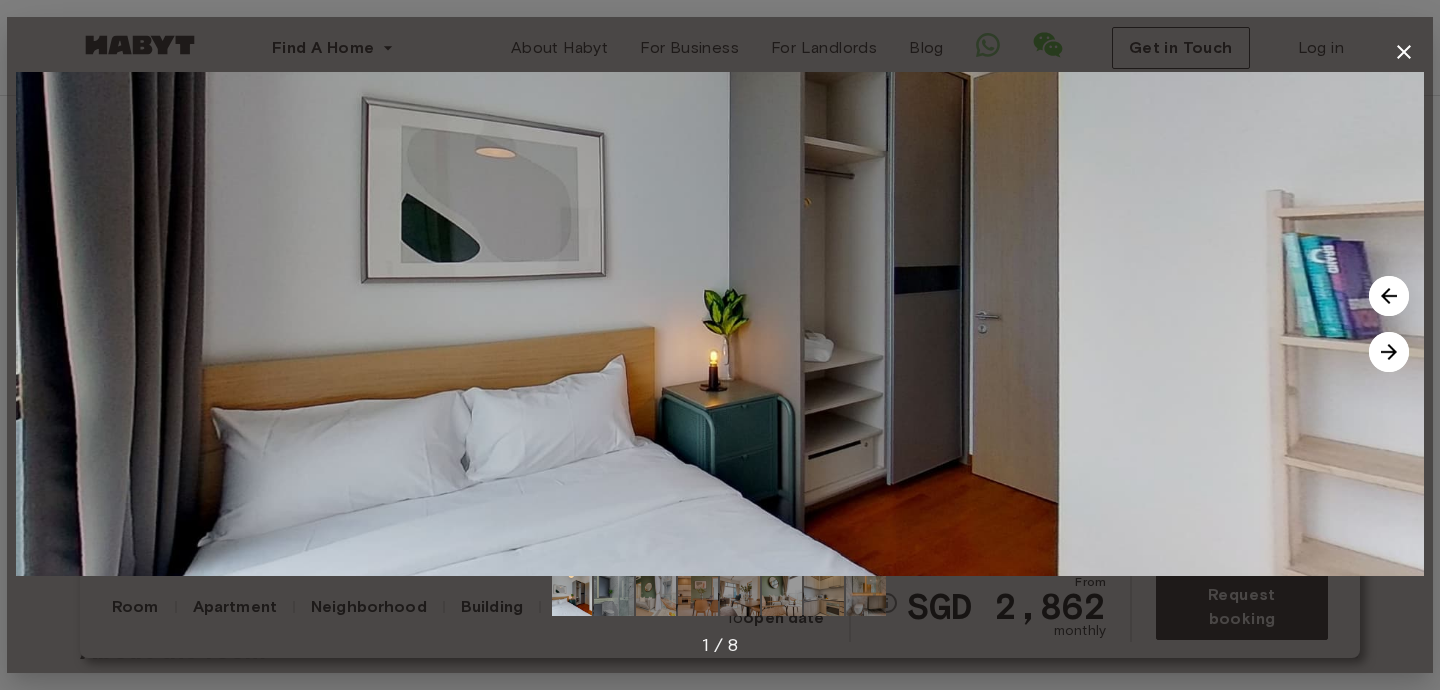 click at bounding box center [1389, 352] 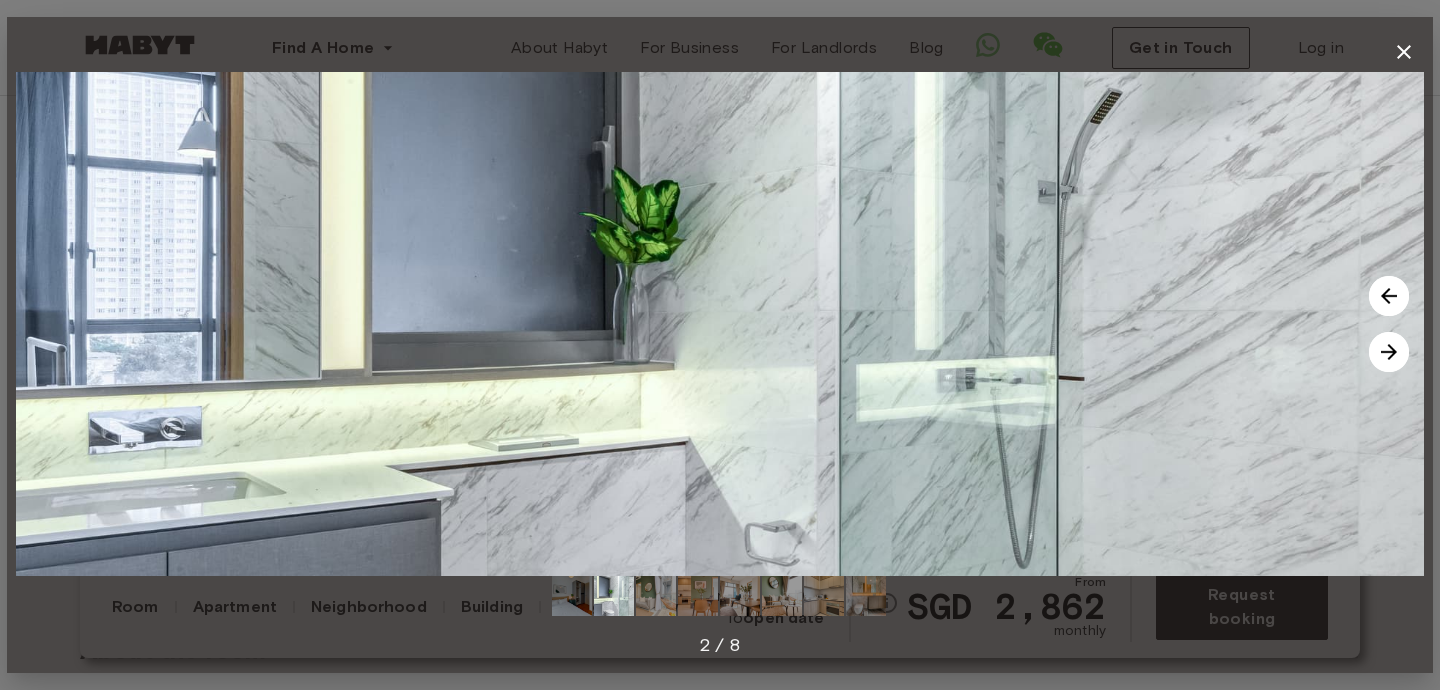 click at bounding box center (1389, 352) 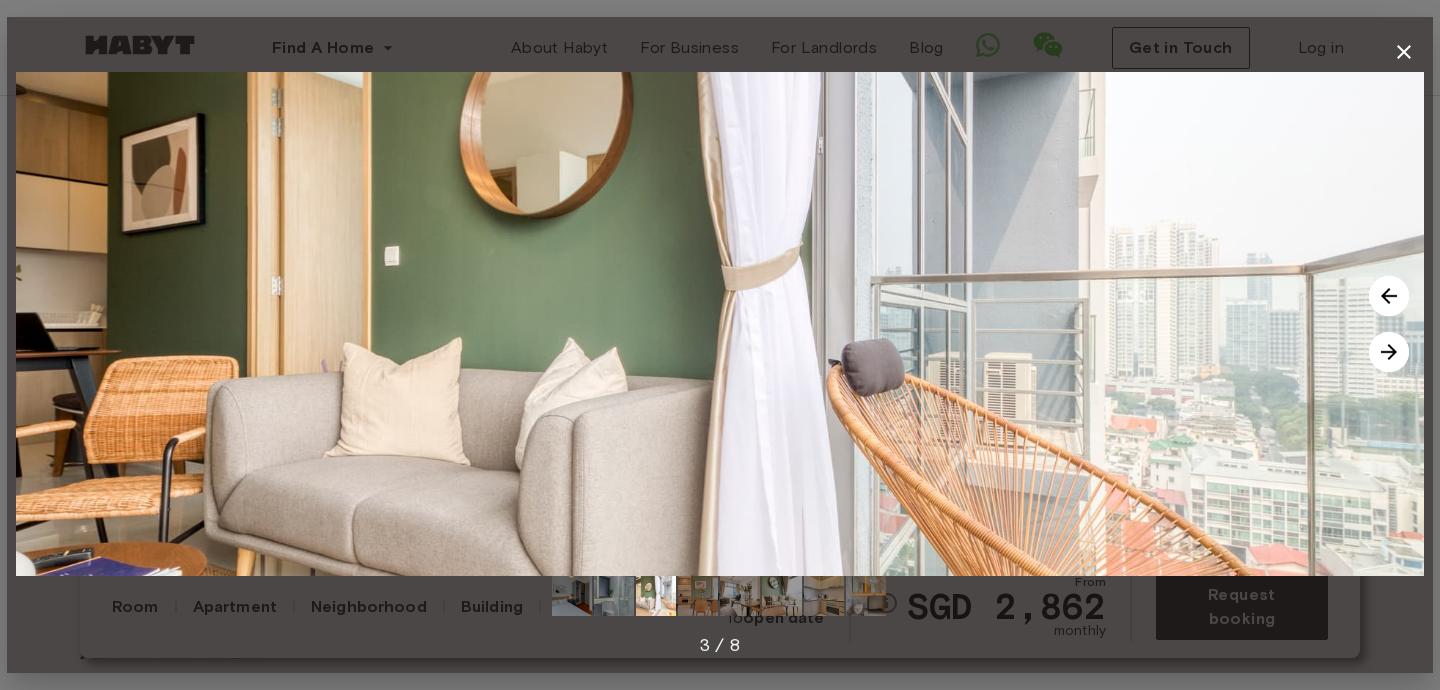 click at bounding box center (1389, 352) 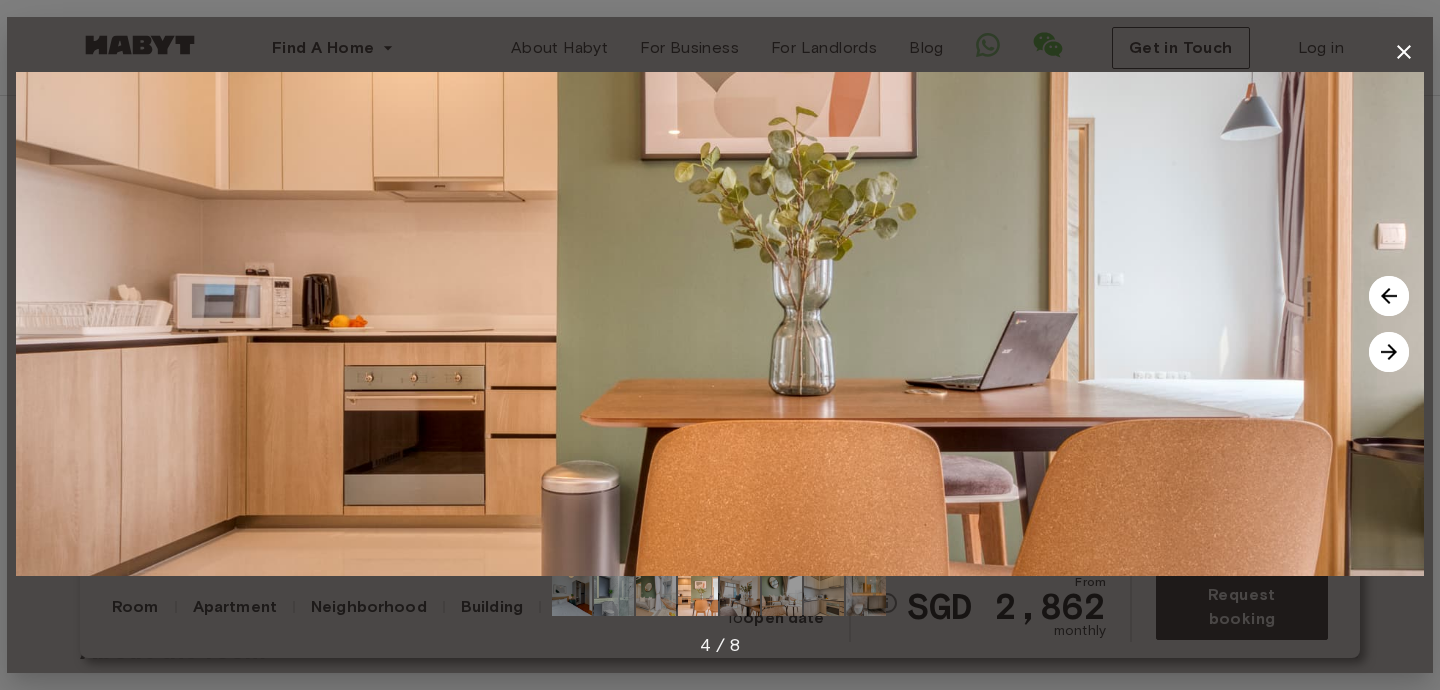 click at bounding box center [1389, 352] 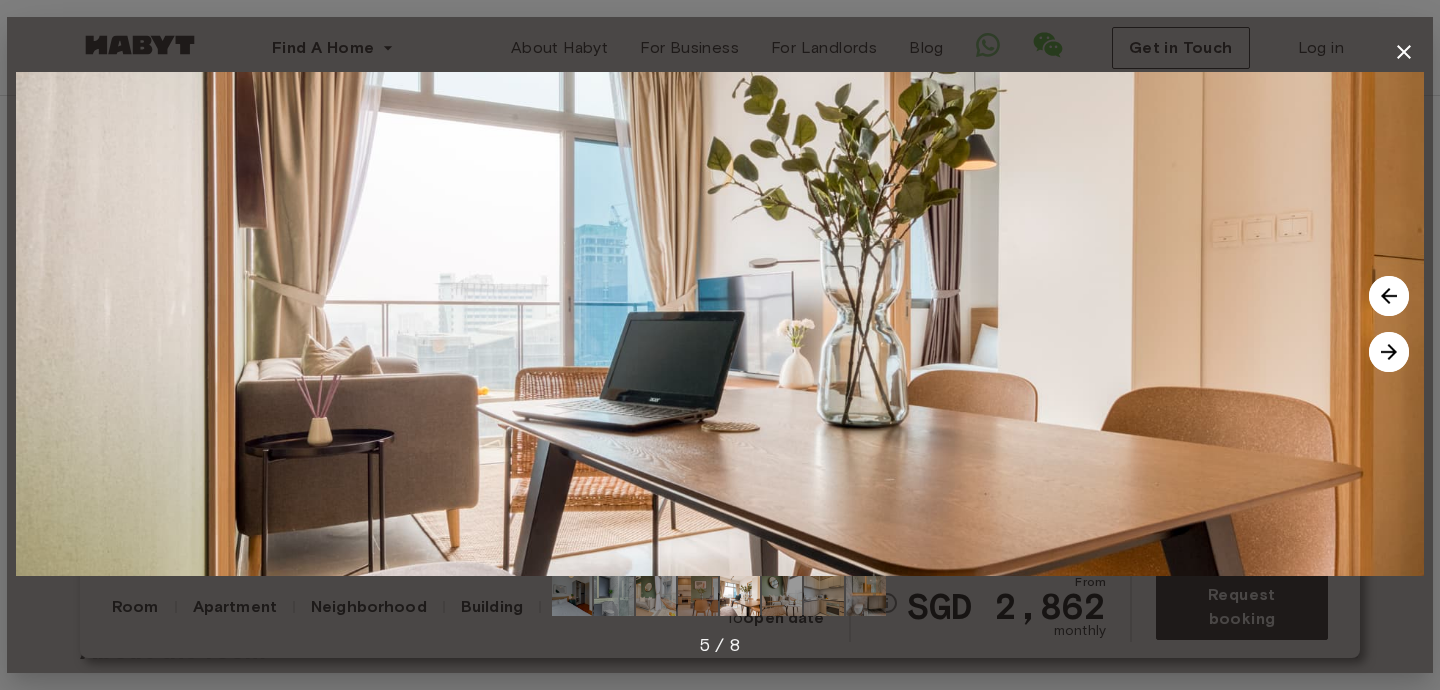 click at bounding box center [1389, 352] 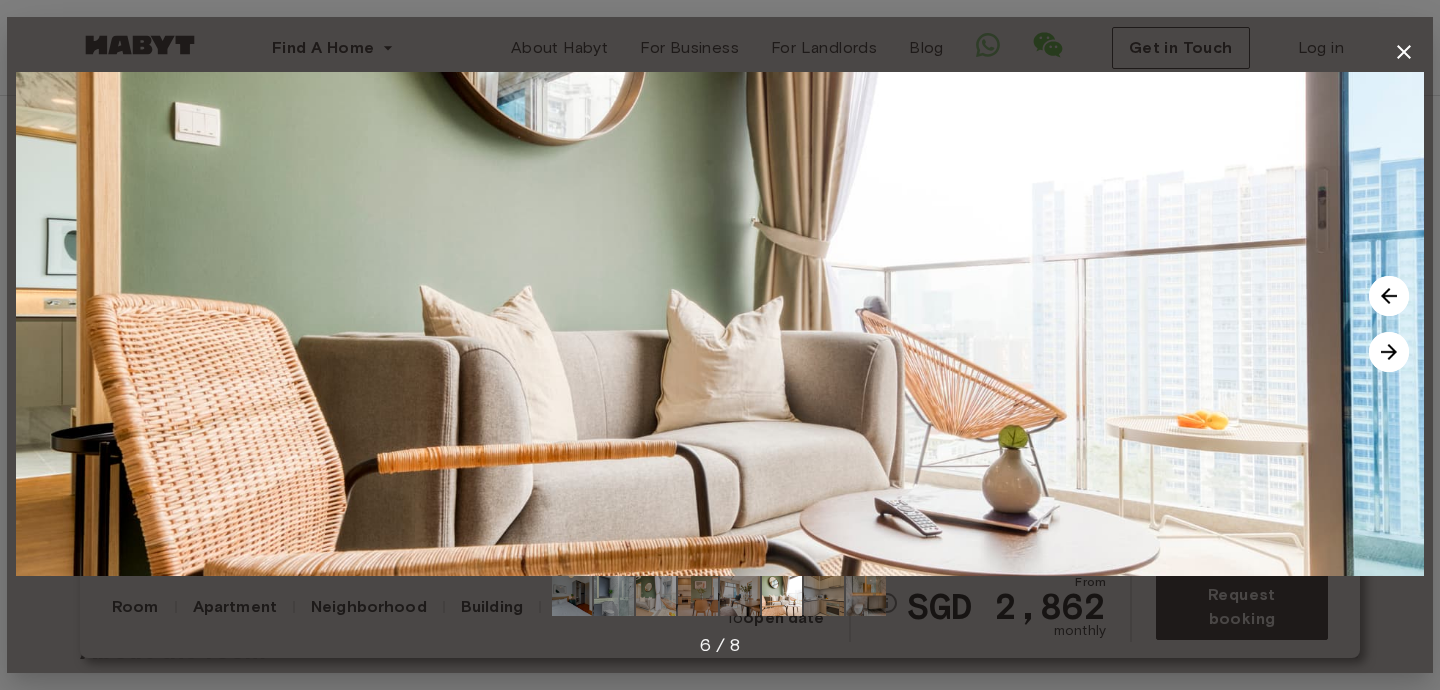 click at bounding box center [1389, 352] 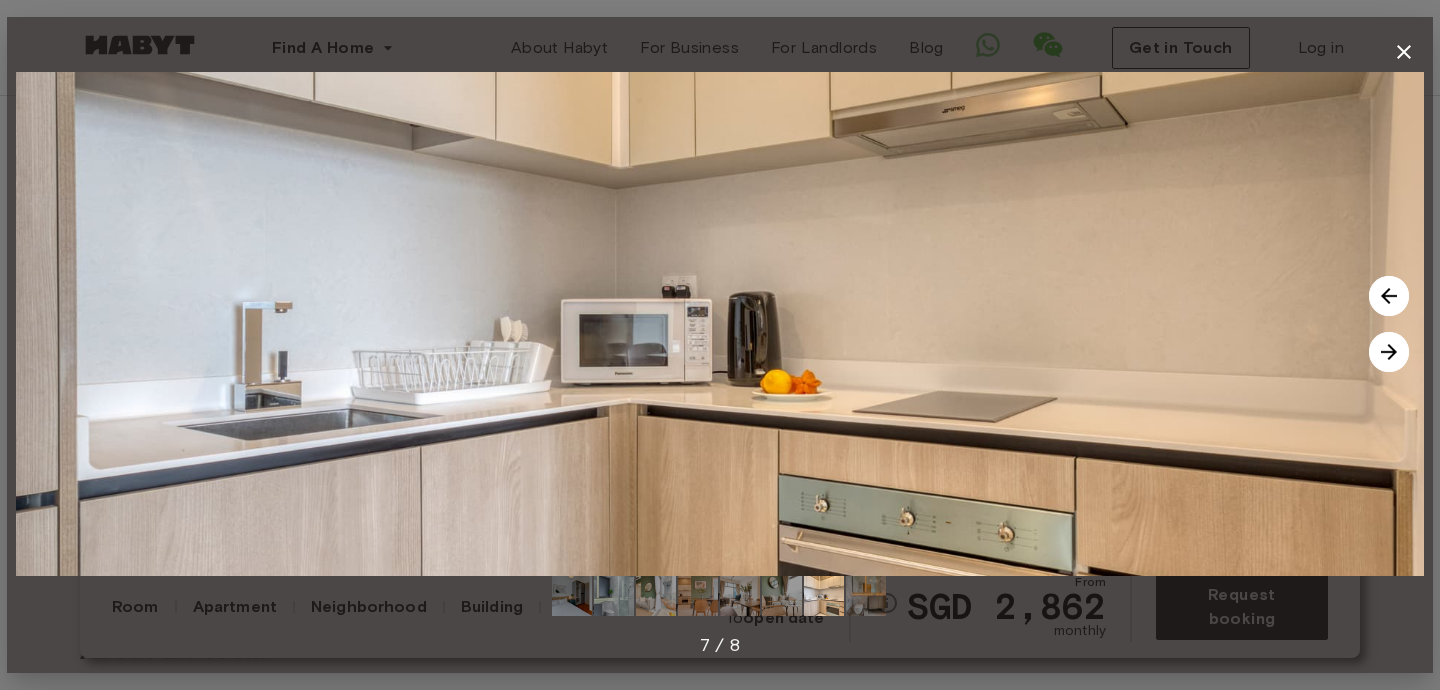 click at bounding box center (1389, 352) 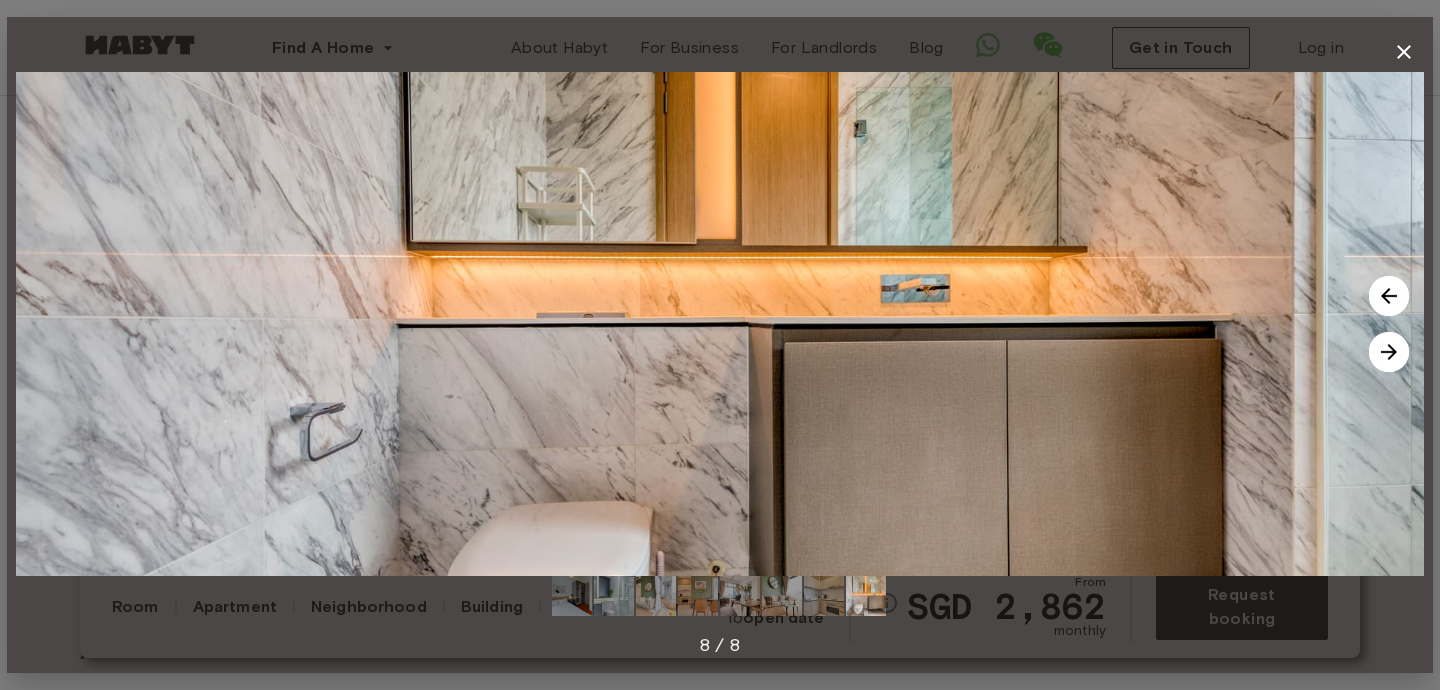 click at bounding box center [1389, 352] 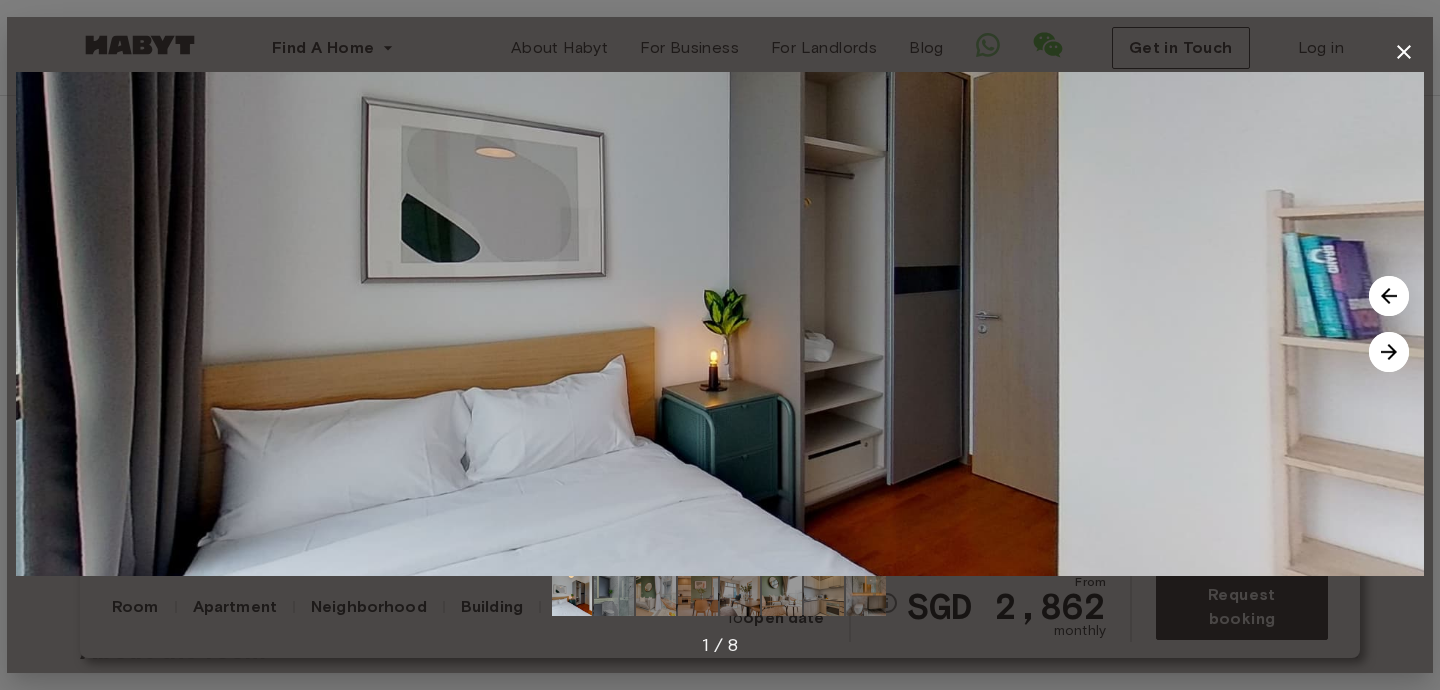 click at bounding box center (1389, 352) 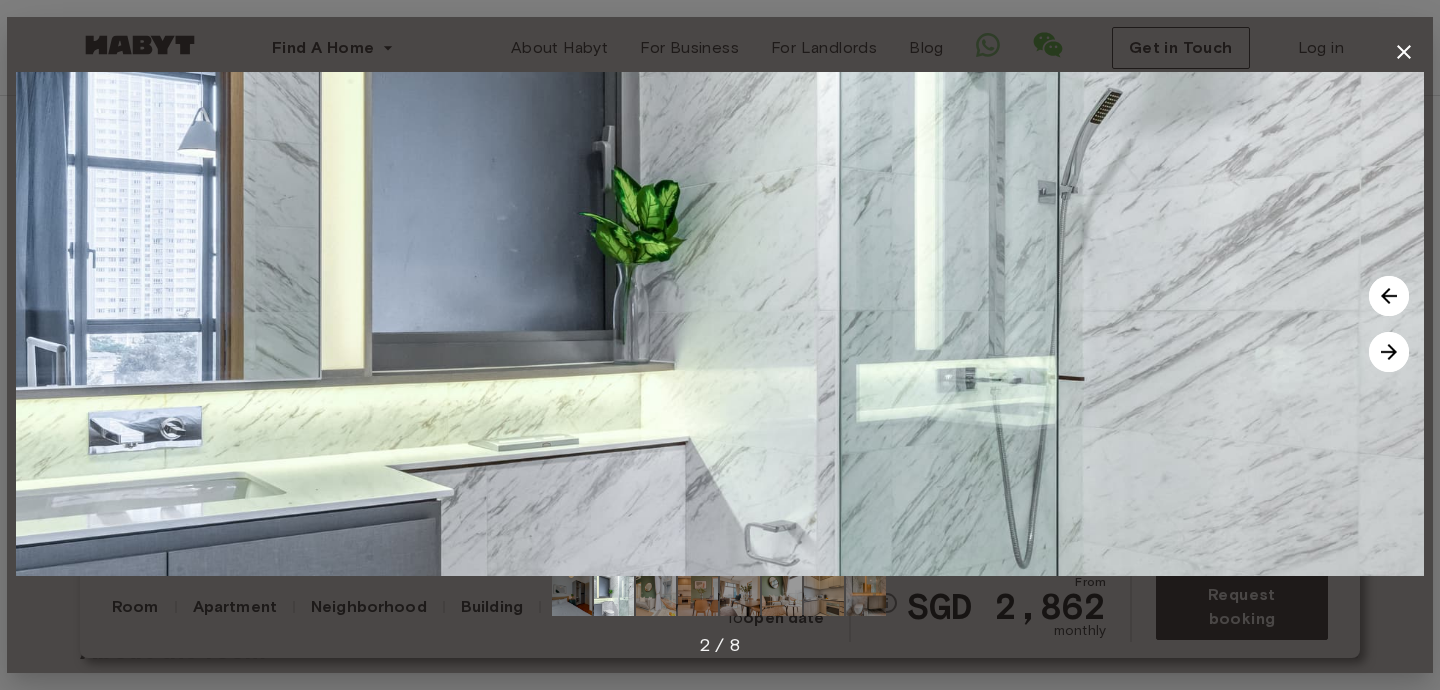 click at bounding box center [1389, 296] 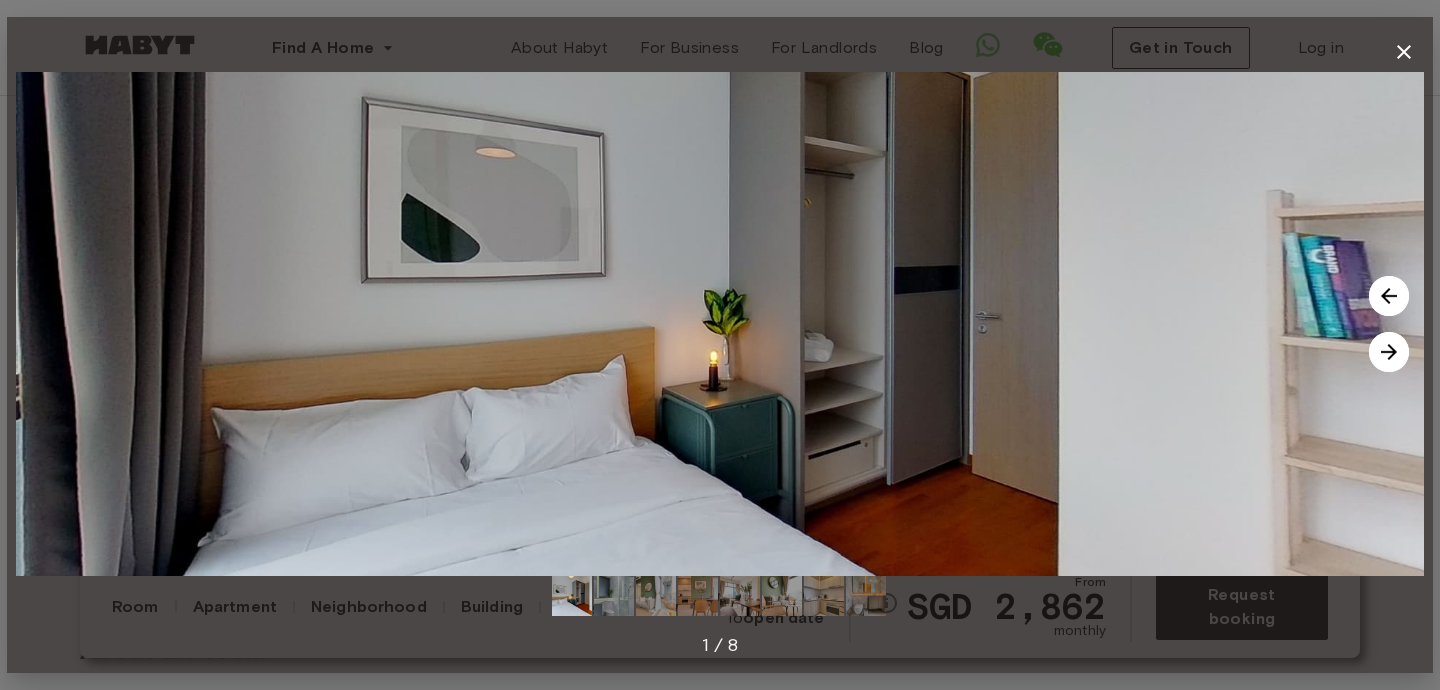 click at bounding box center (1389, 296) 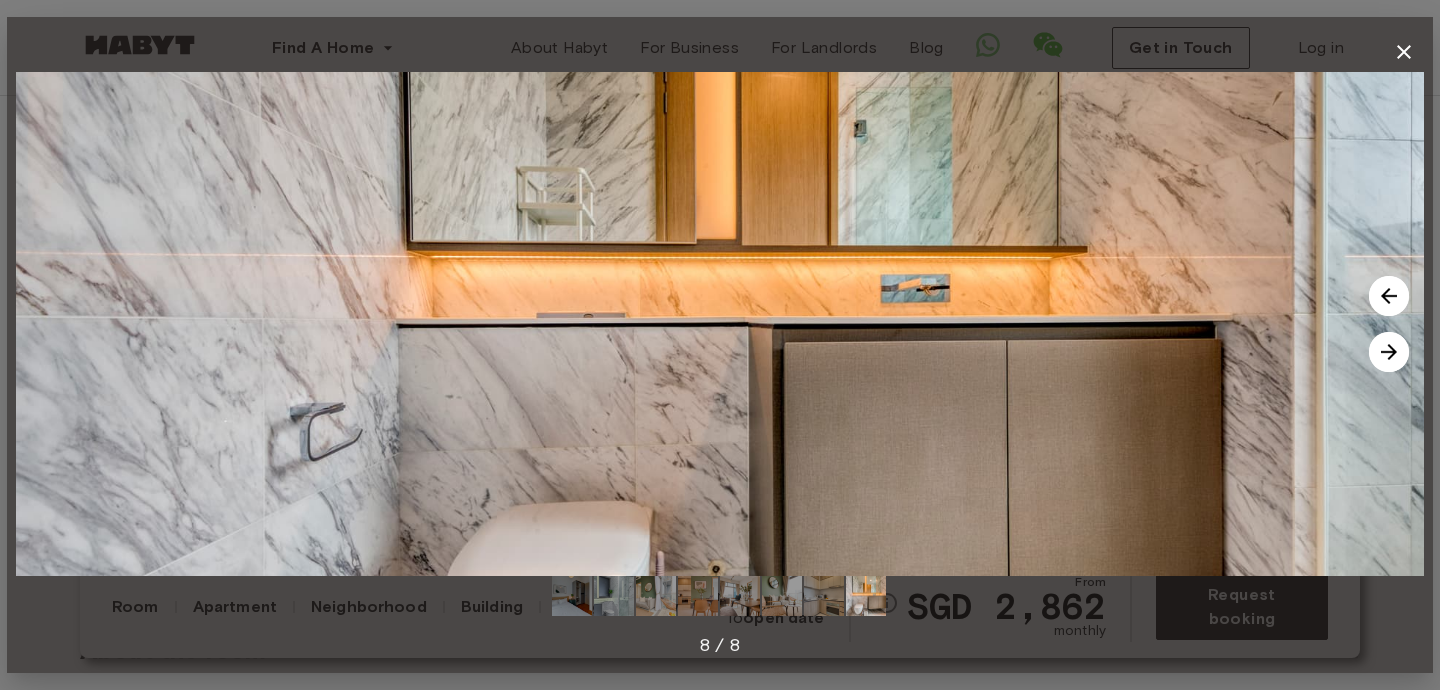 click at bounding box center [1389, 352] 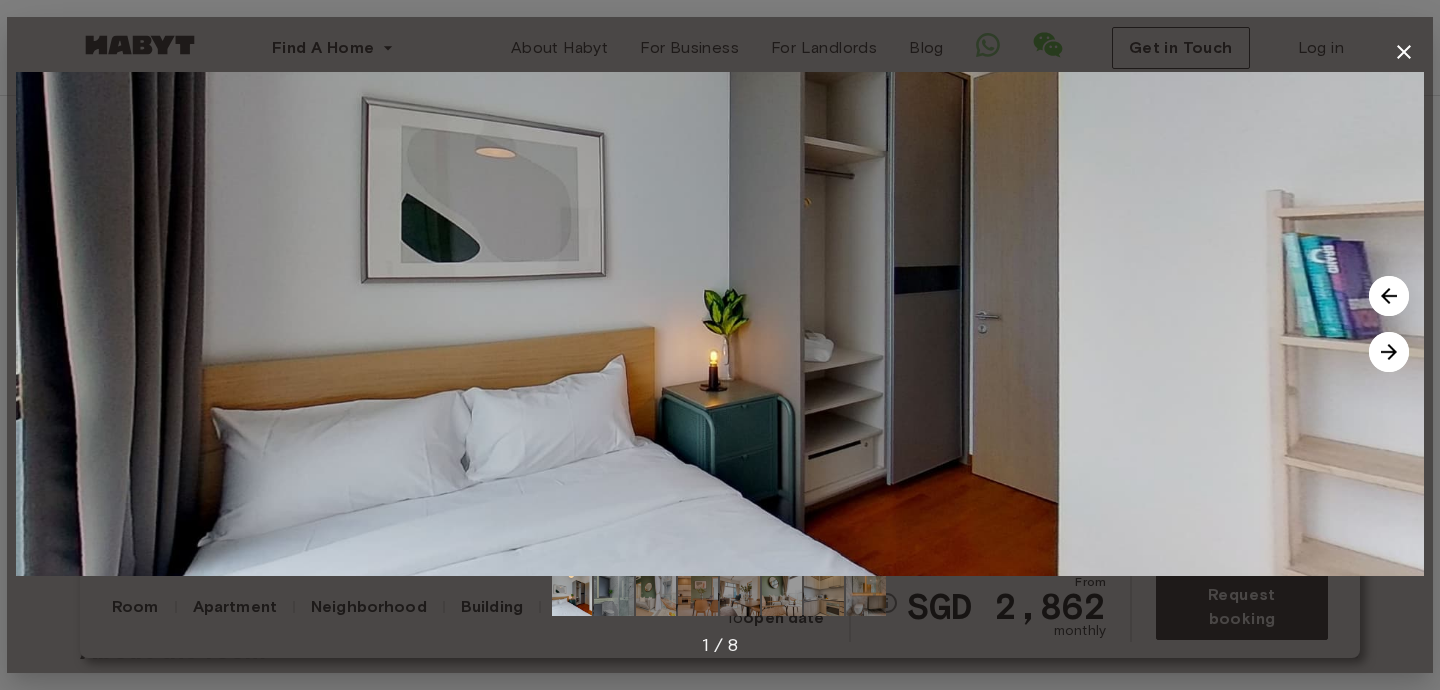 click at bounding box center (1389, 352) 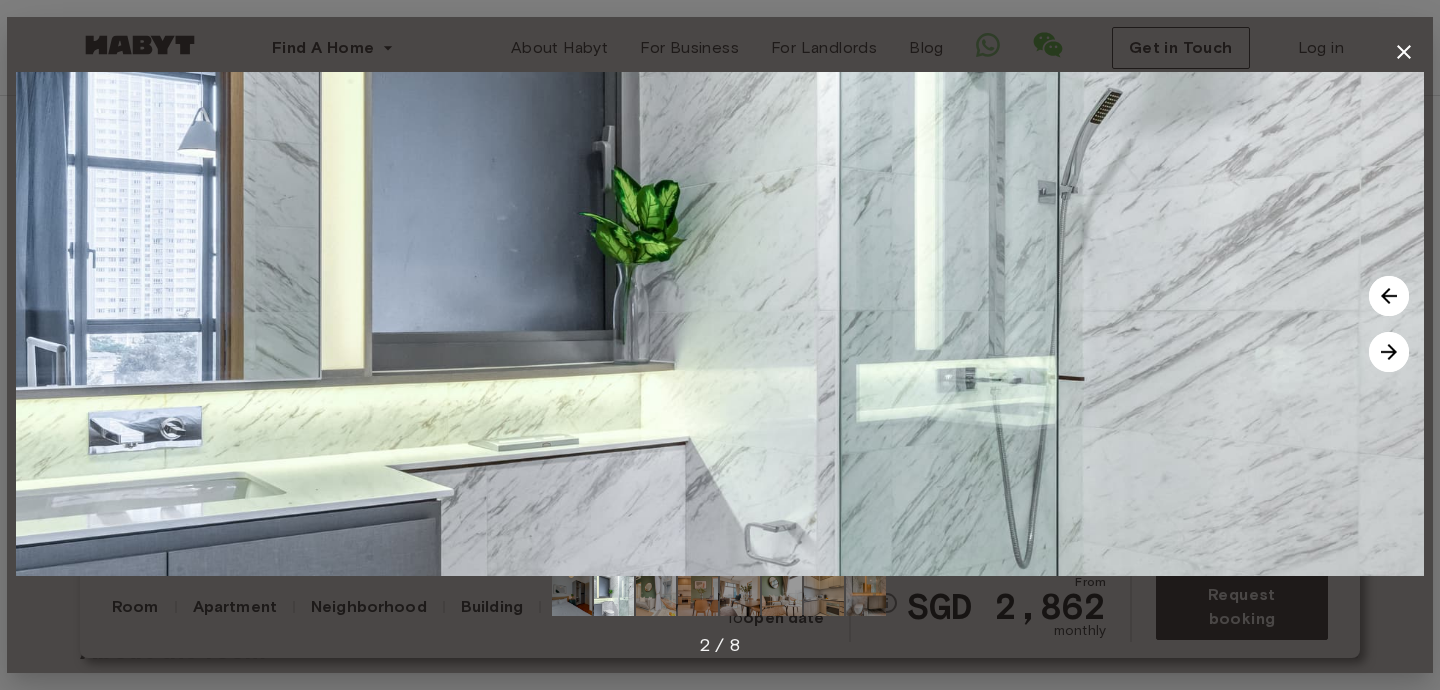 click at bounding box center (1389, 352) 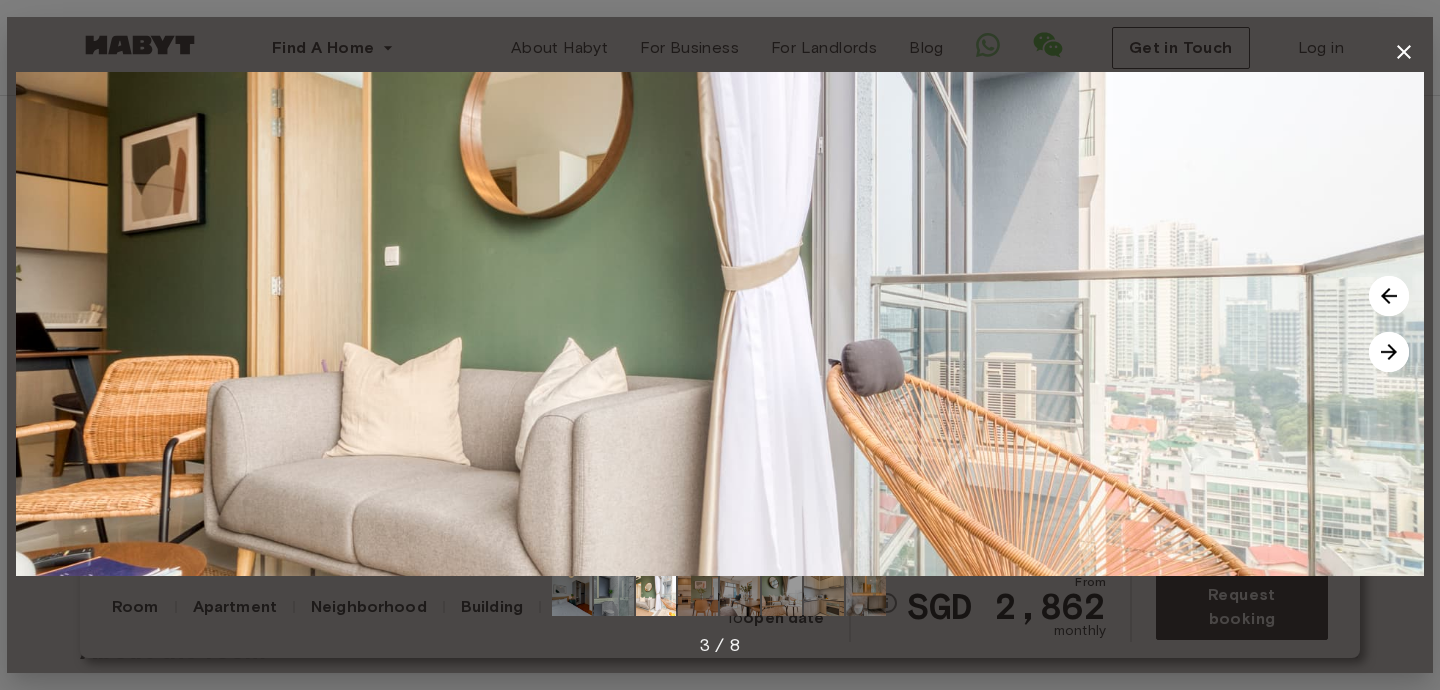 click at bounding box center [1389, 352] 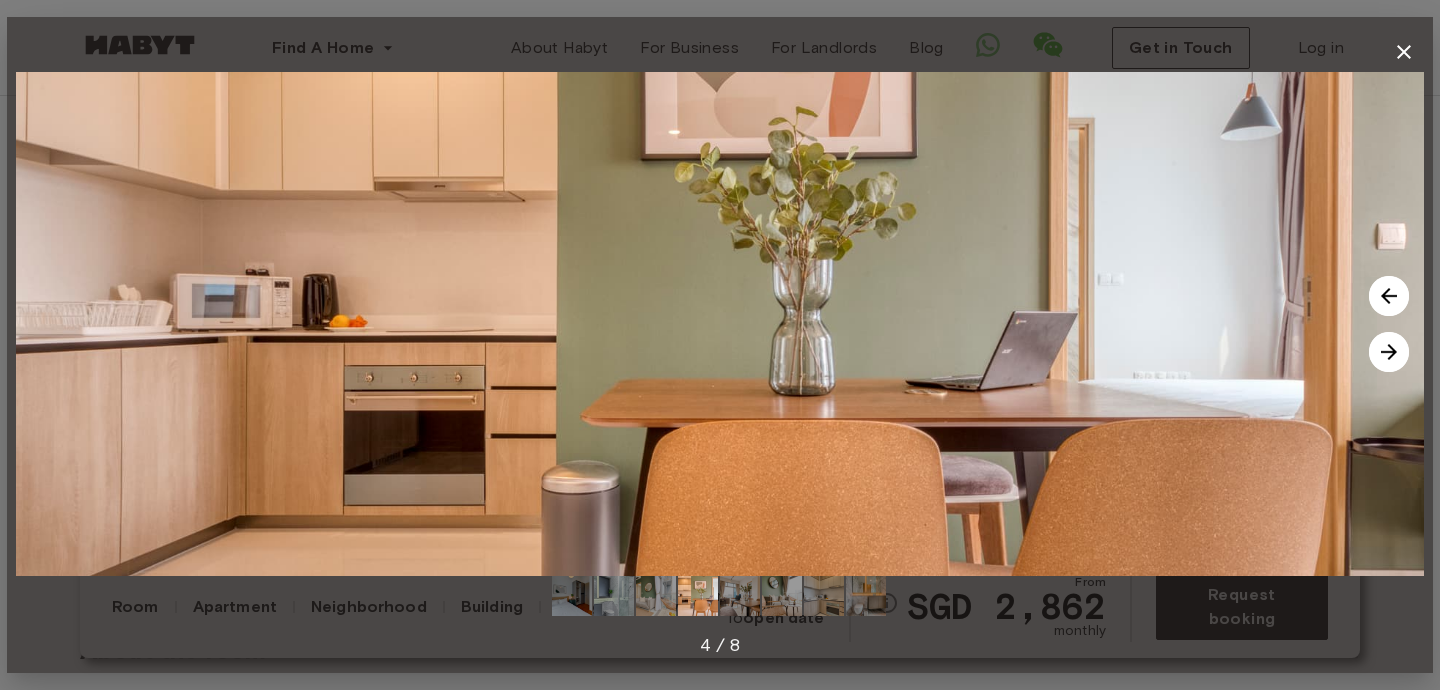 click at bounding box center [1389, 352] 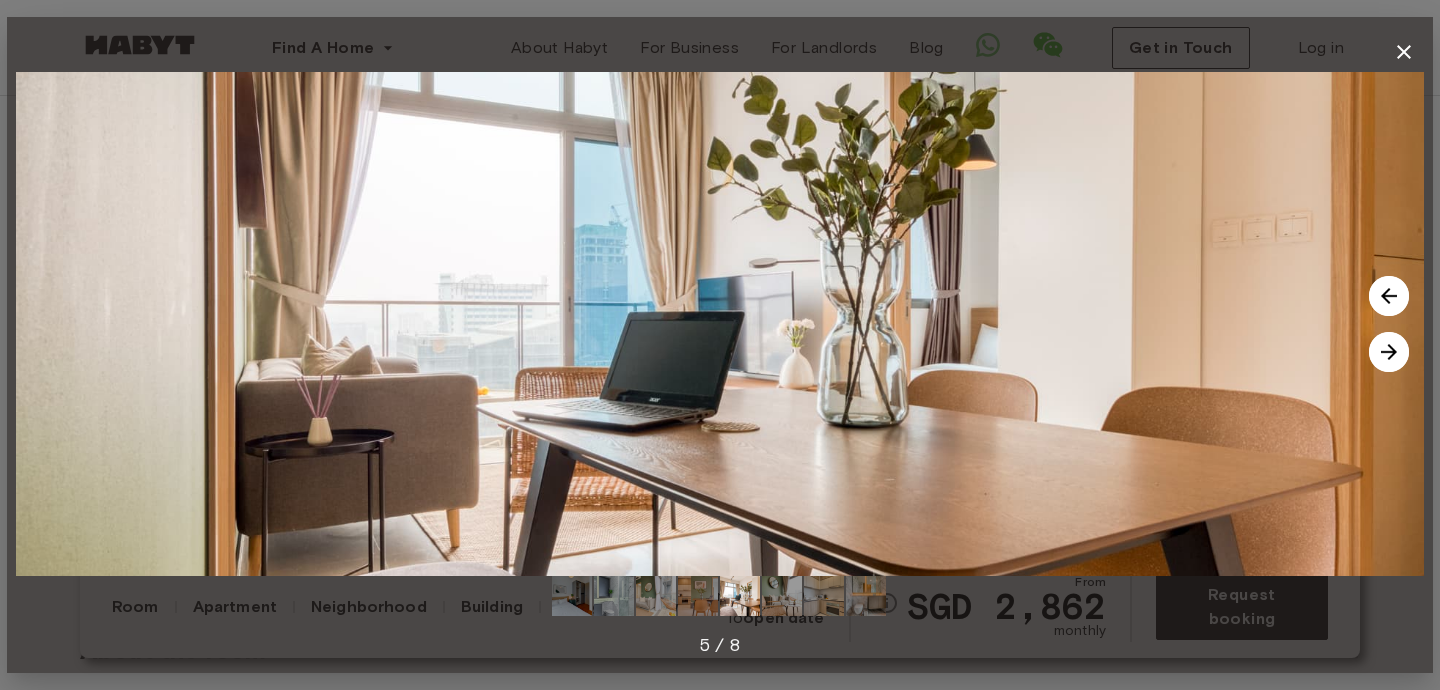 click at bounding box center [1389, 352] 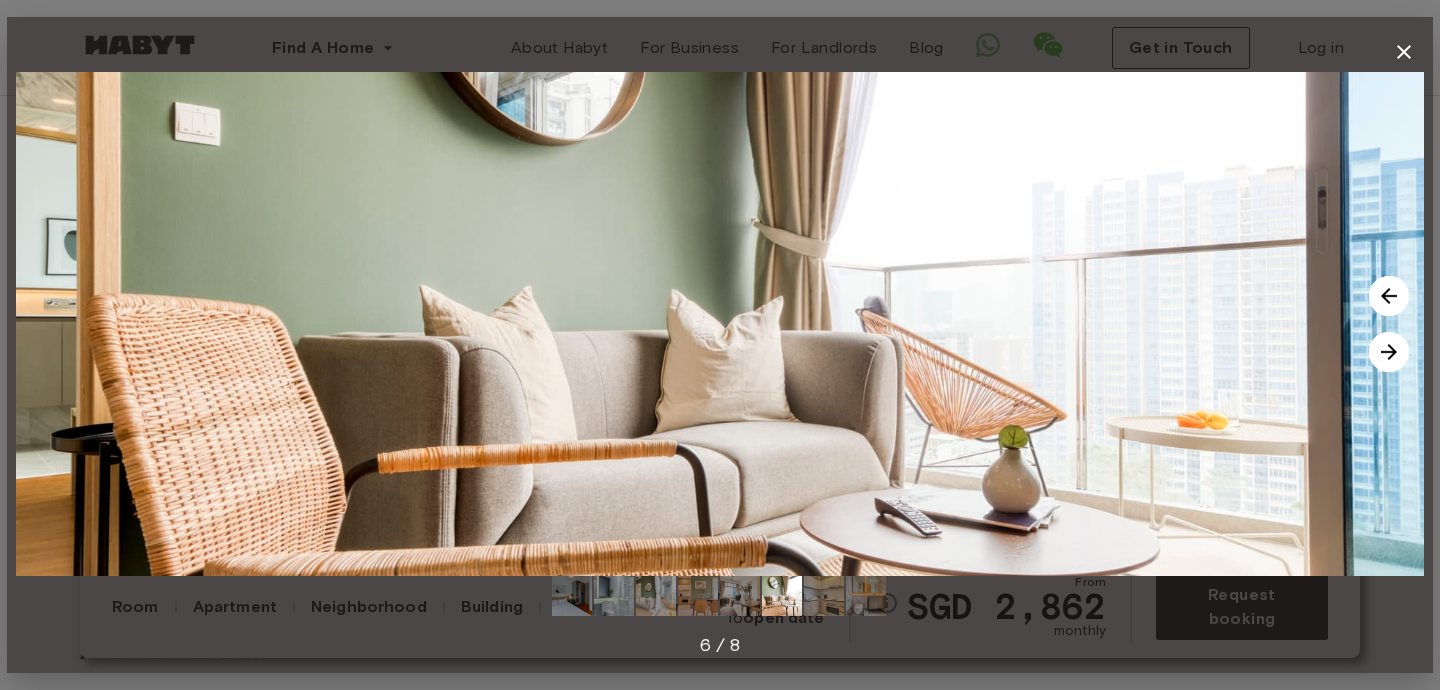 click 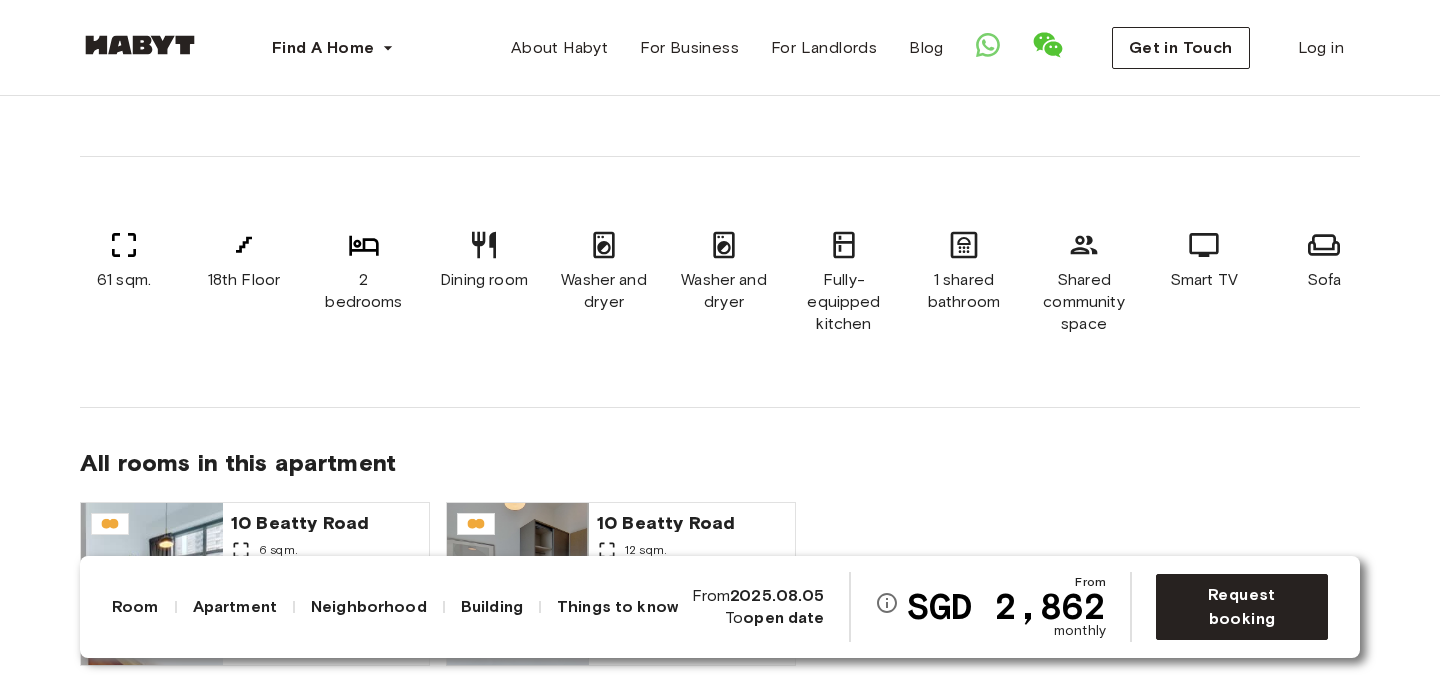 scroll, scrollTop: 1397, scrollLeft: 0, axis: vertical 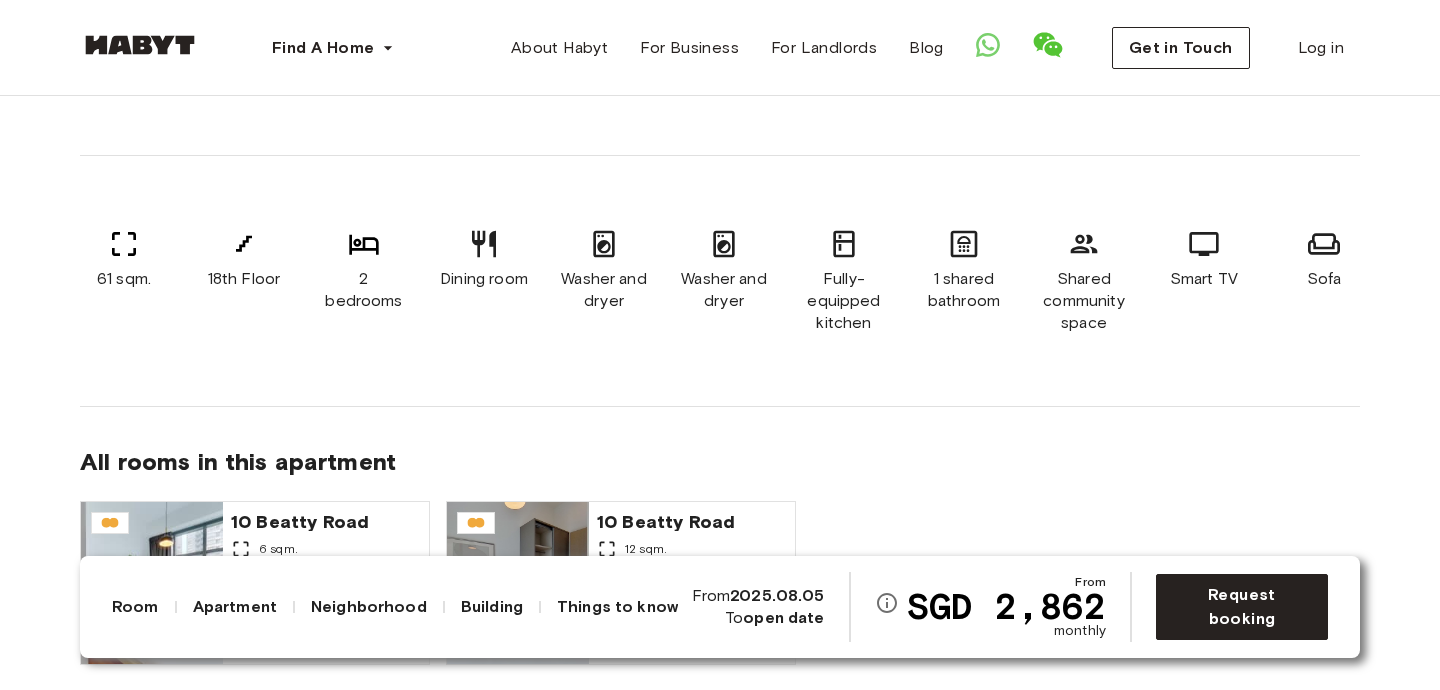 click on "here" at bounding box center [915, 76] 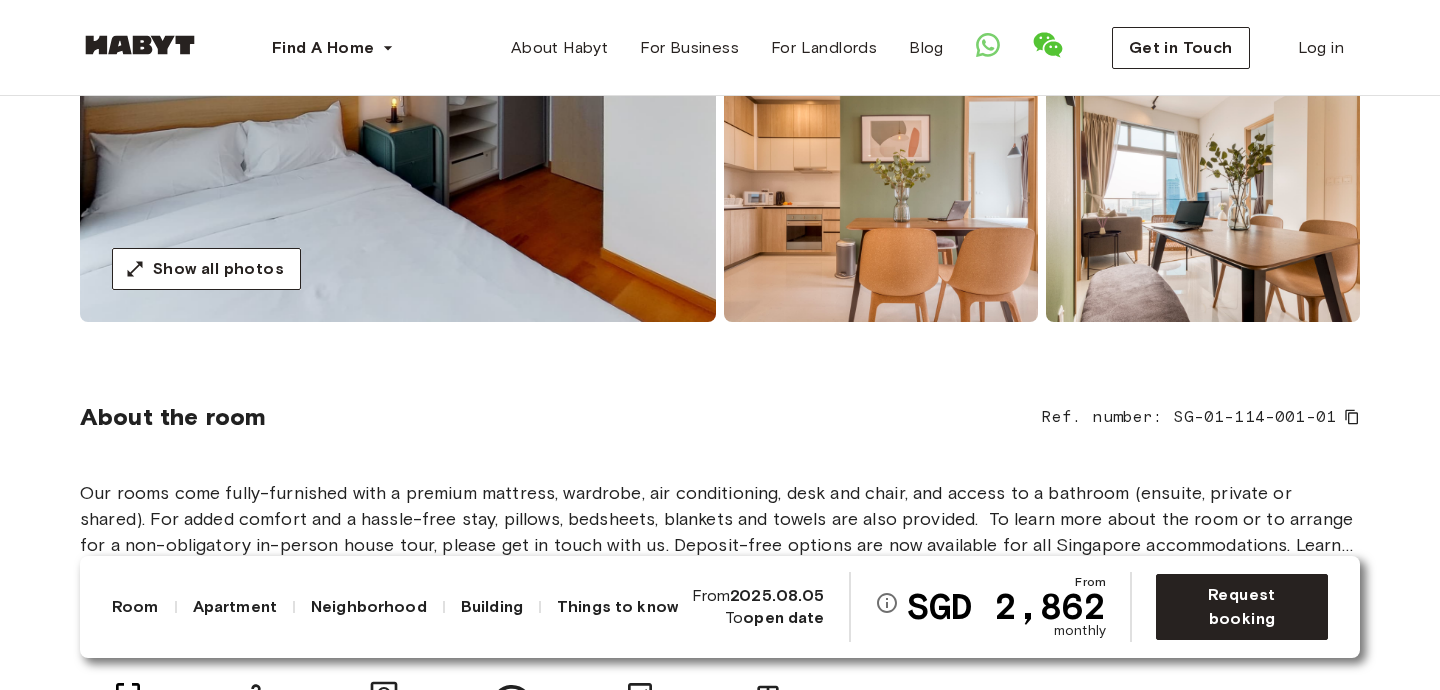 scroll, scrollTop: 421, scrollLeft: 0, axis: vertical 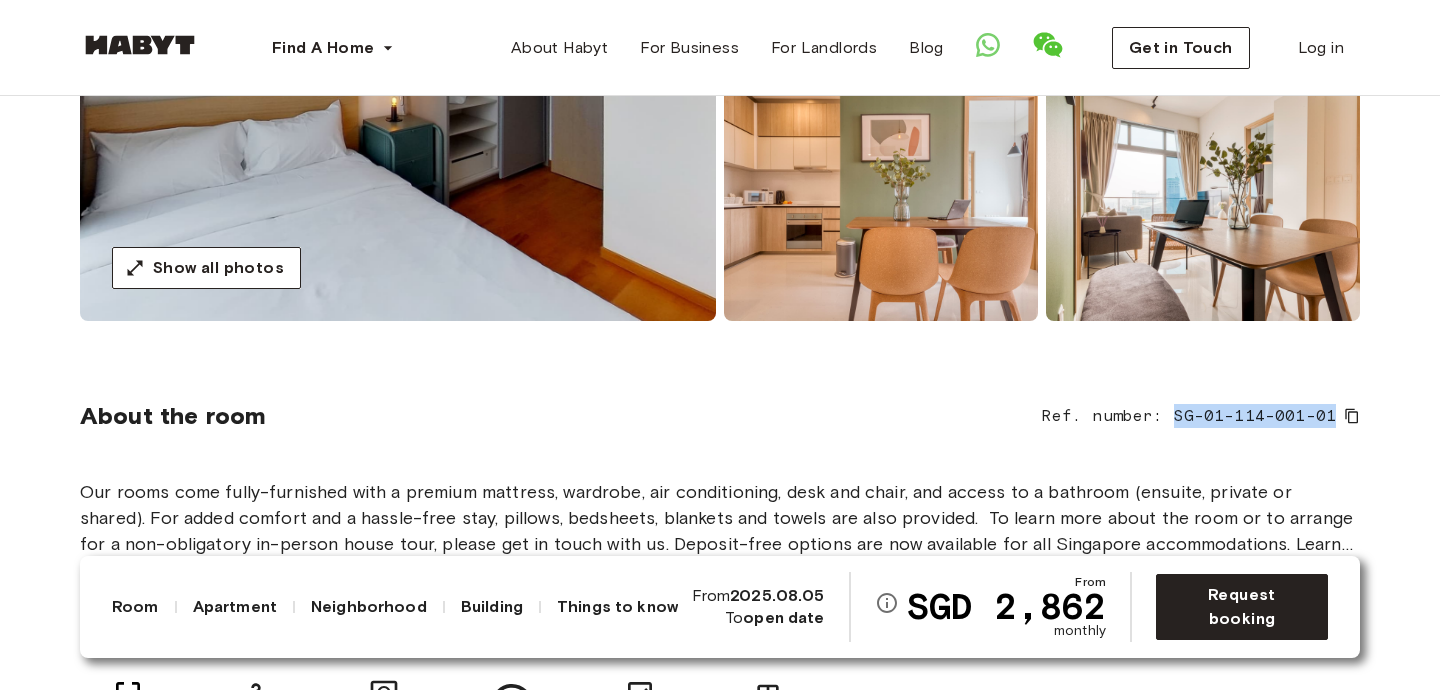 drag, startPoint x: 1180, startPoint y: 414, endPoint x: 1331, endPoint y: 420, distance: 151.11916 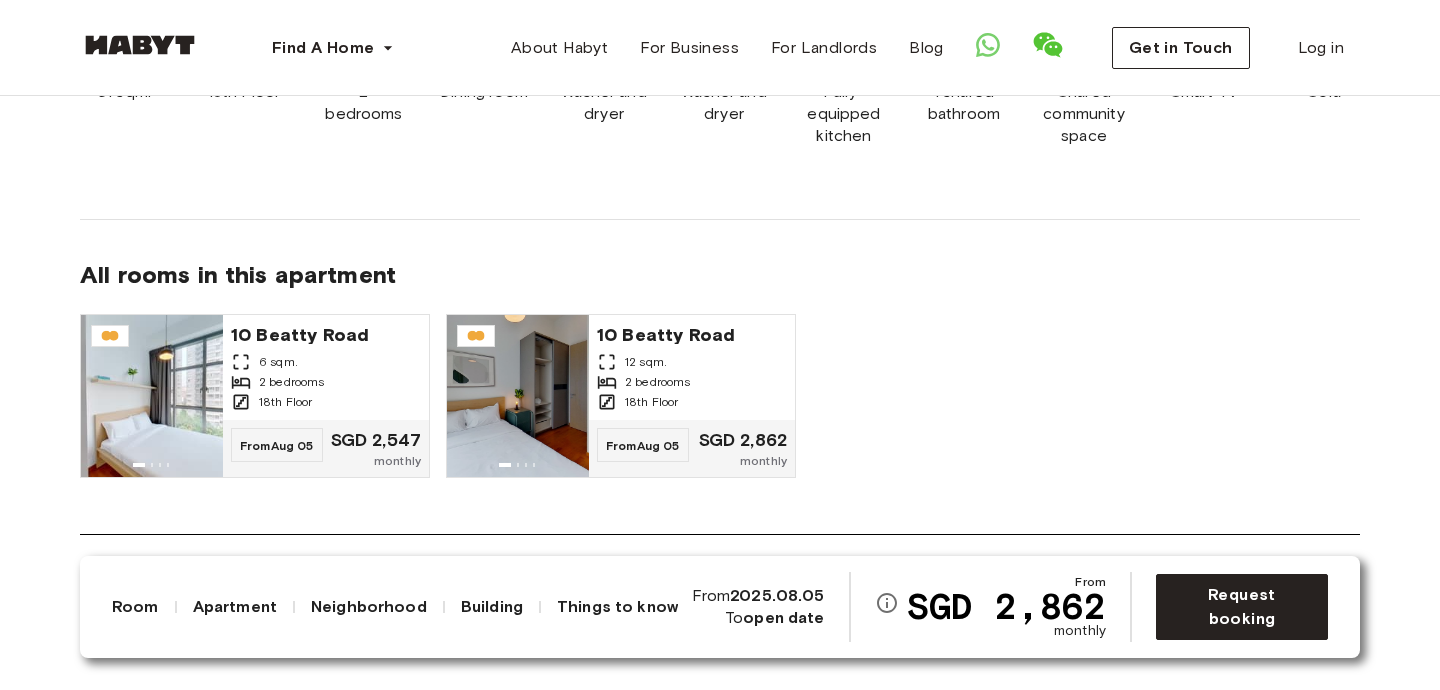 scroll, scrollTop: 1218, scrollLeft: 0, axis: vertical 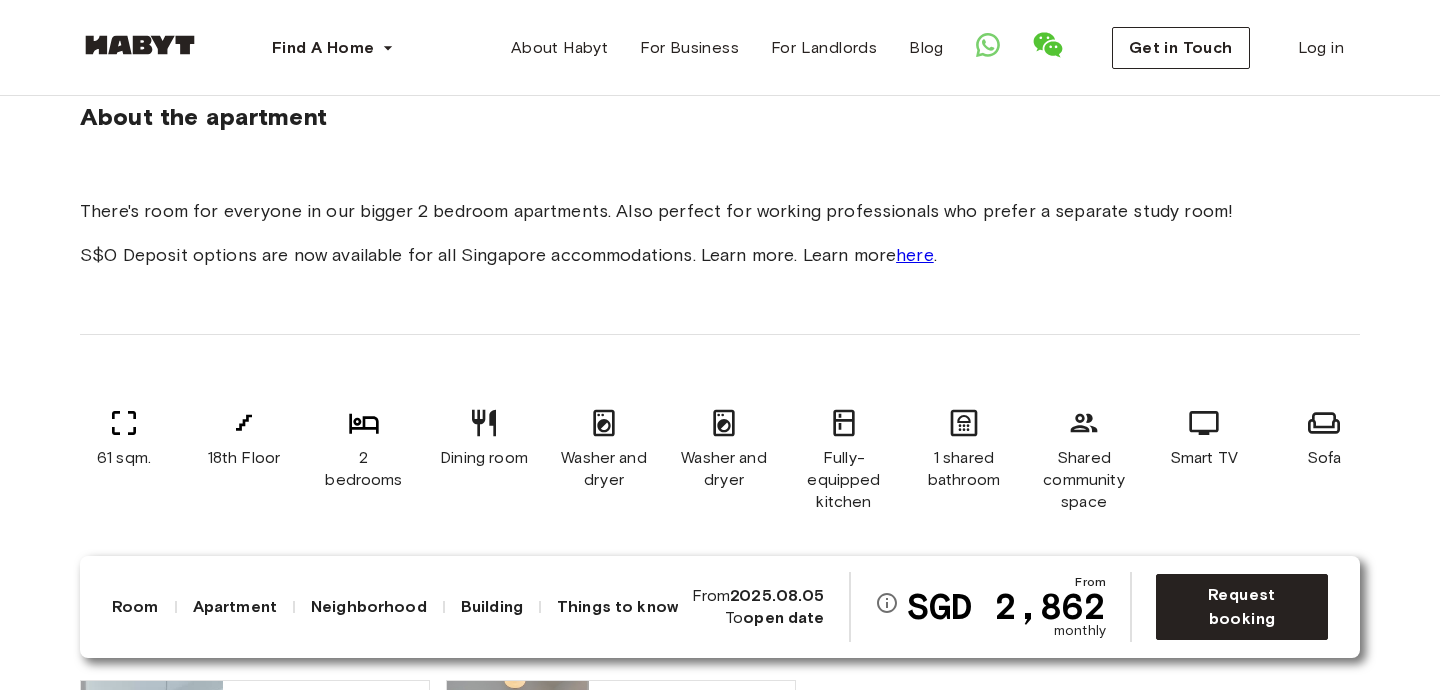 click on "here" at bounding box center [915, 255] 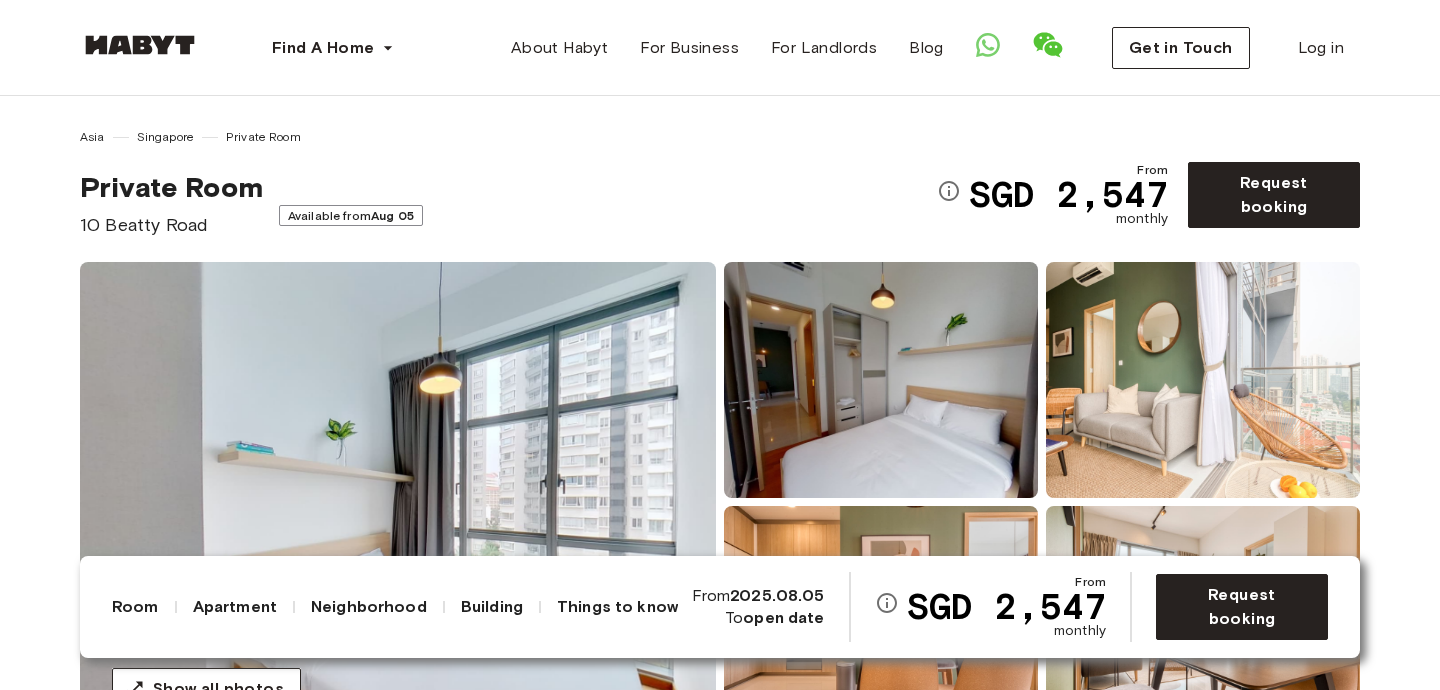 scroll, scrollTop: 0, scrollLeft: 0, axis: both 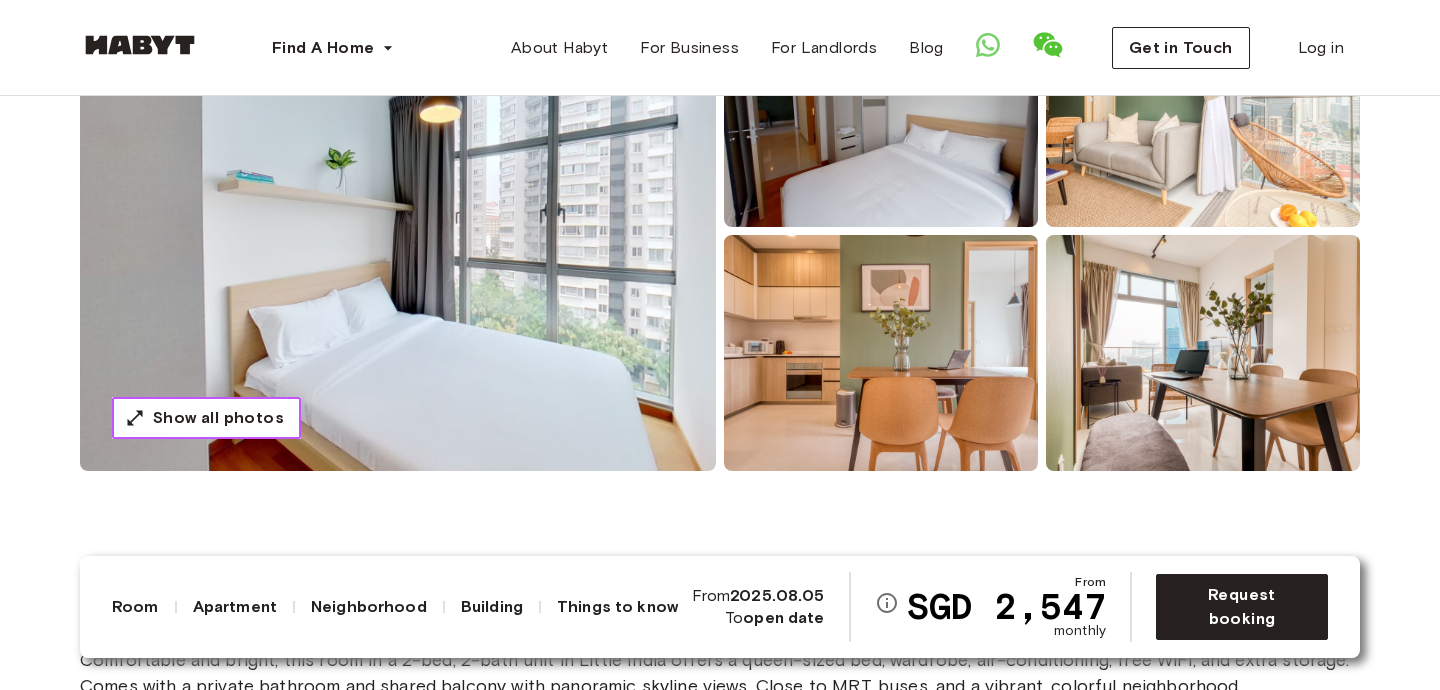 click on "Show all photos" at bounding box center (218, 418) 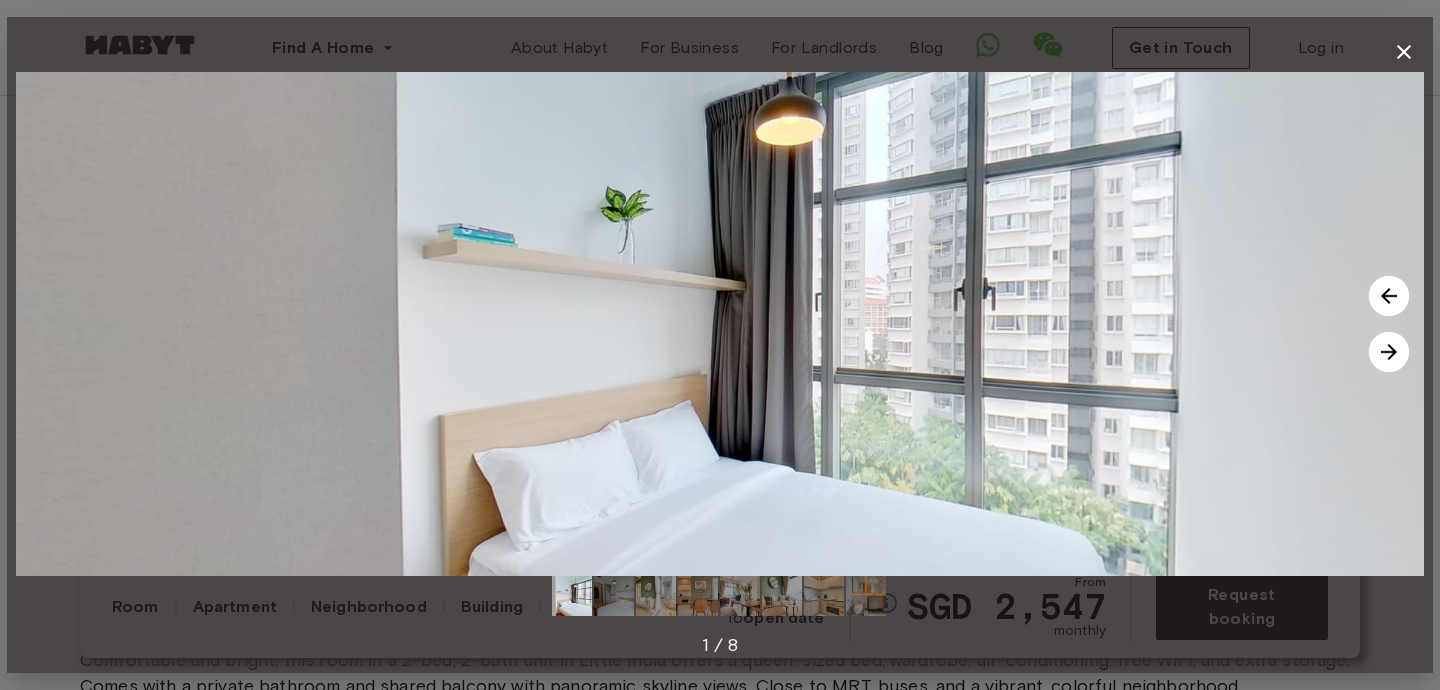 click at bounding box center (1389, 352) 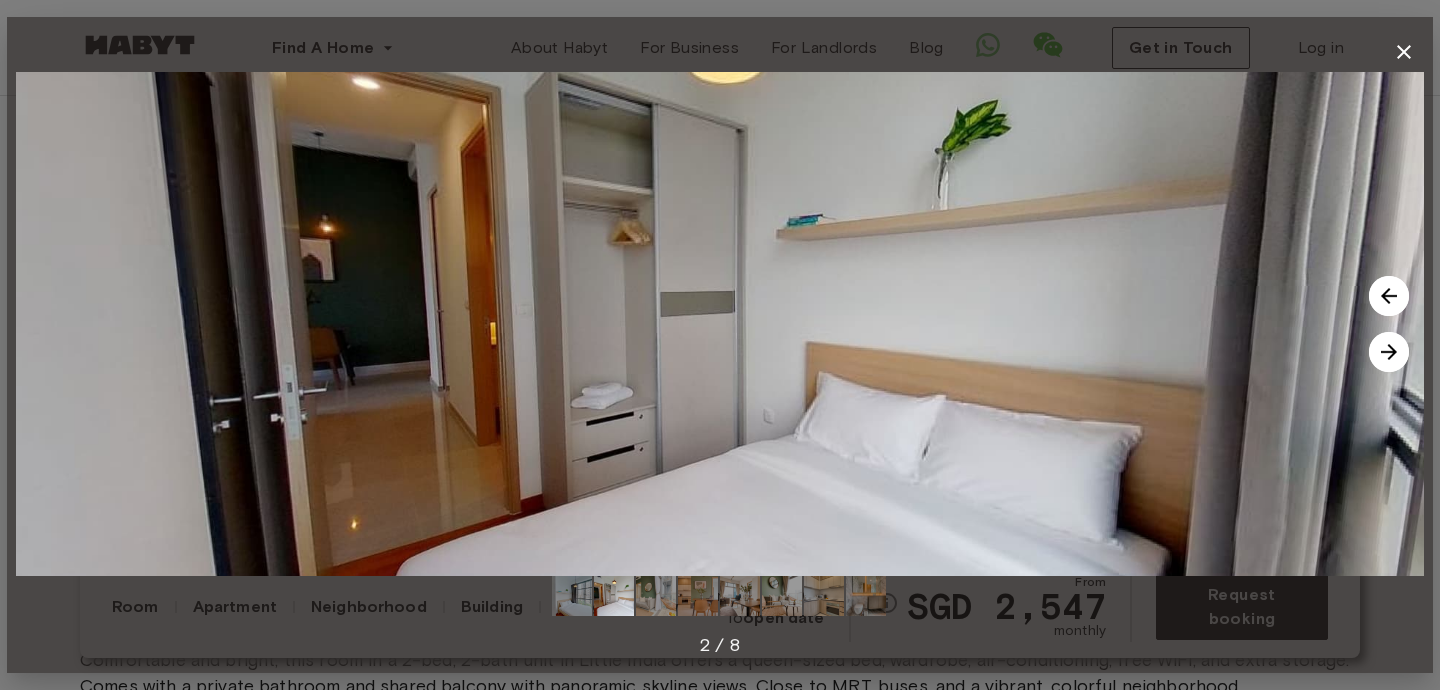 click at bounding box center [1389, 352] 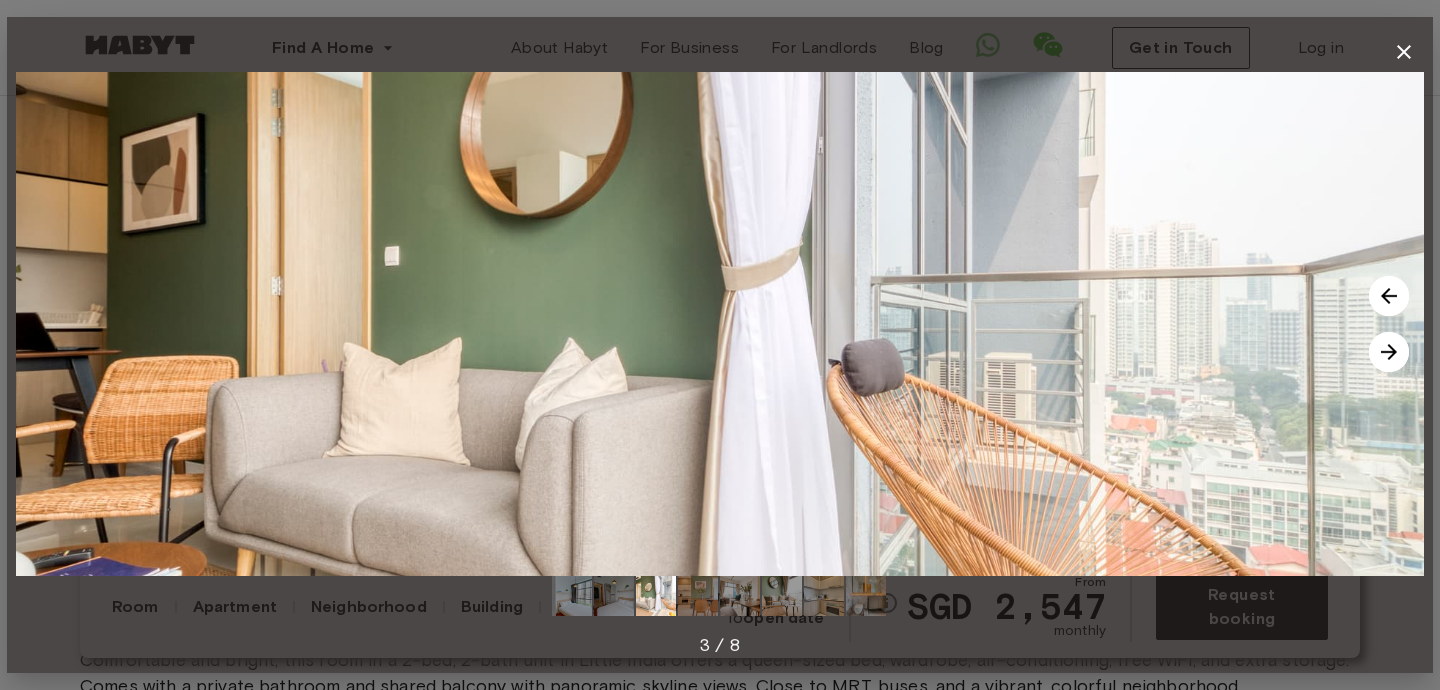 click at bounding box center (1389, 352) 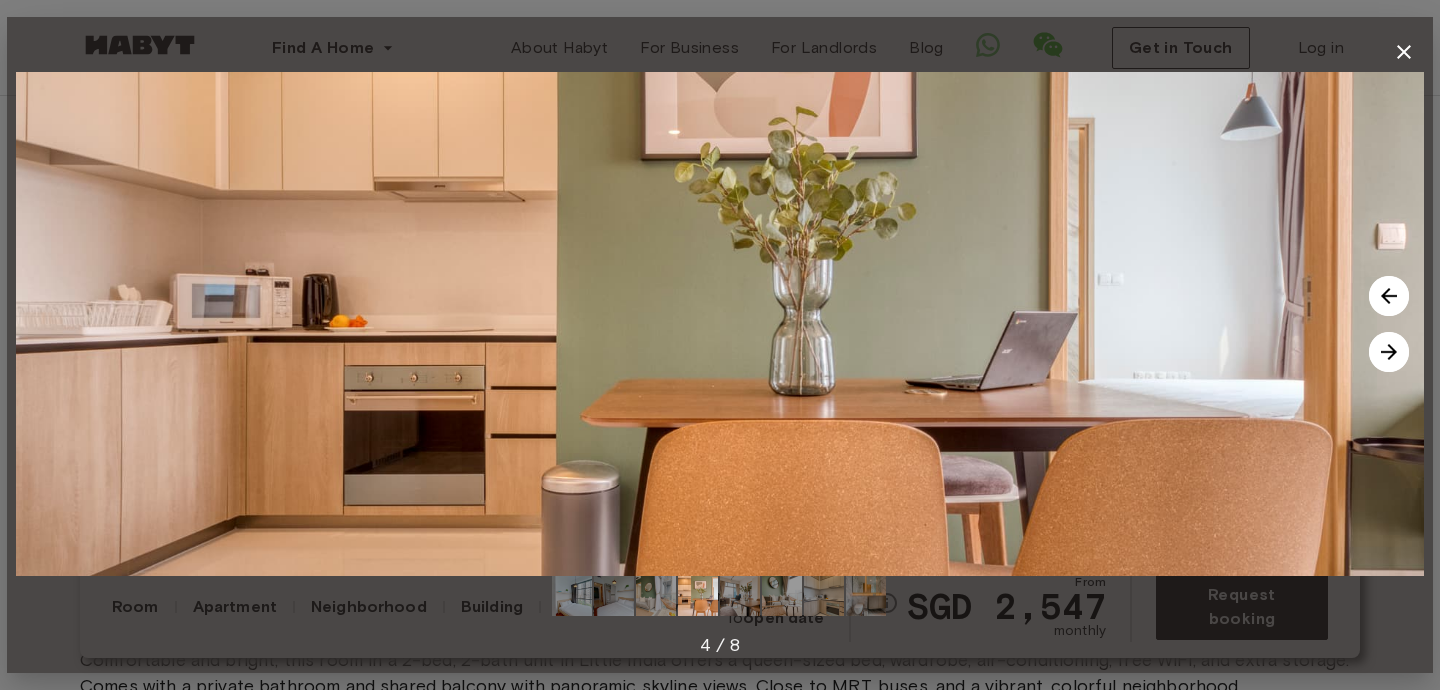 click at bounding box center [1389, 352] 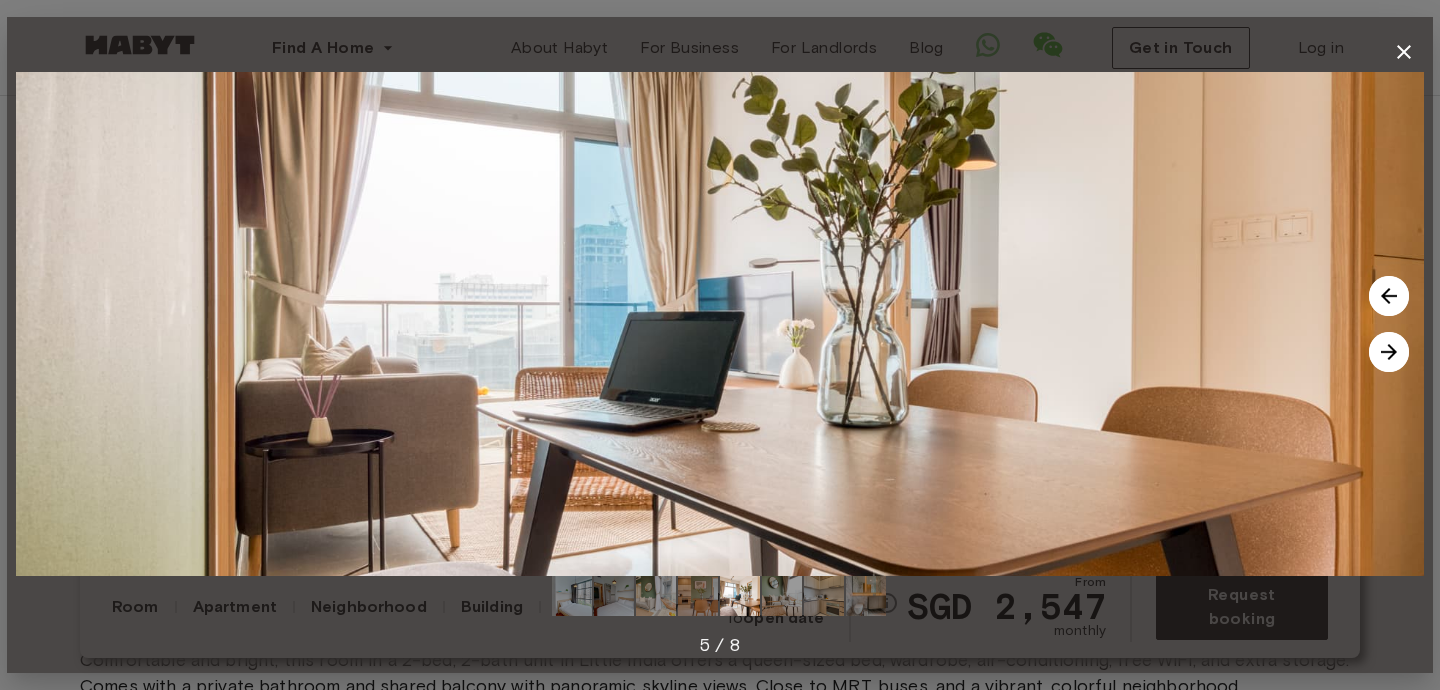 click at bounding box center (1389, 352) 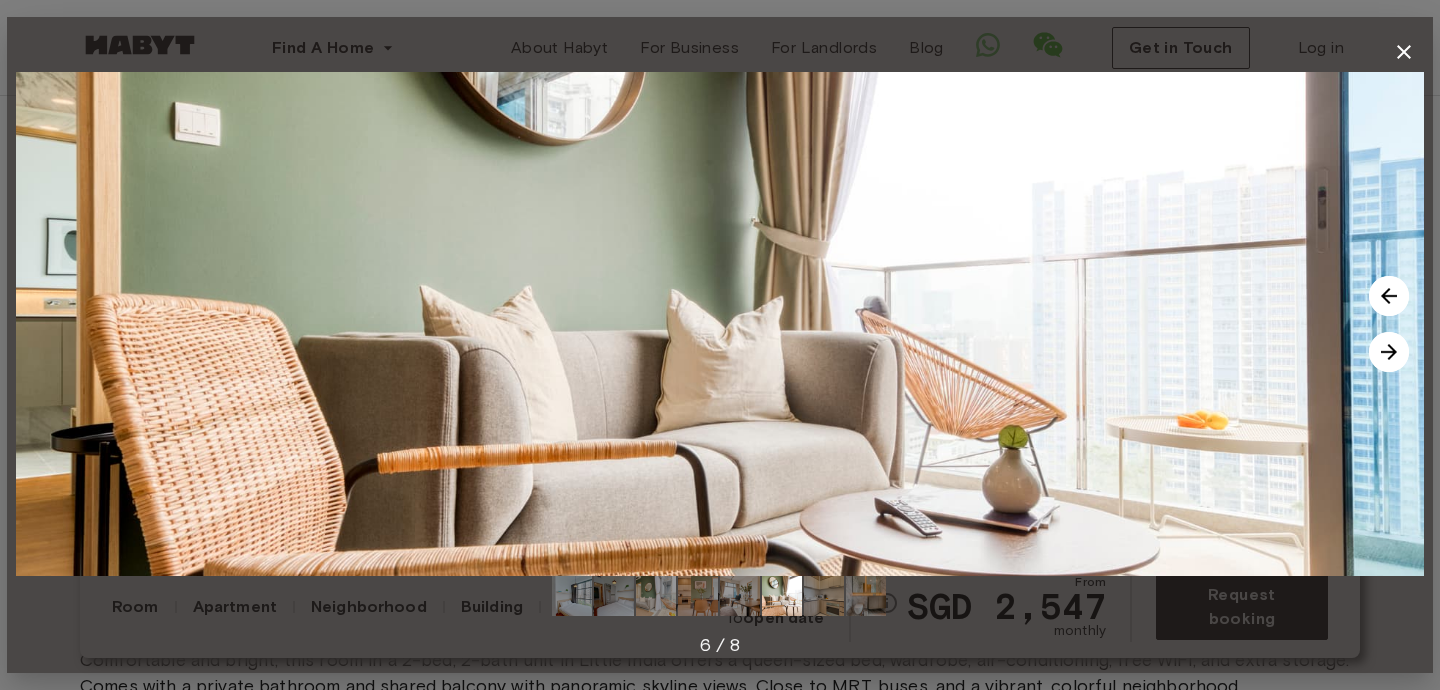 click at bounding box center [1389, 352] 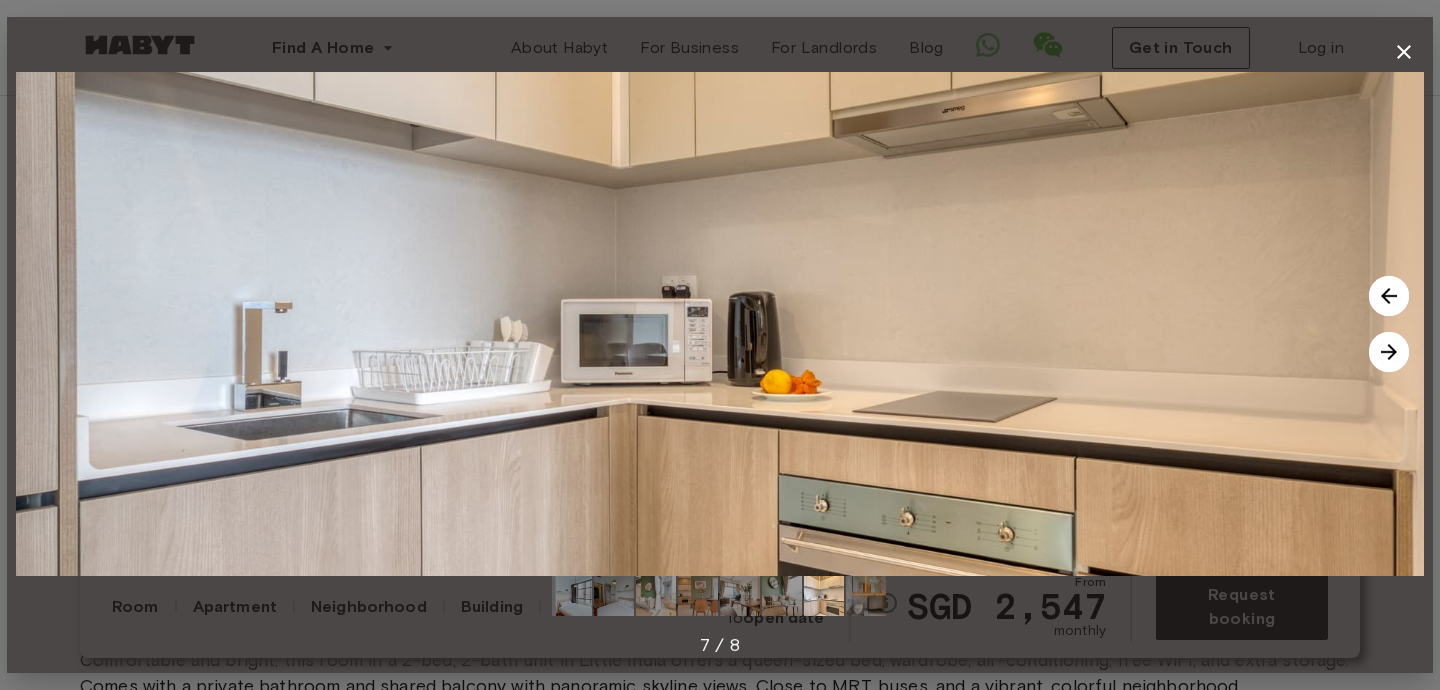 click at bounding box center [1389, 352] 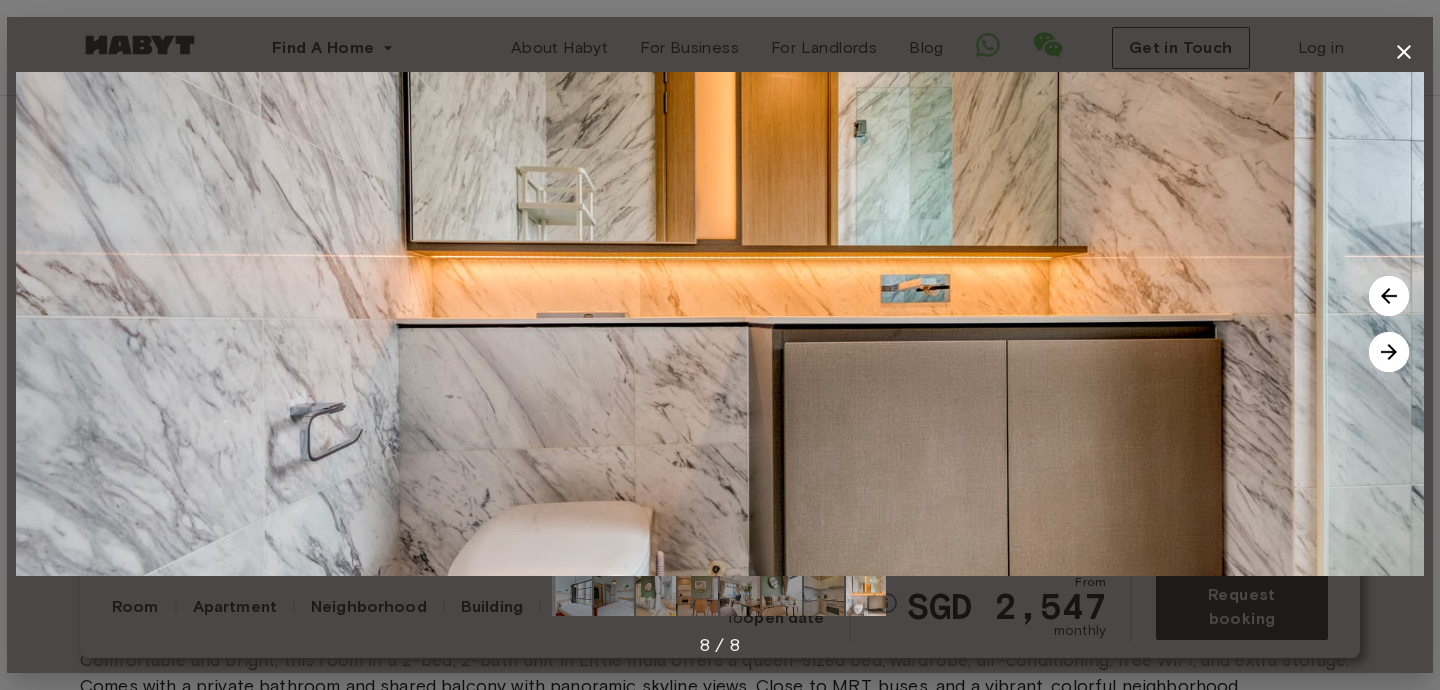 click at bounding box center (1389, 352) 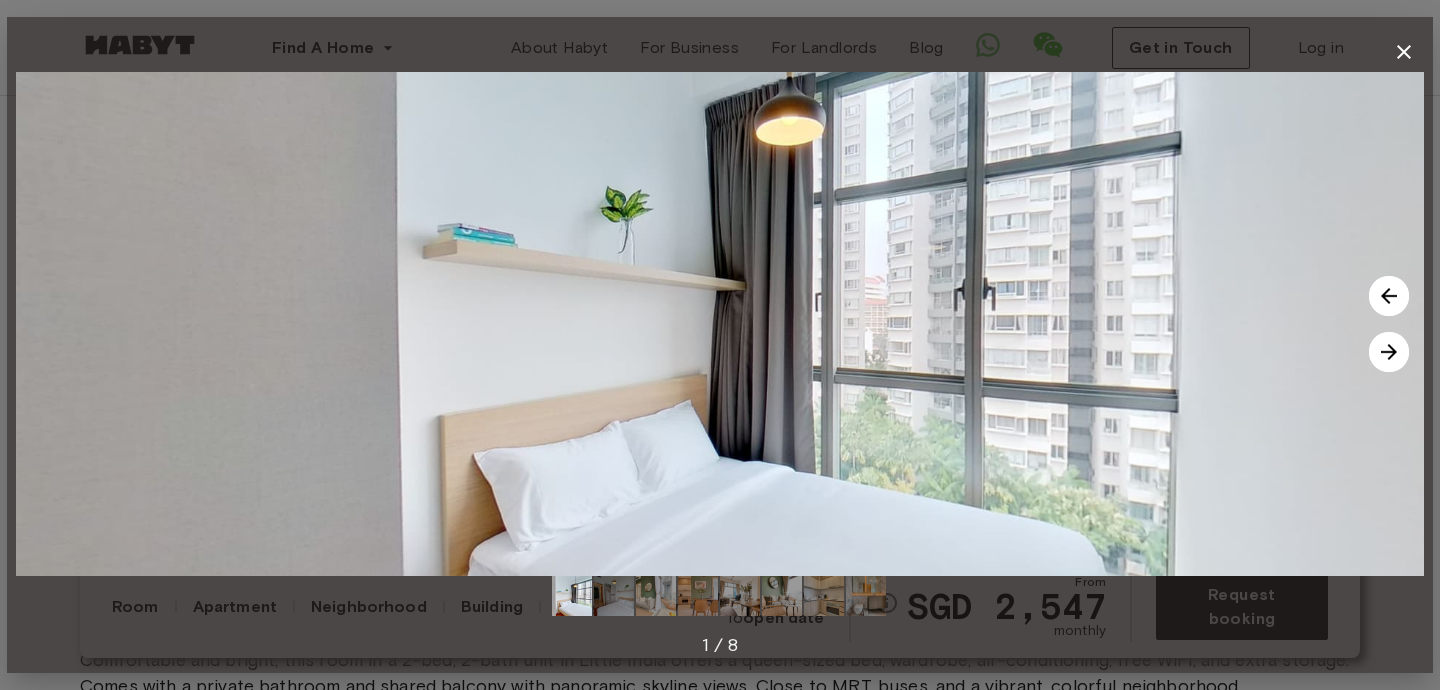 click at bounding box center [1389, 352] 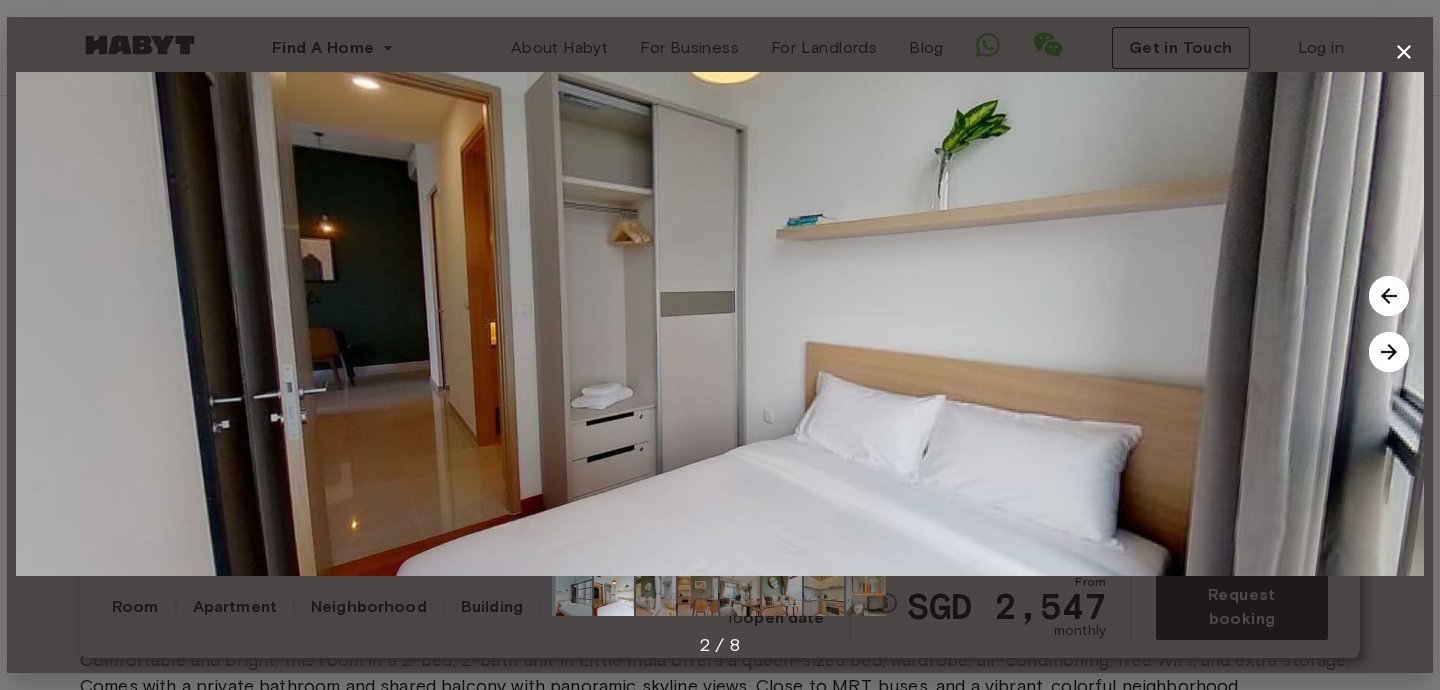 click on "2 / 8" at bounding box center (720, 345) 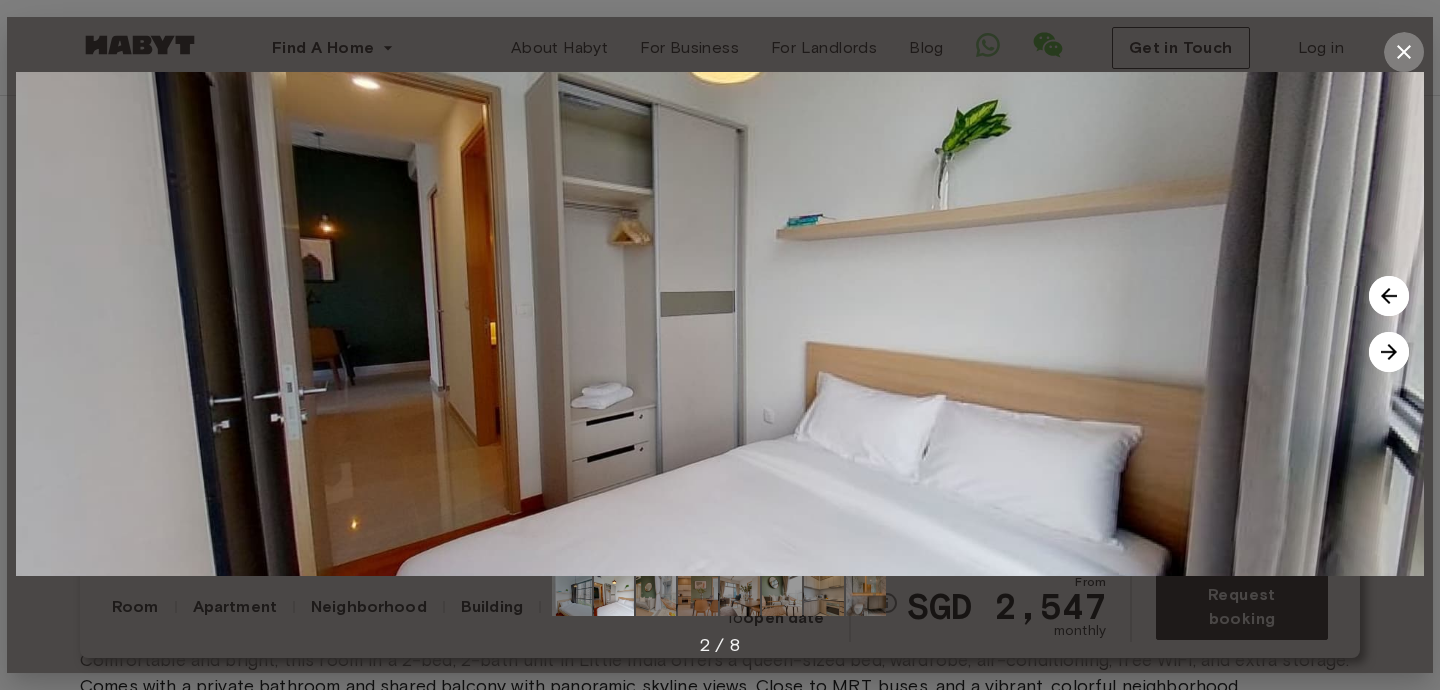 click 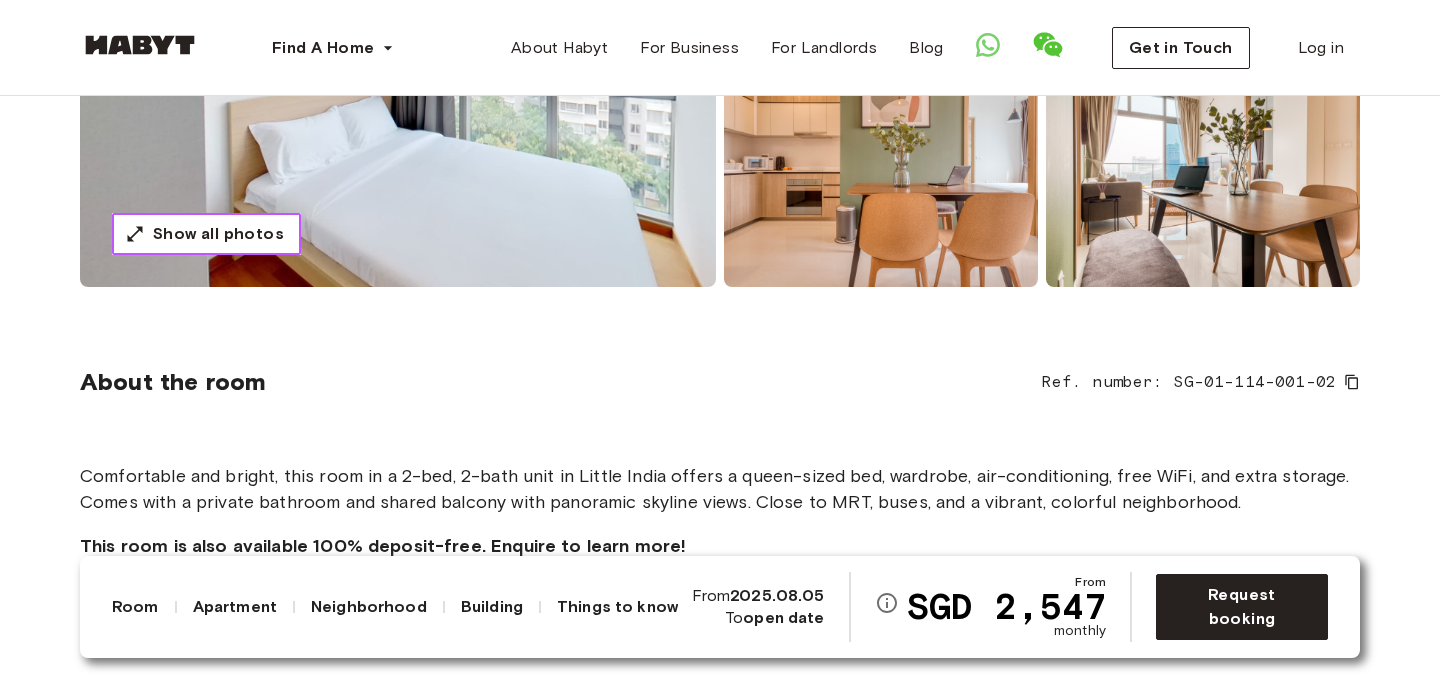 scroll, scrollTop: 442, scrollLeft: 0, axis: vertical 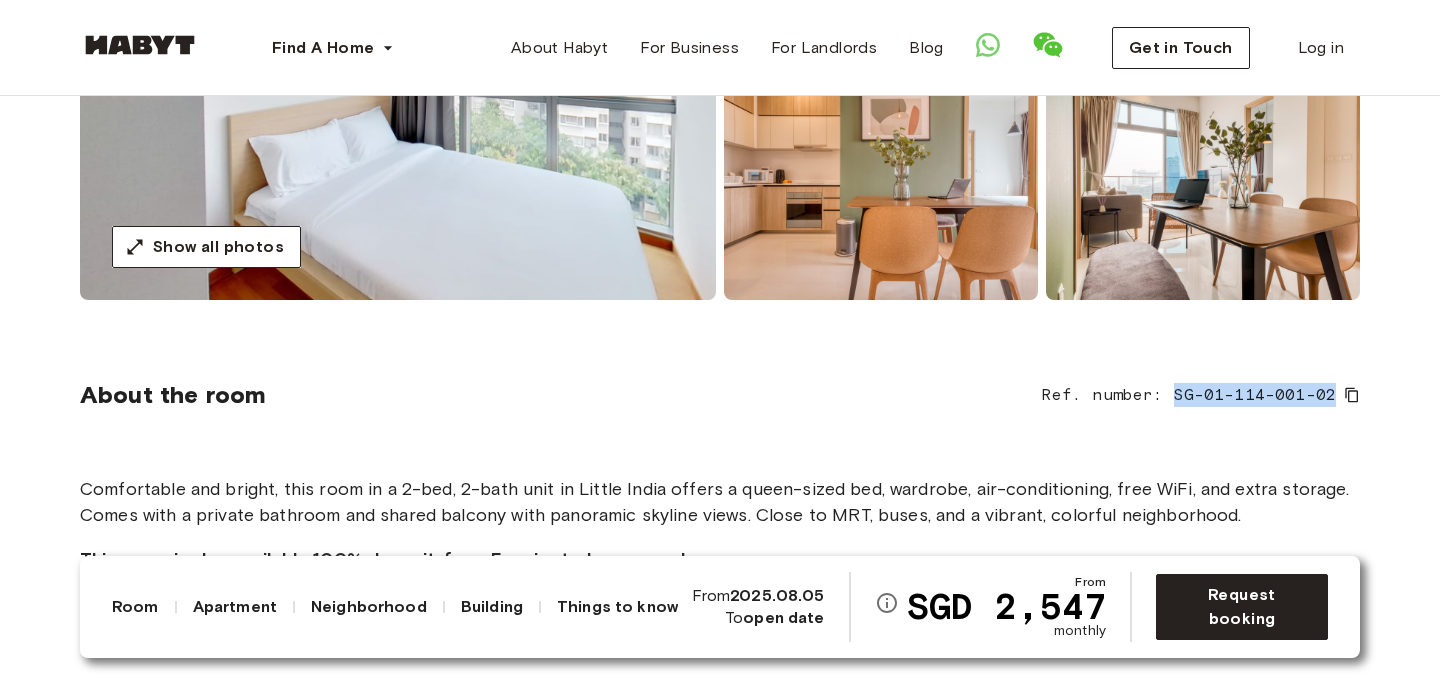 drag, startPoint x: 1178, startPoint y: 398, endPoint x: 1342, endPoint y: 396, distance: 164.01219 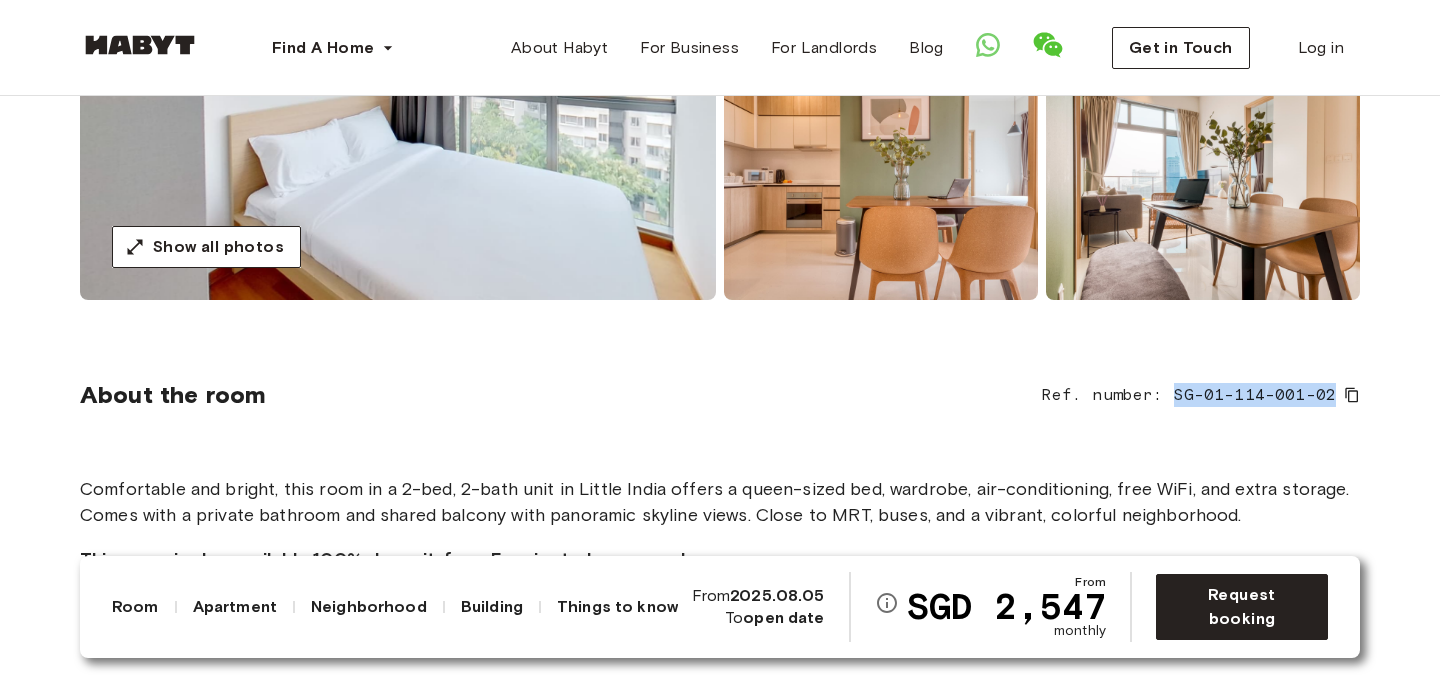 scroll, scrollTop: 0, scrollLeft: 0, axis: both 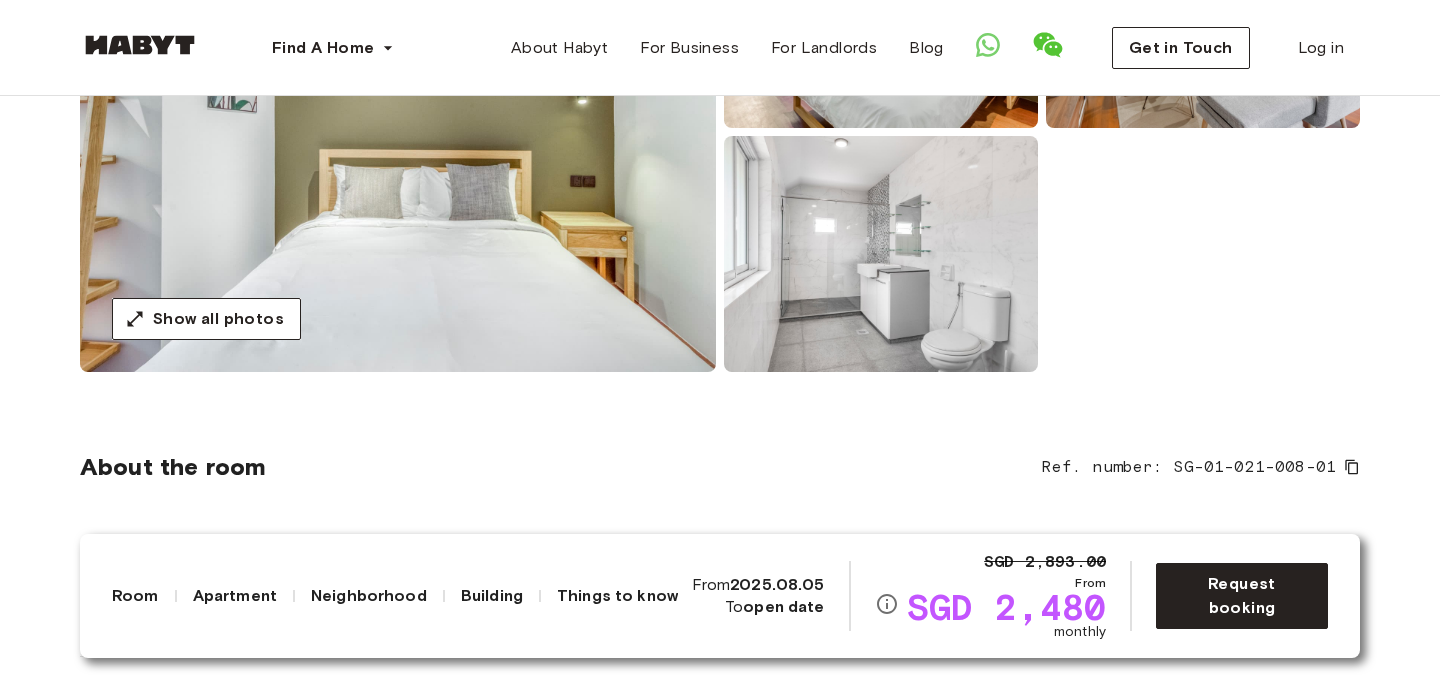 click at bounding box center (398, 132) 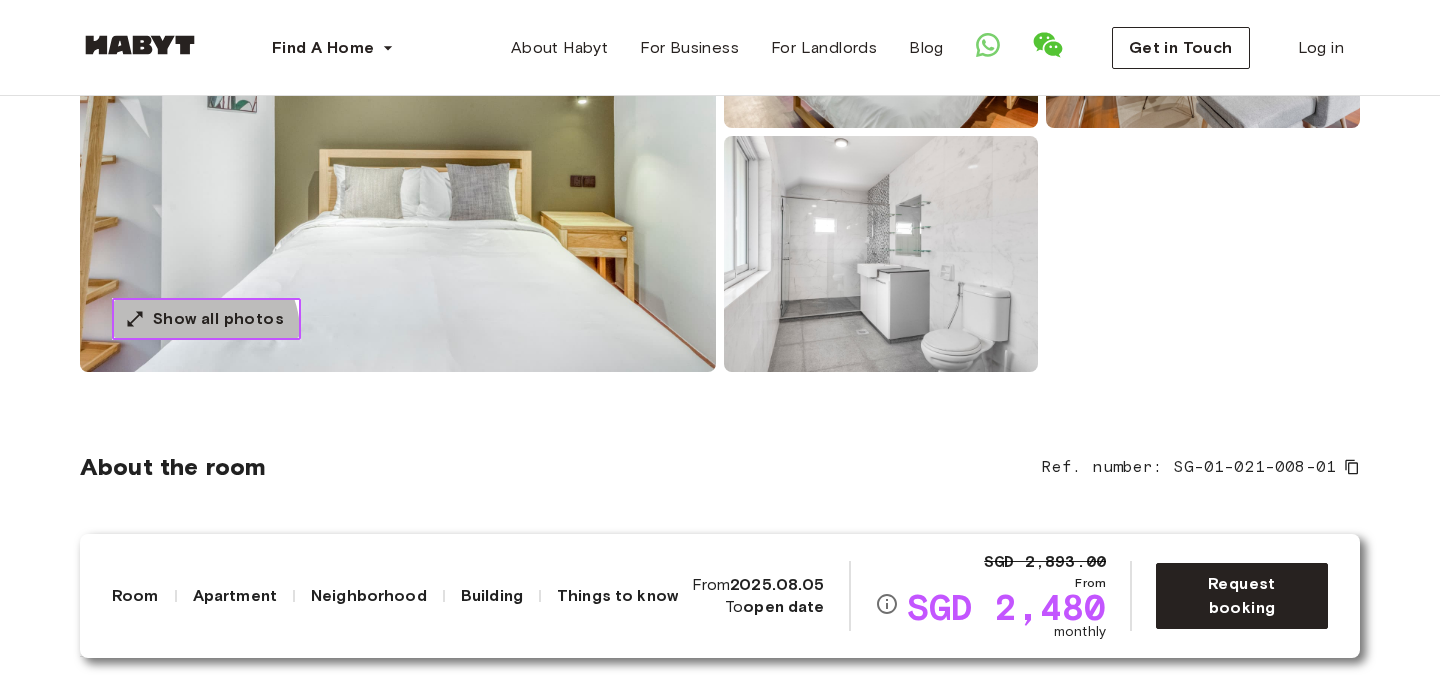 click on "Show all photos" at bounding box center [206, 319] 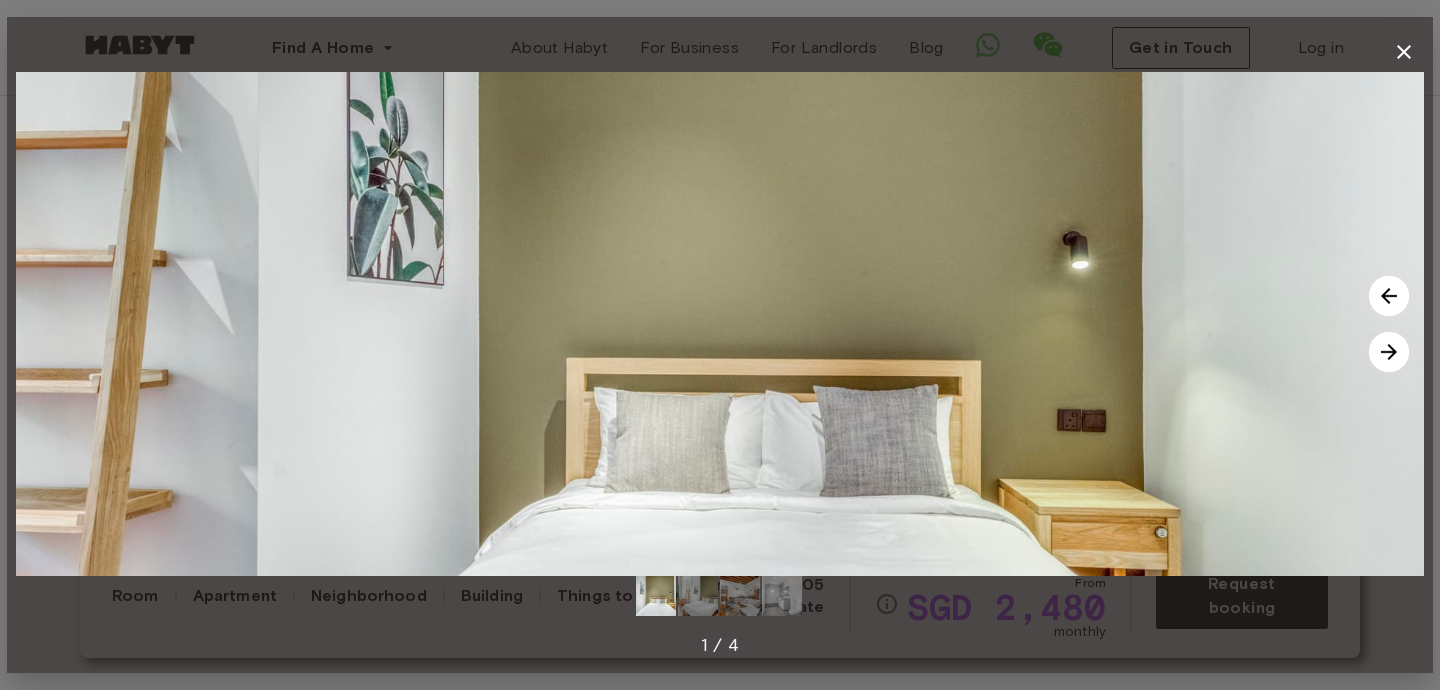 click at bounding box center [1389, 352] 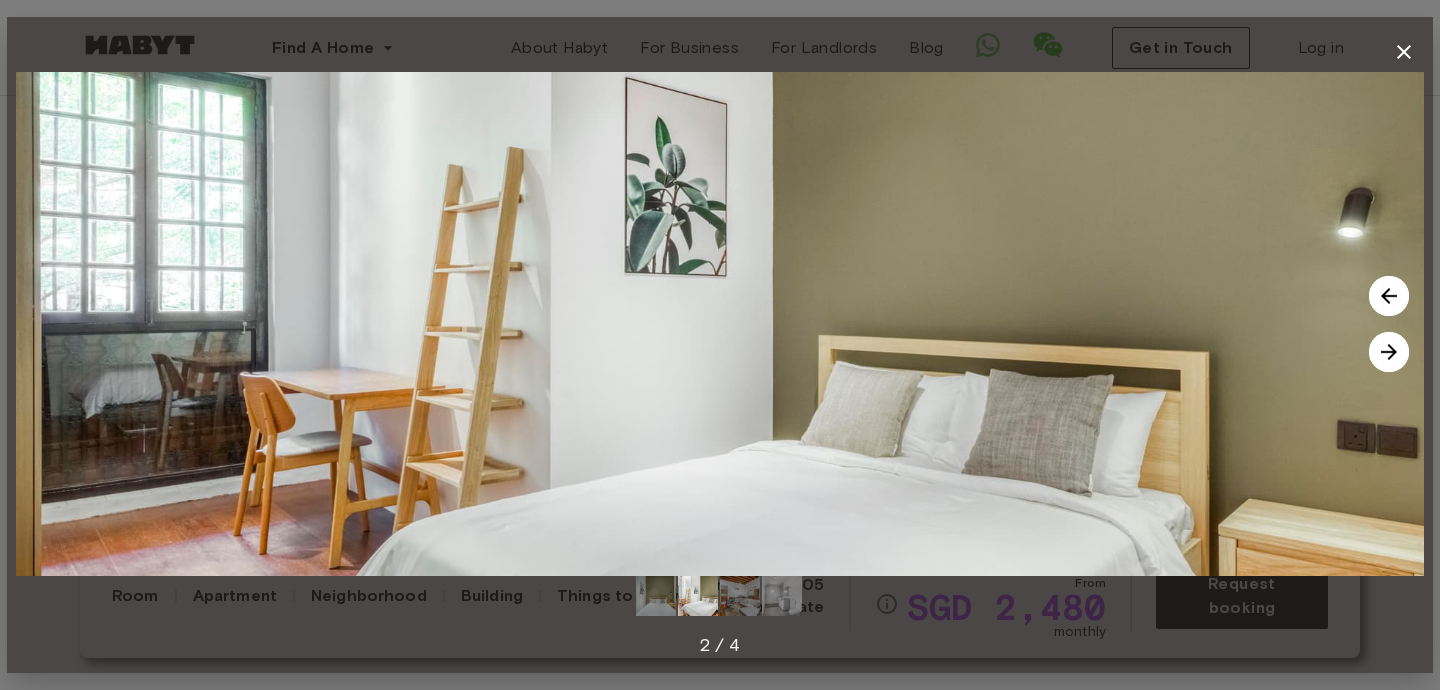 click at bounding box center (1389, 352) 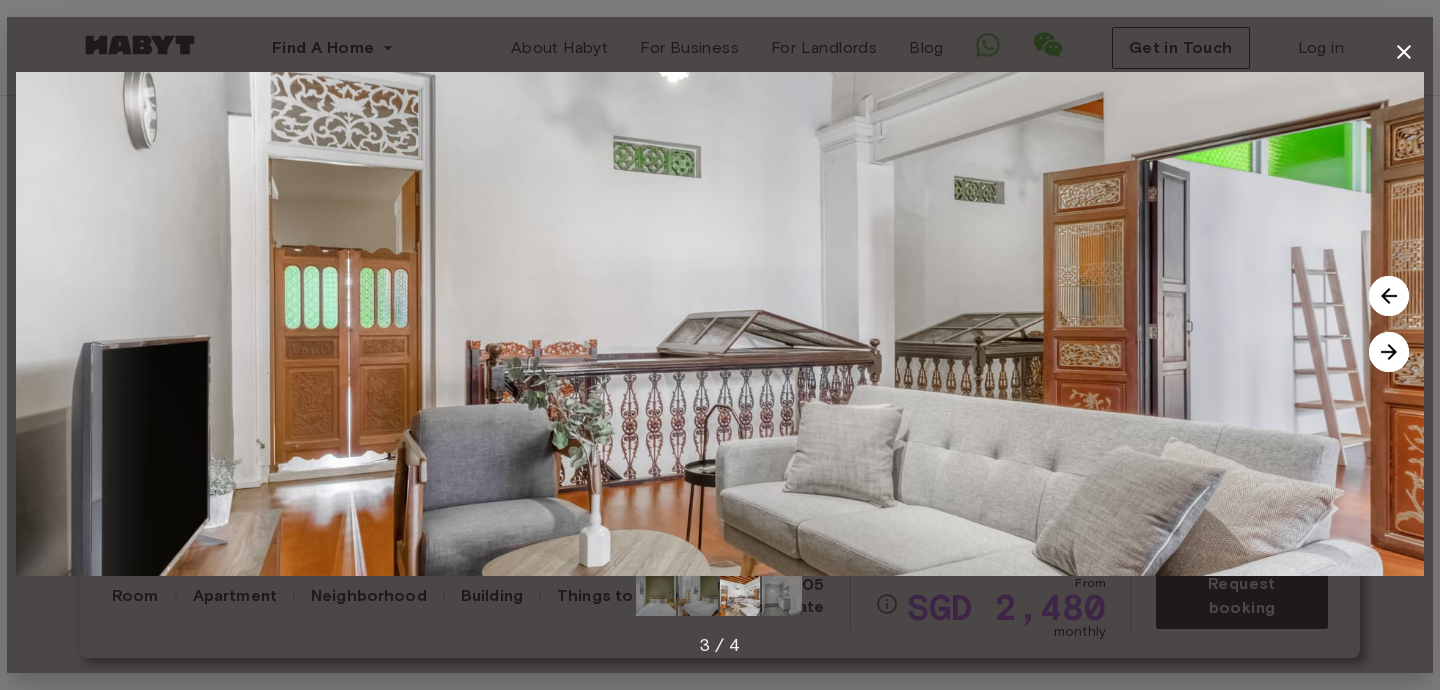 click at bounding box center (1389, 352) 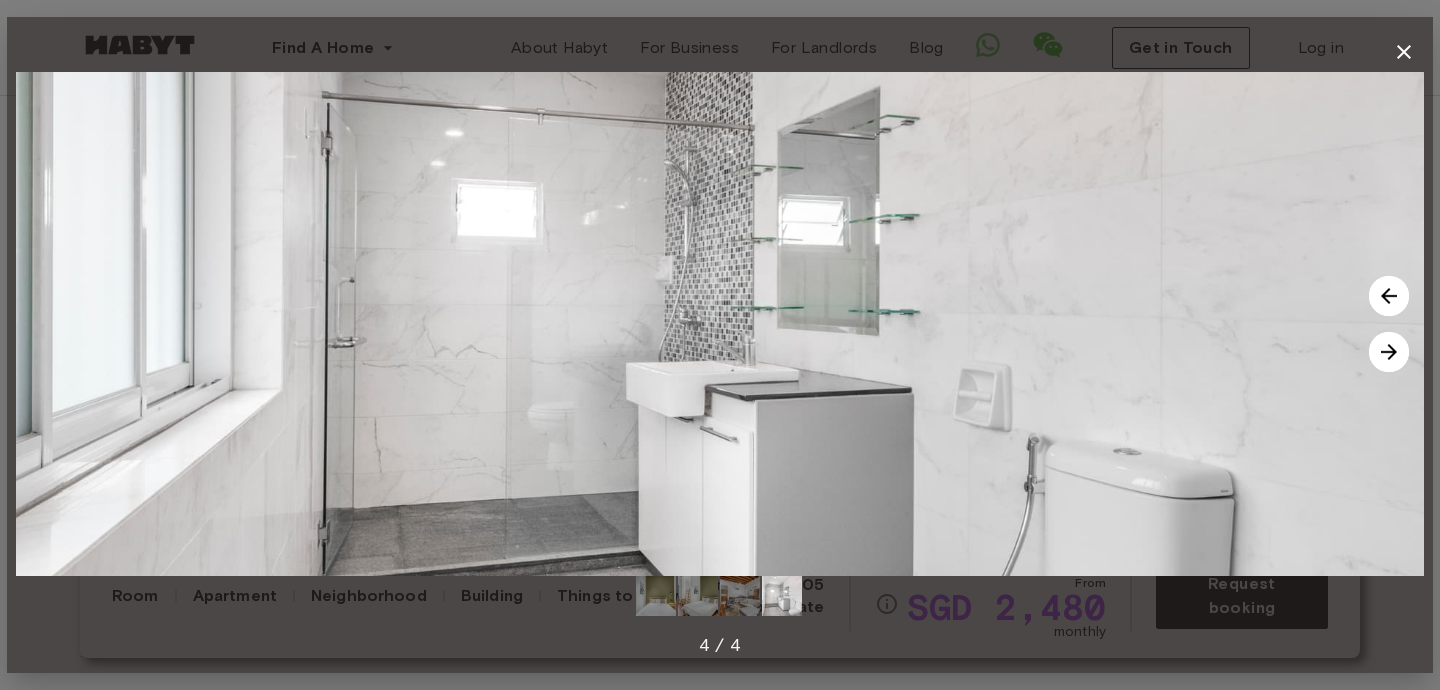 click at bounding box center [1389, 352] 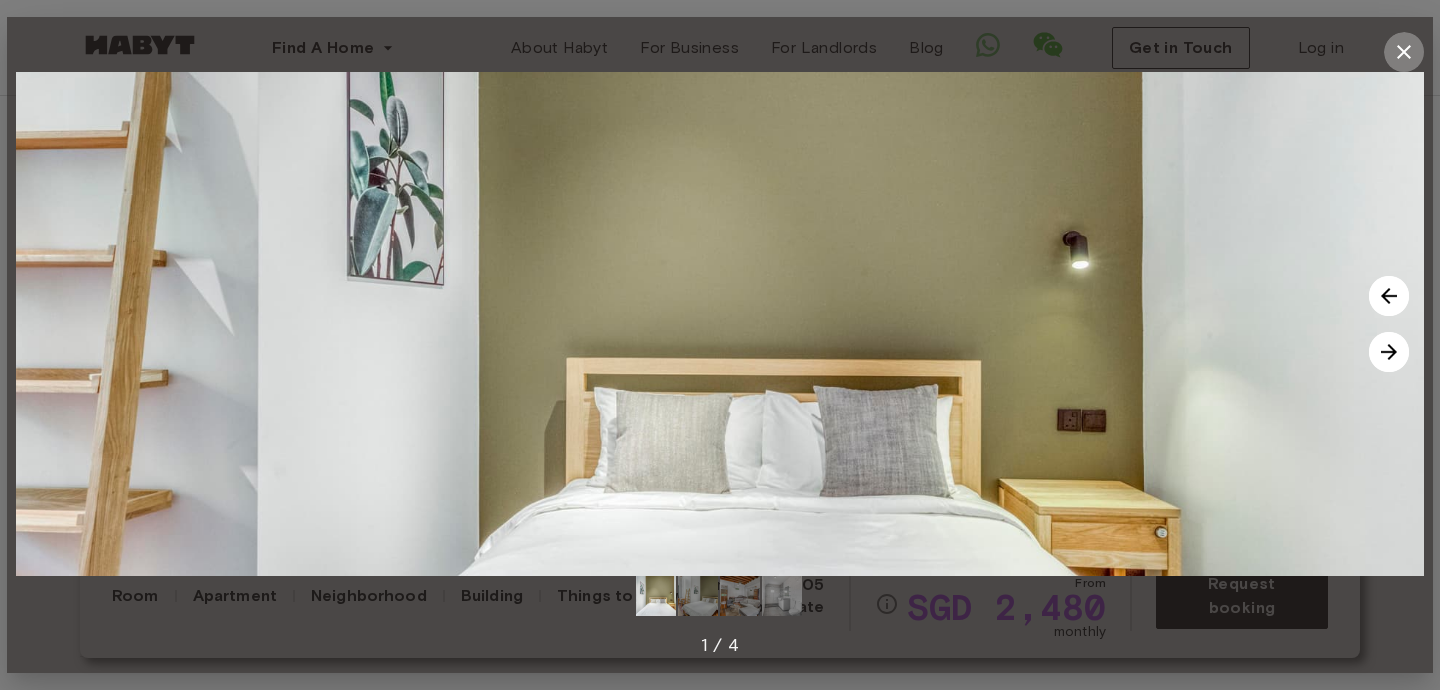 click 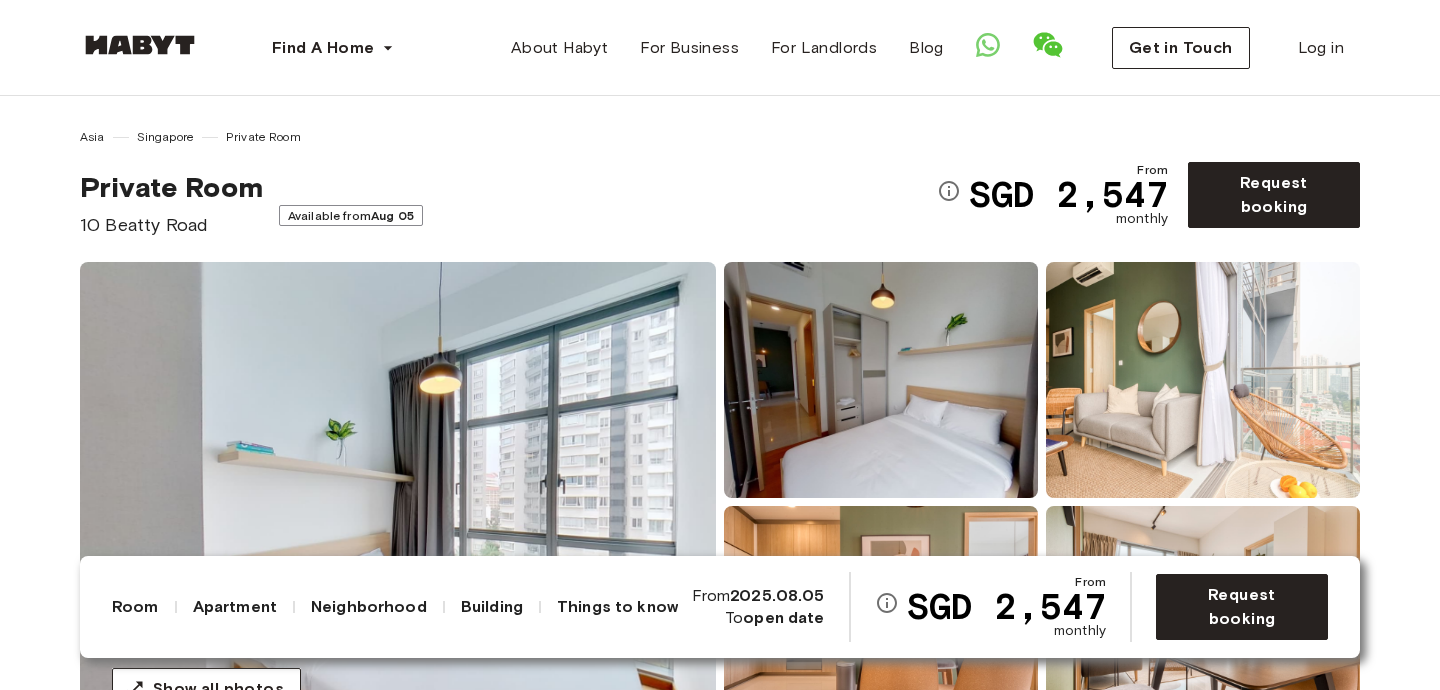 scroll, scrollTop: 735, scrollLeft: 0, axis: vertical 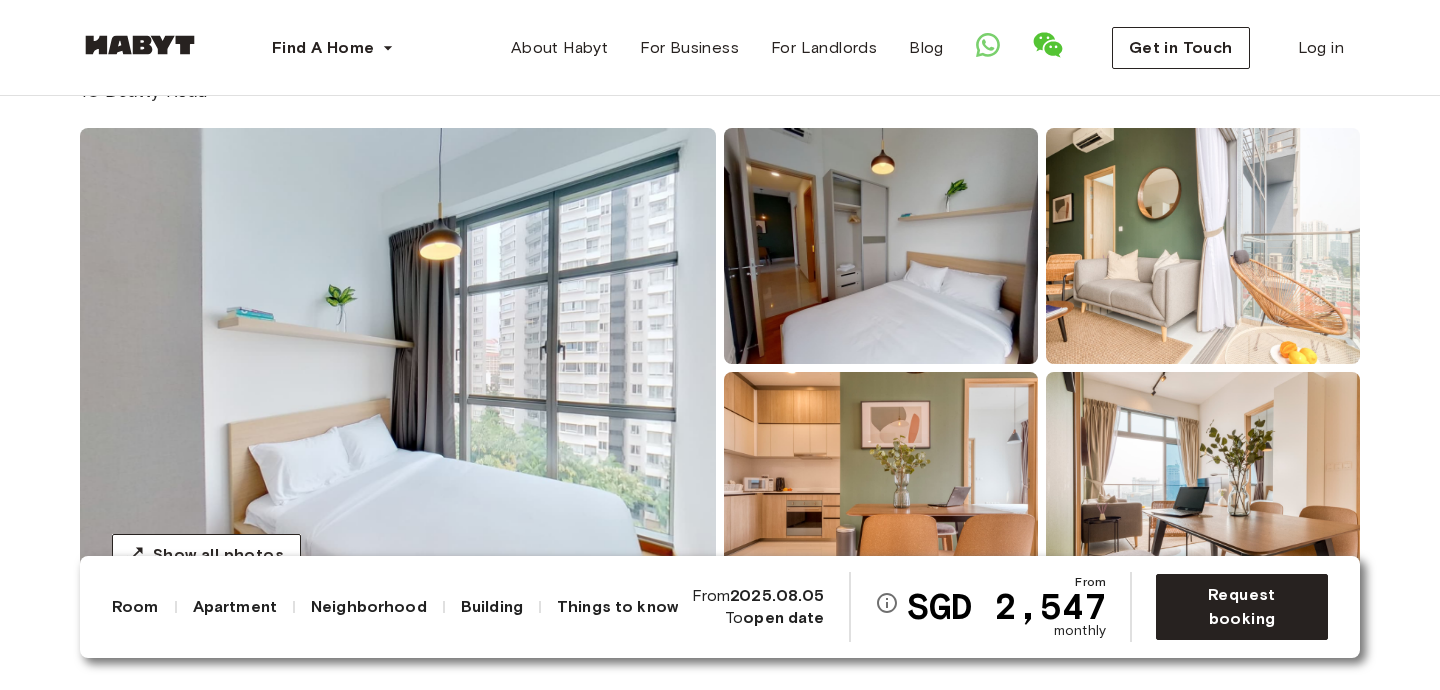 click at bounding box center [881, 246] 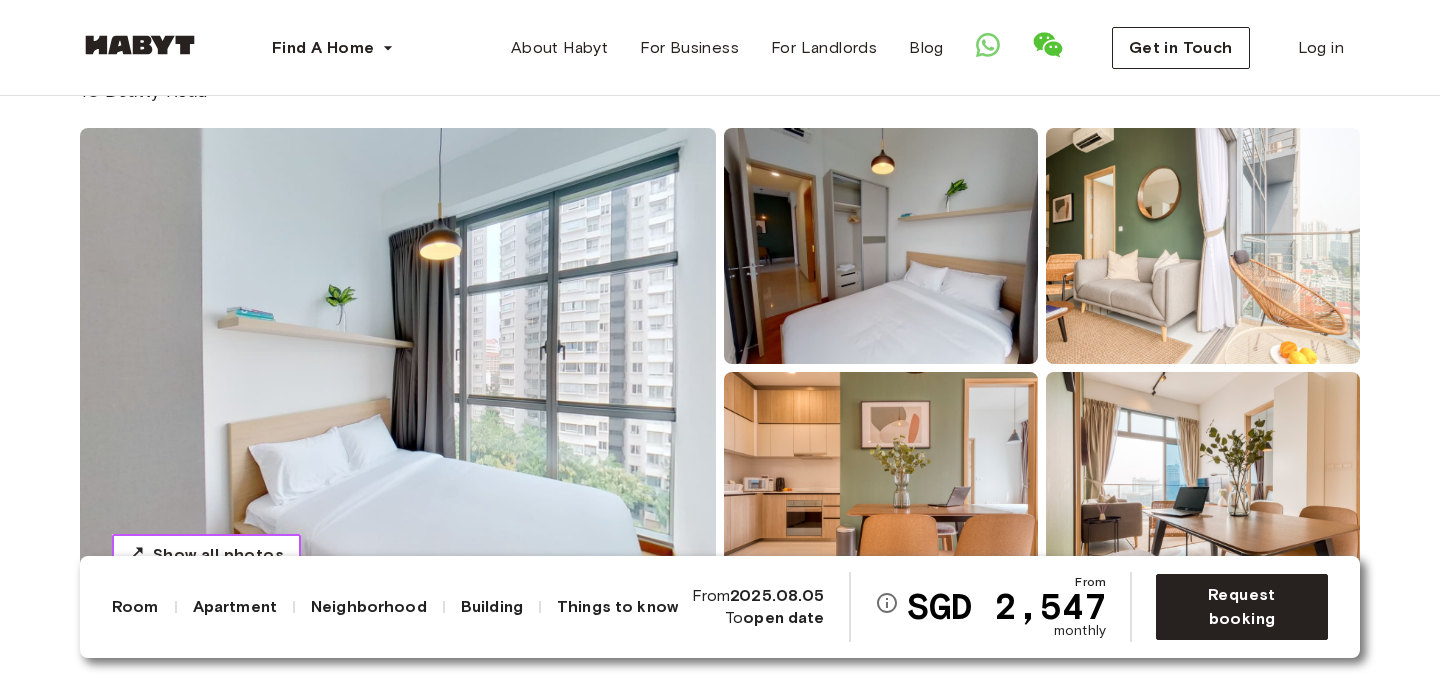 click on "Show all photos" at bounding box center (206, 555) 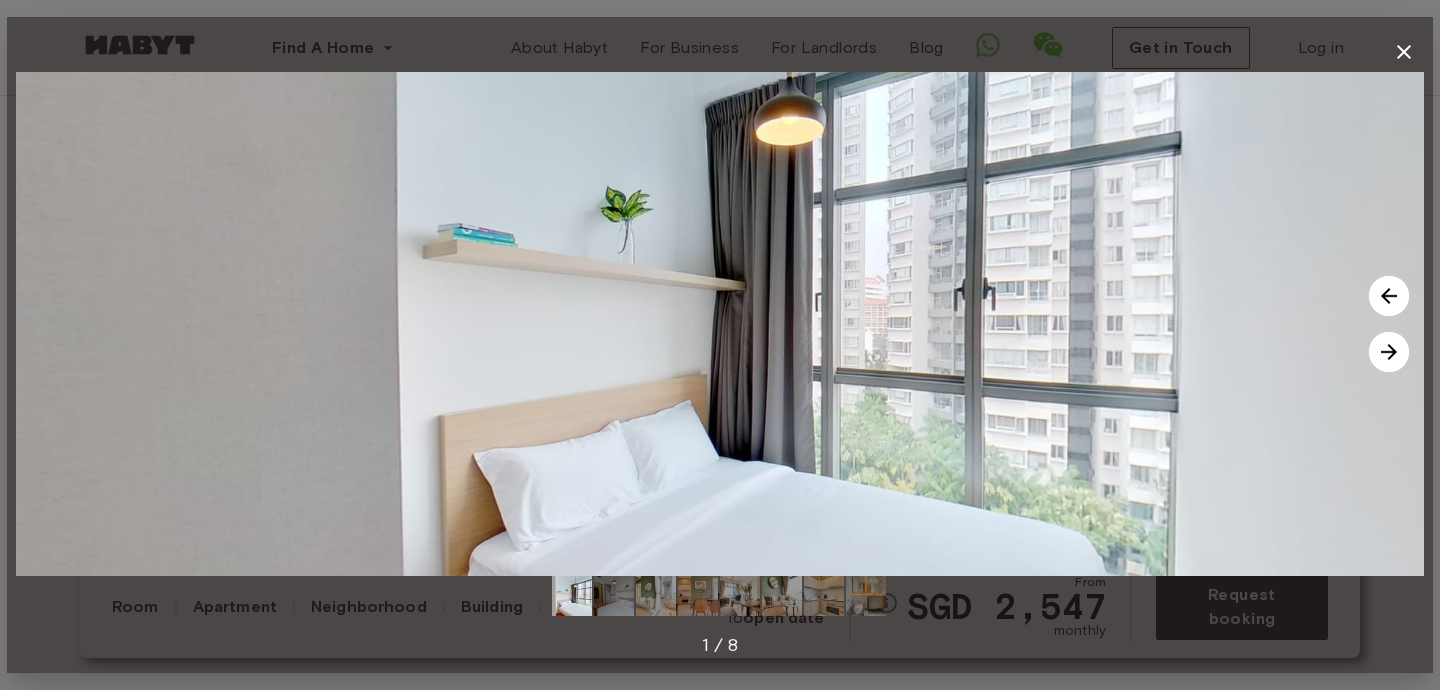 click at bounding box center [1389, 352] 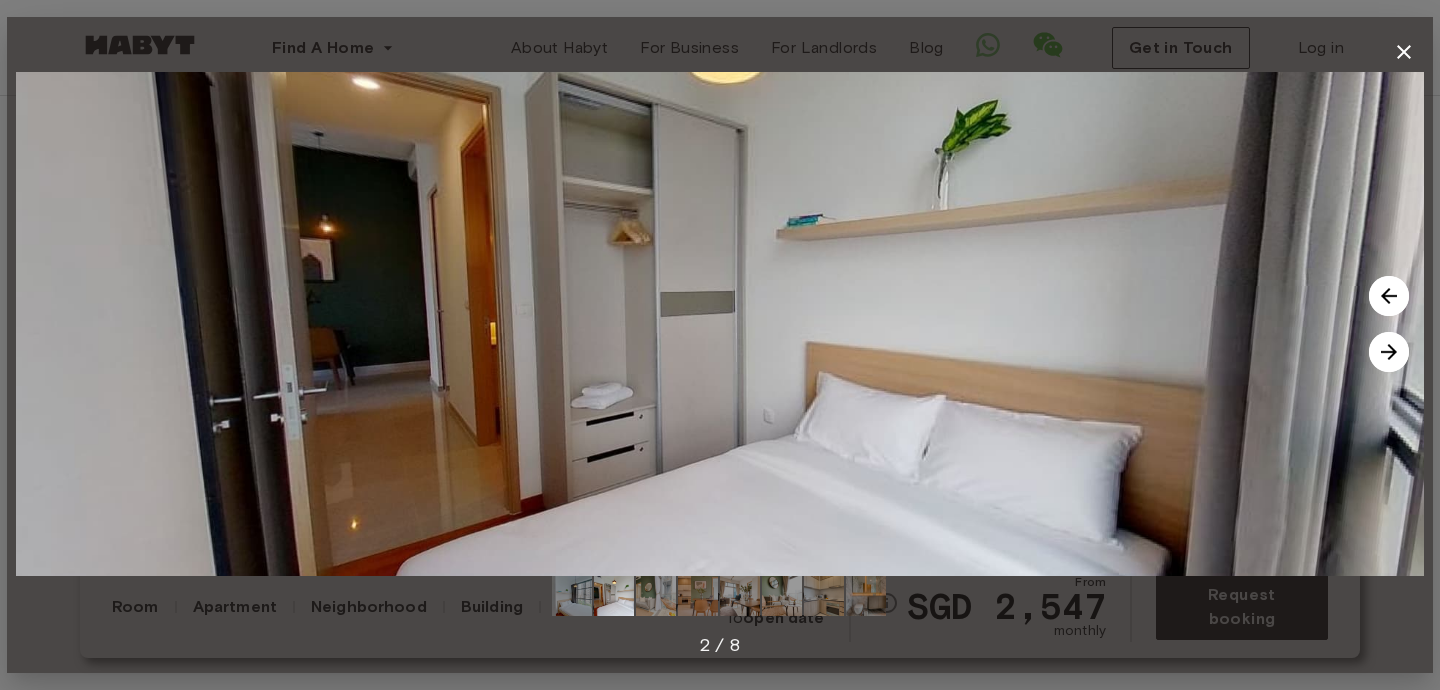 click at bounding box center (1389, 352) 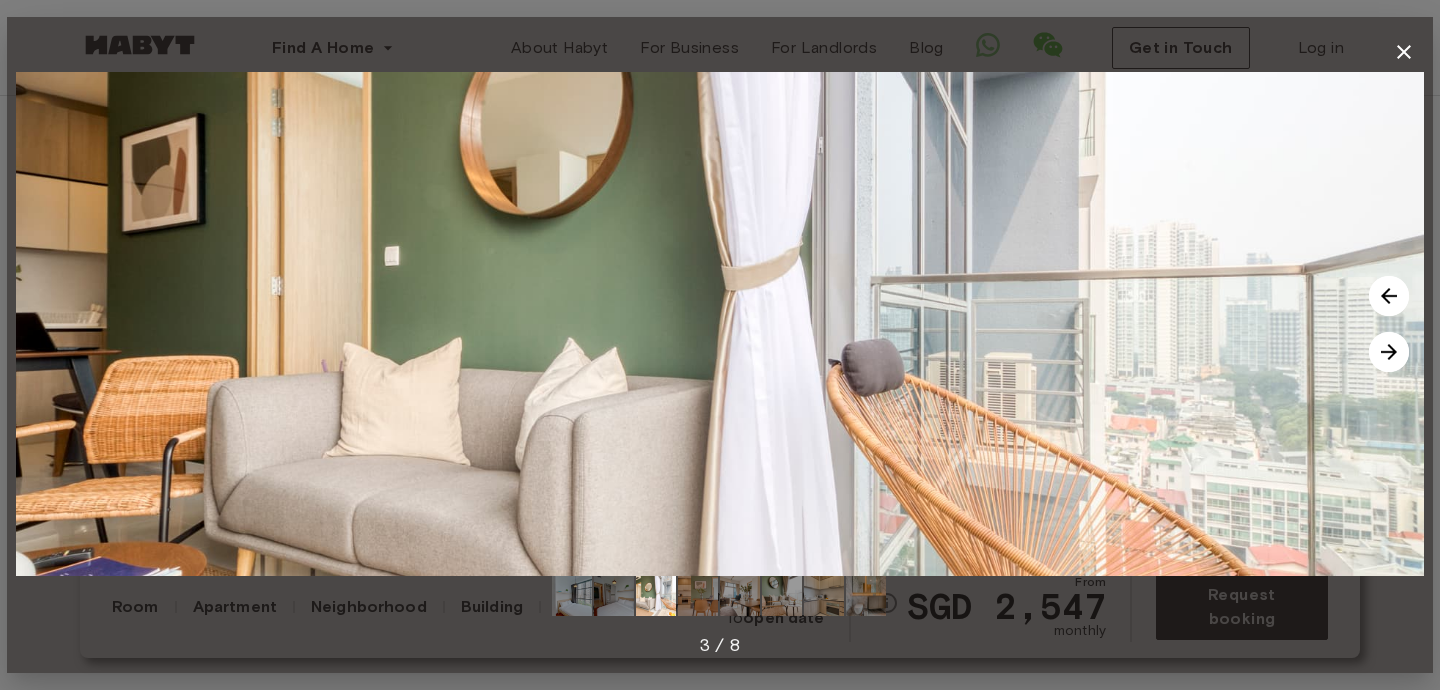 click at bounding box center [1389, 296] 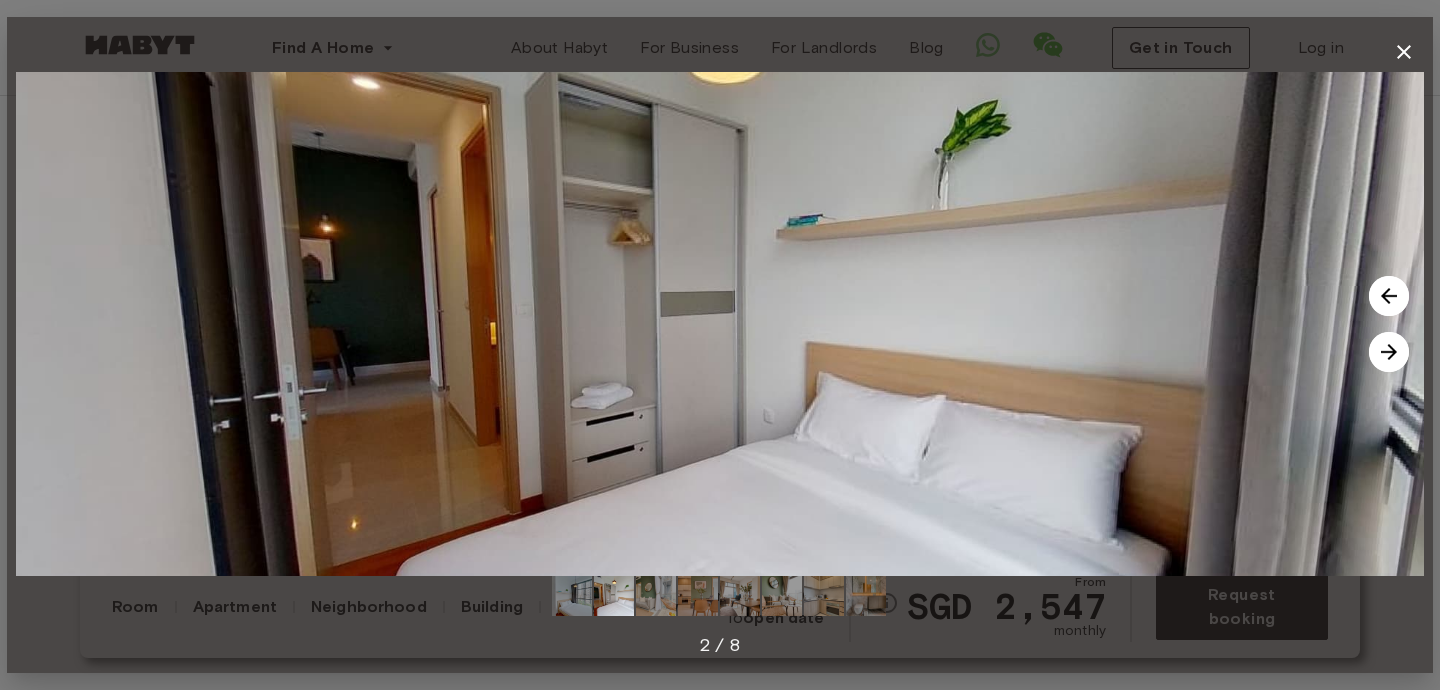 click at bounding box center (1389, 352) 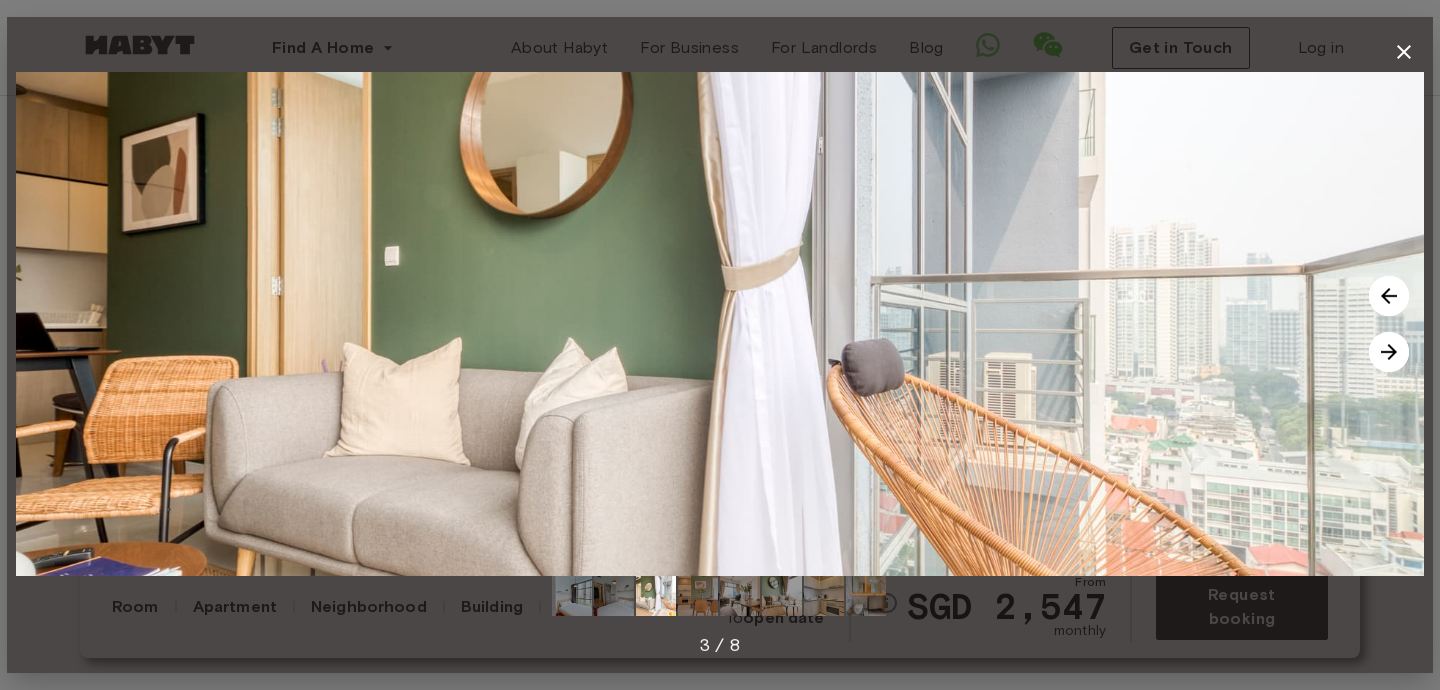 click at bounding box center [1389, 352] 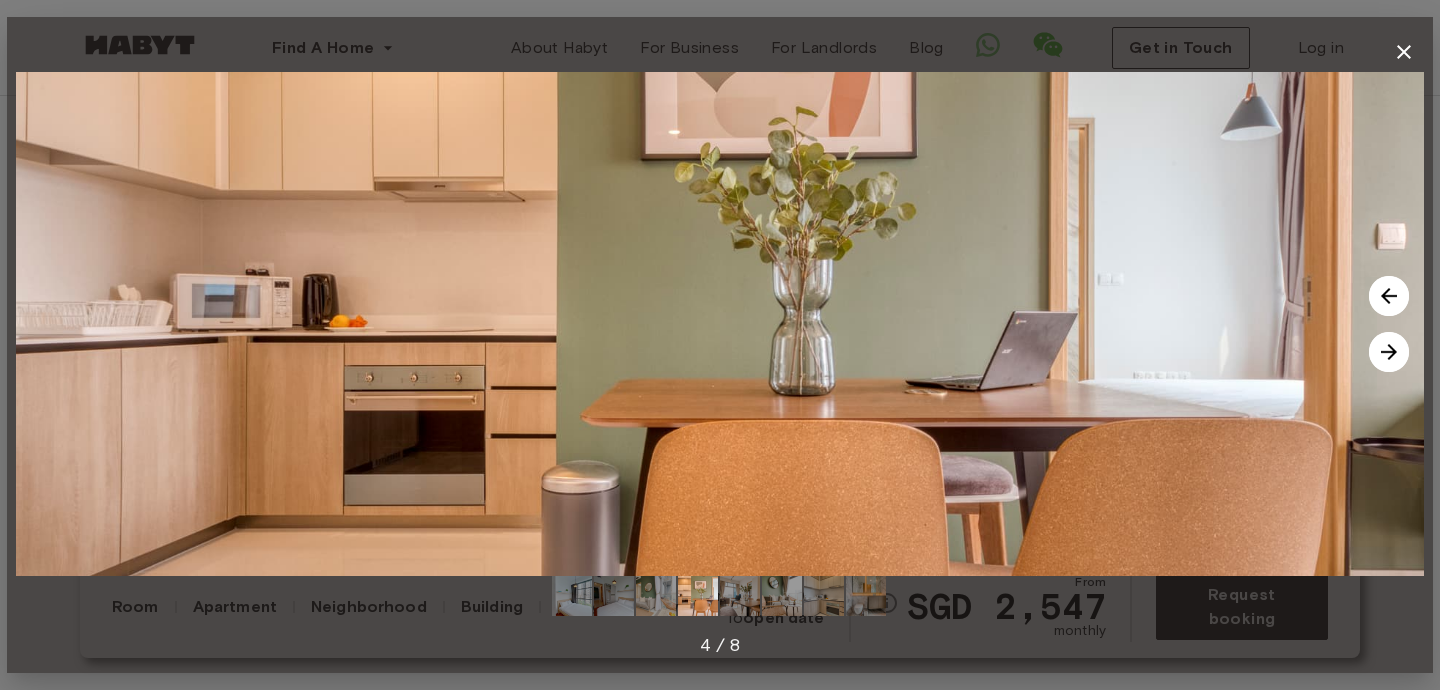 click at bounding box center (1389, 352) 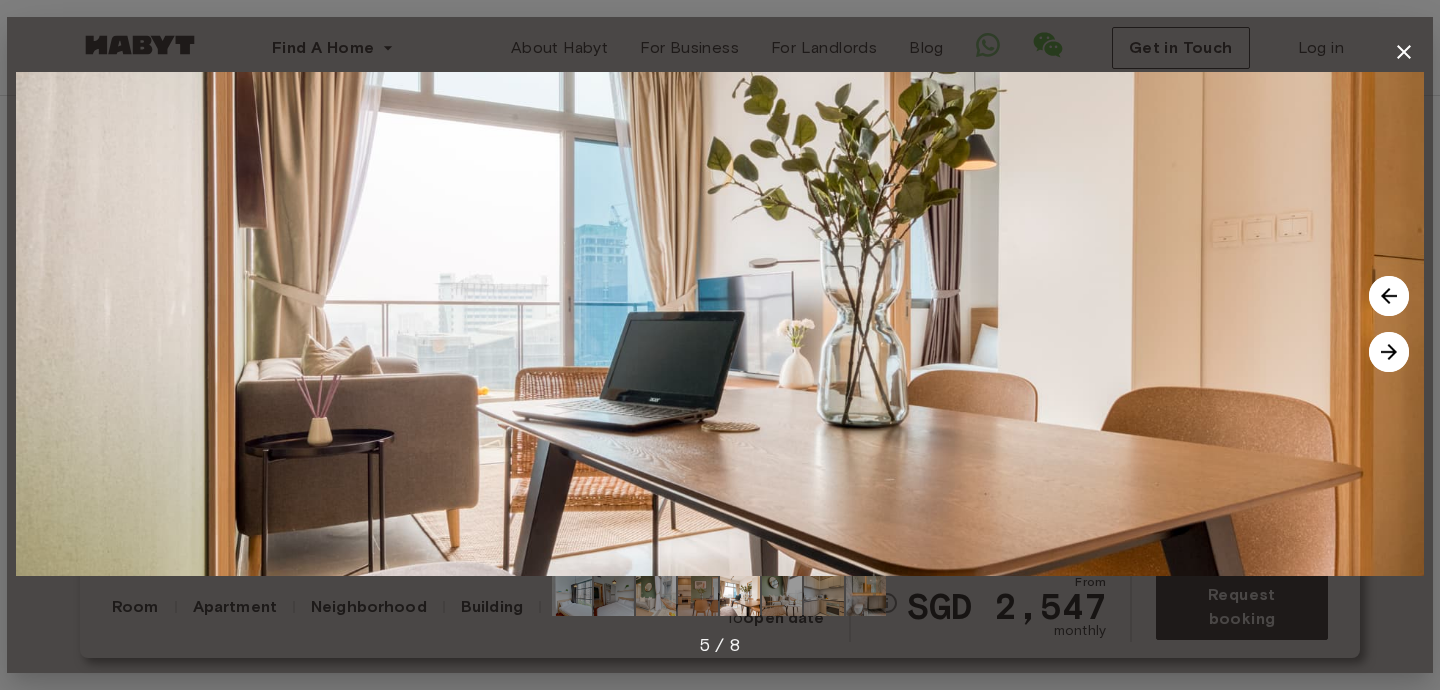 click at bounding box center (1389, 352) 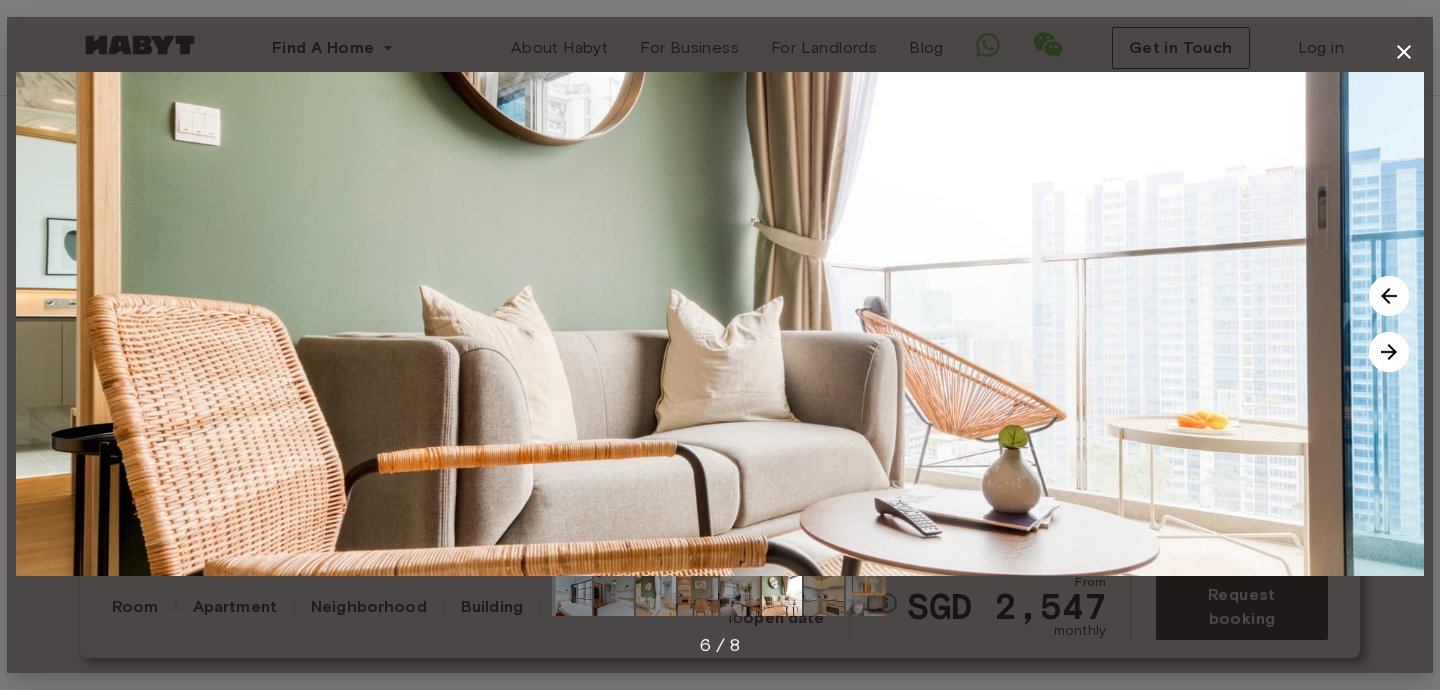 click at bounding box center [1389, 352] 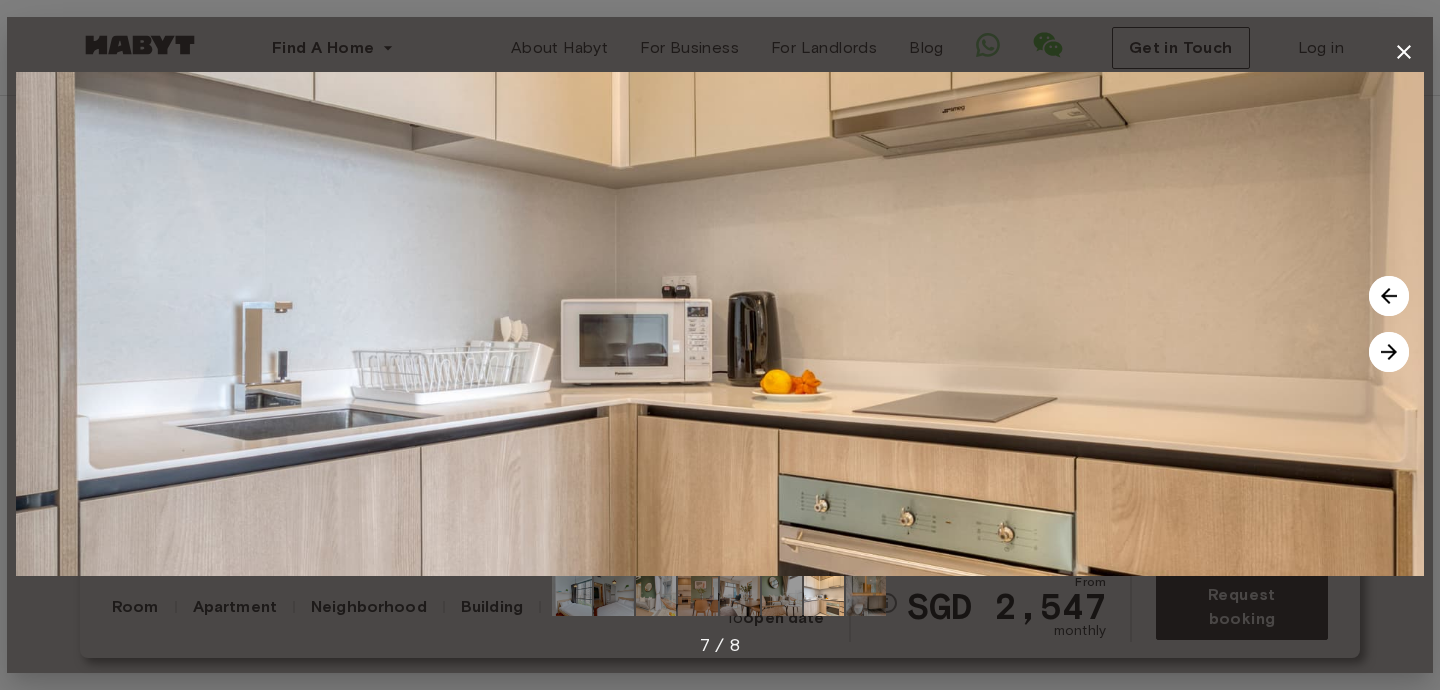 click at bounding box center (1389, 352) 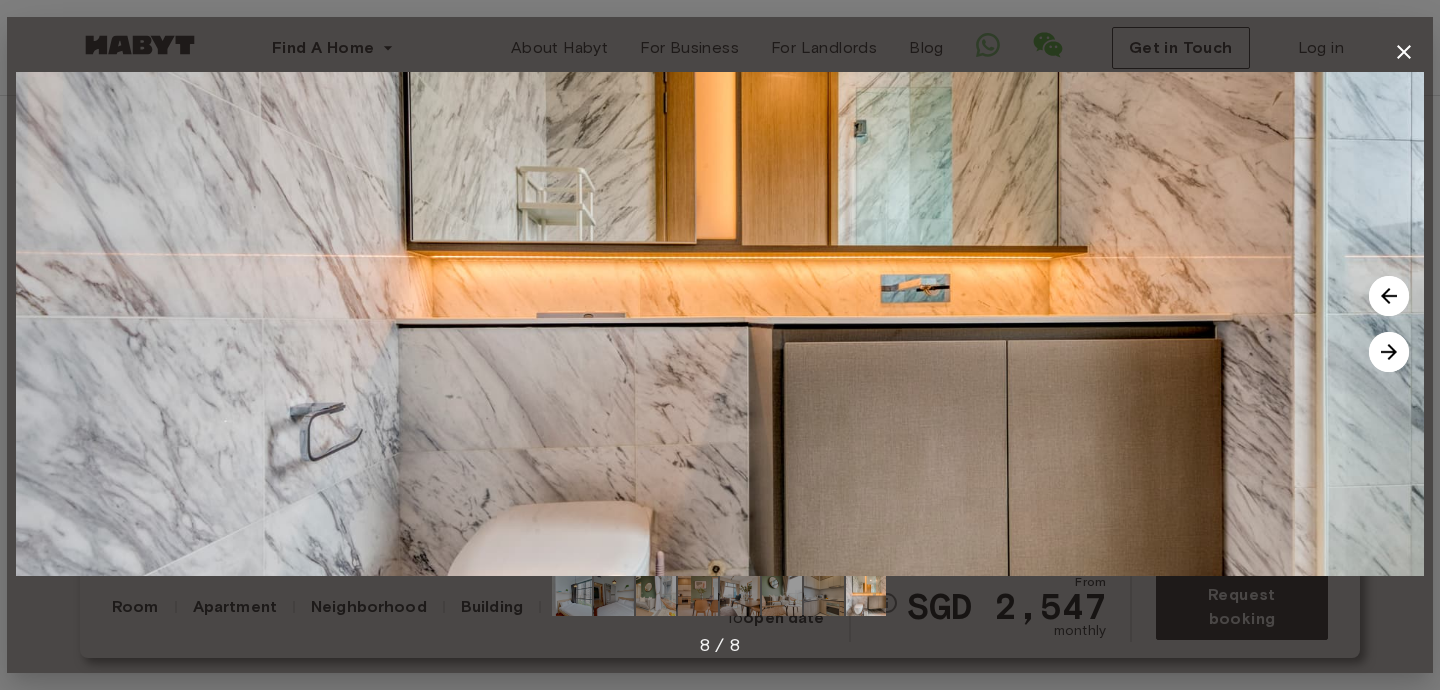 click at bounding box center (1389, 352) 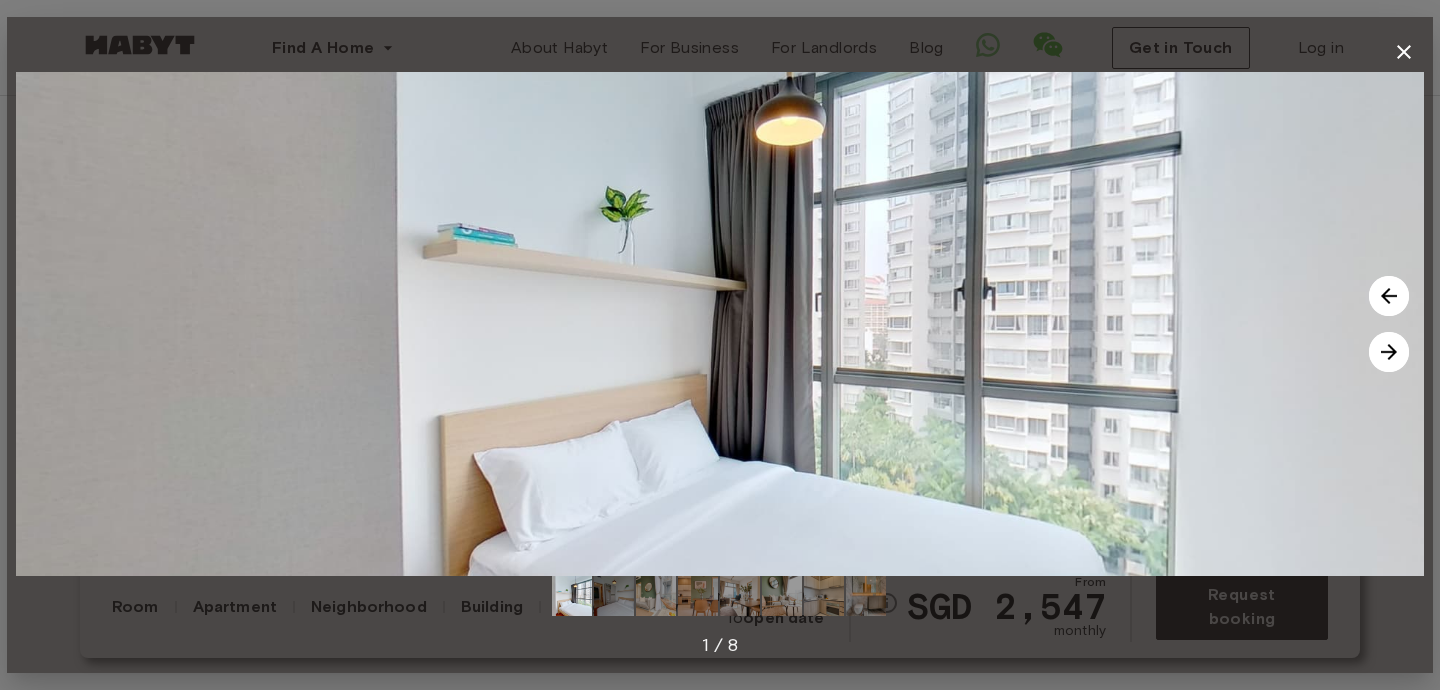click at bounding box center (1389, 352) 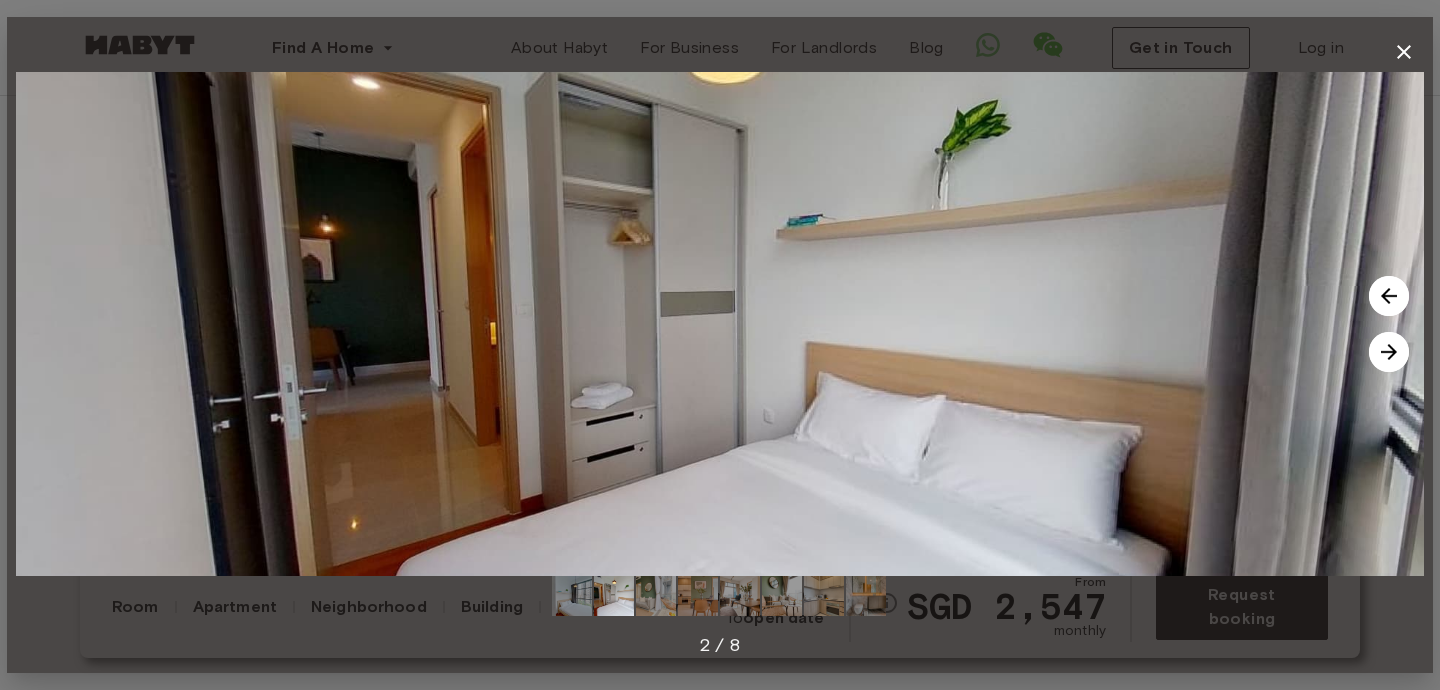 click at bounding box center [1389, 352] 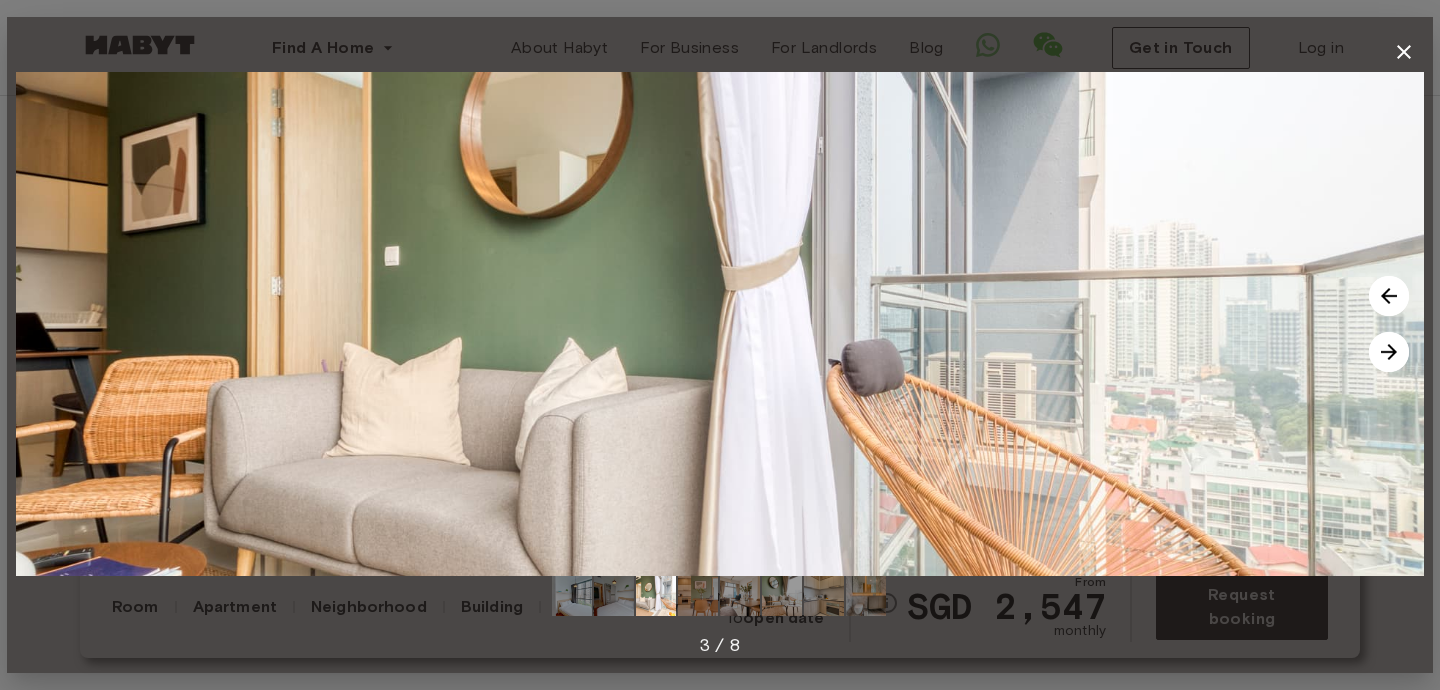 click at bounding box center (1389, 352) 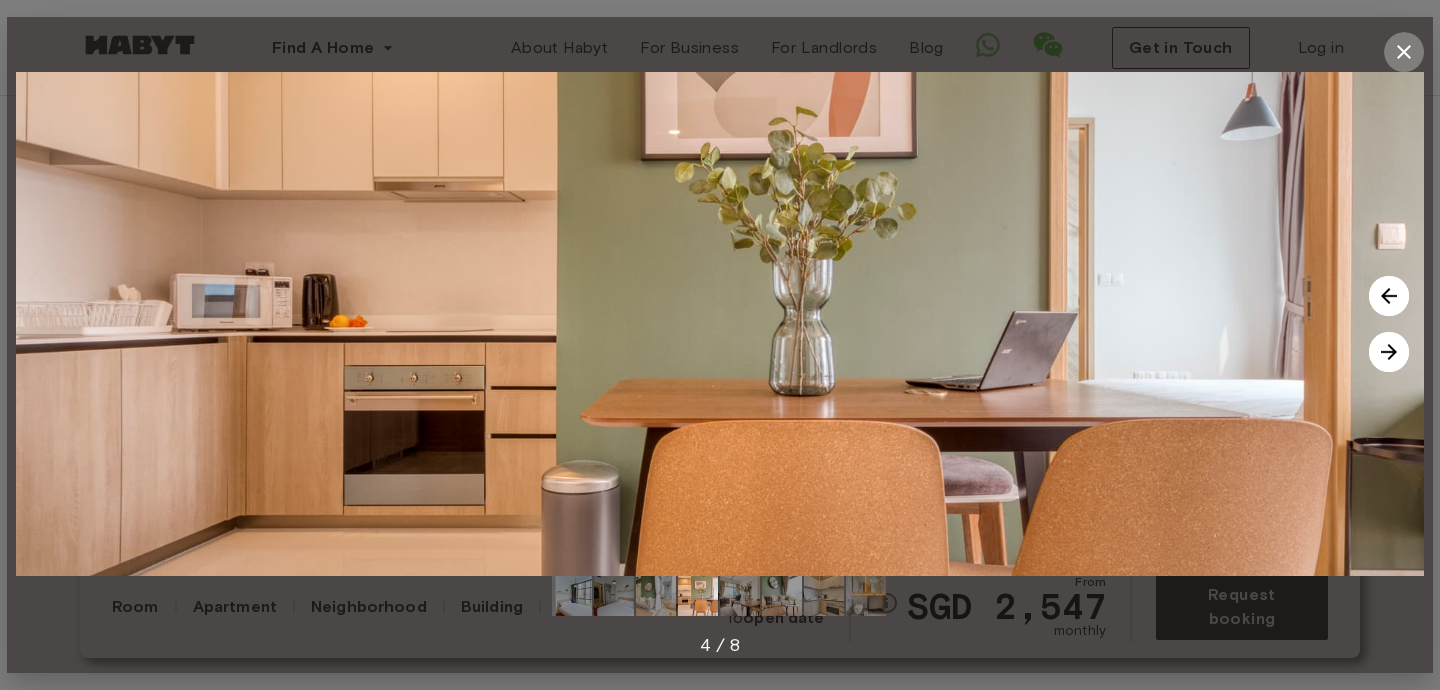 click 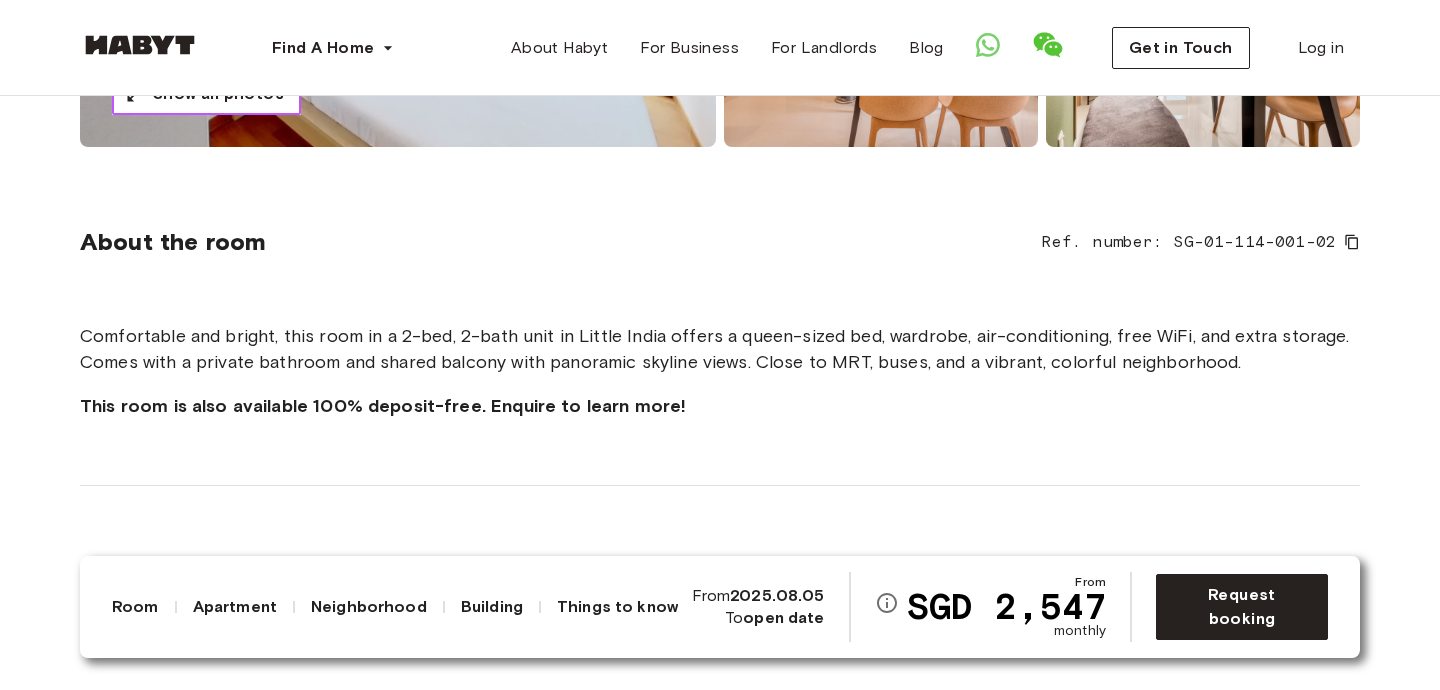 scroll, scrollTop: 734, scrollLeft: 0, axis: vertical 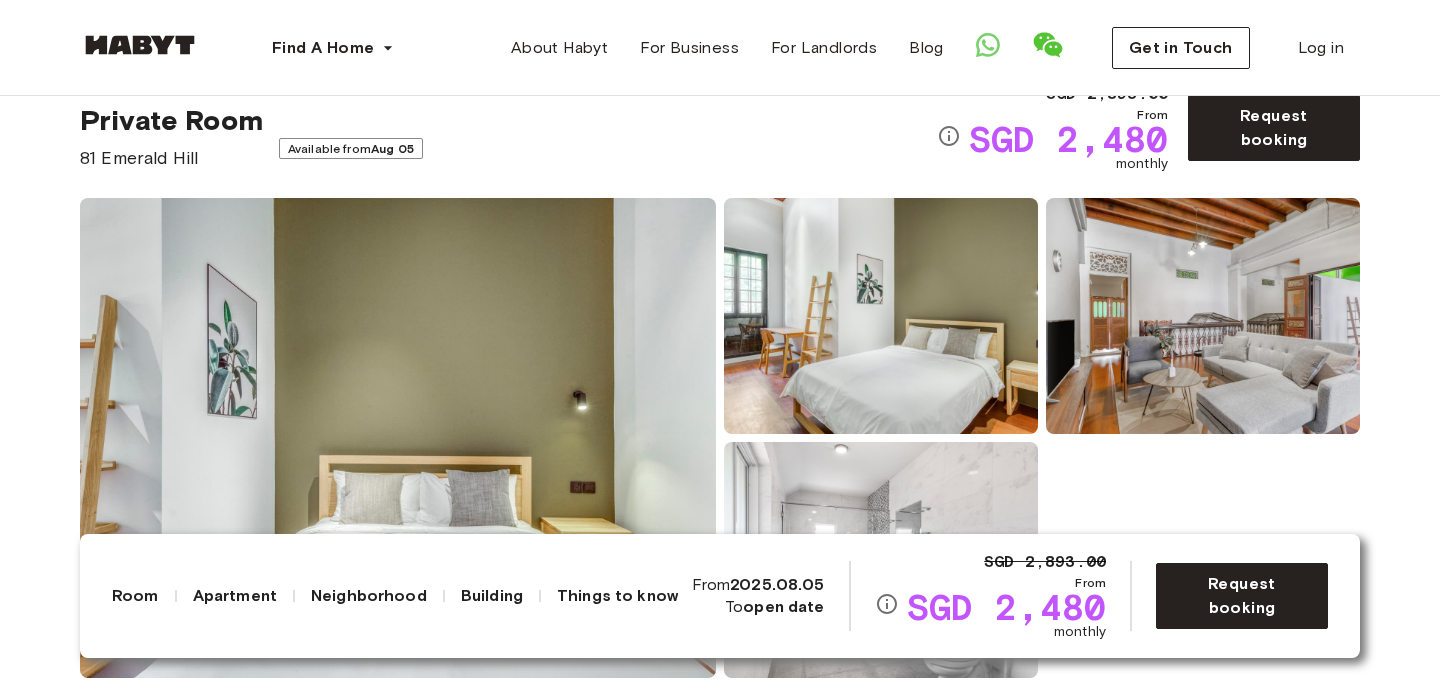click at bounding box center [398, 438] 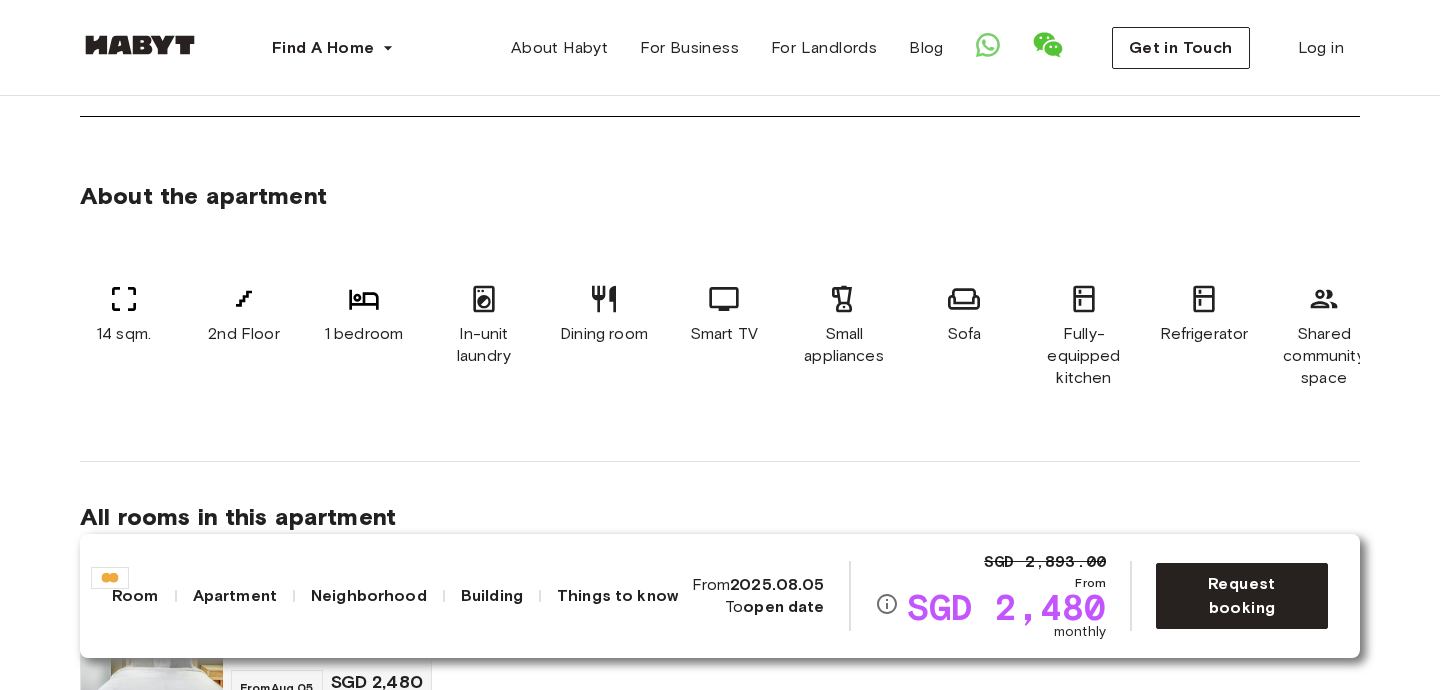 scroll, scrollTop: 1145, scrollLeft: 0, axis: vertical 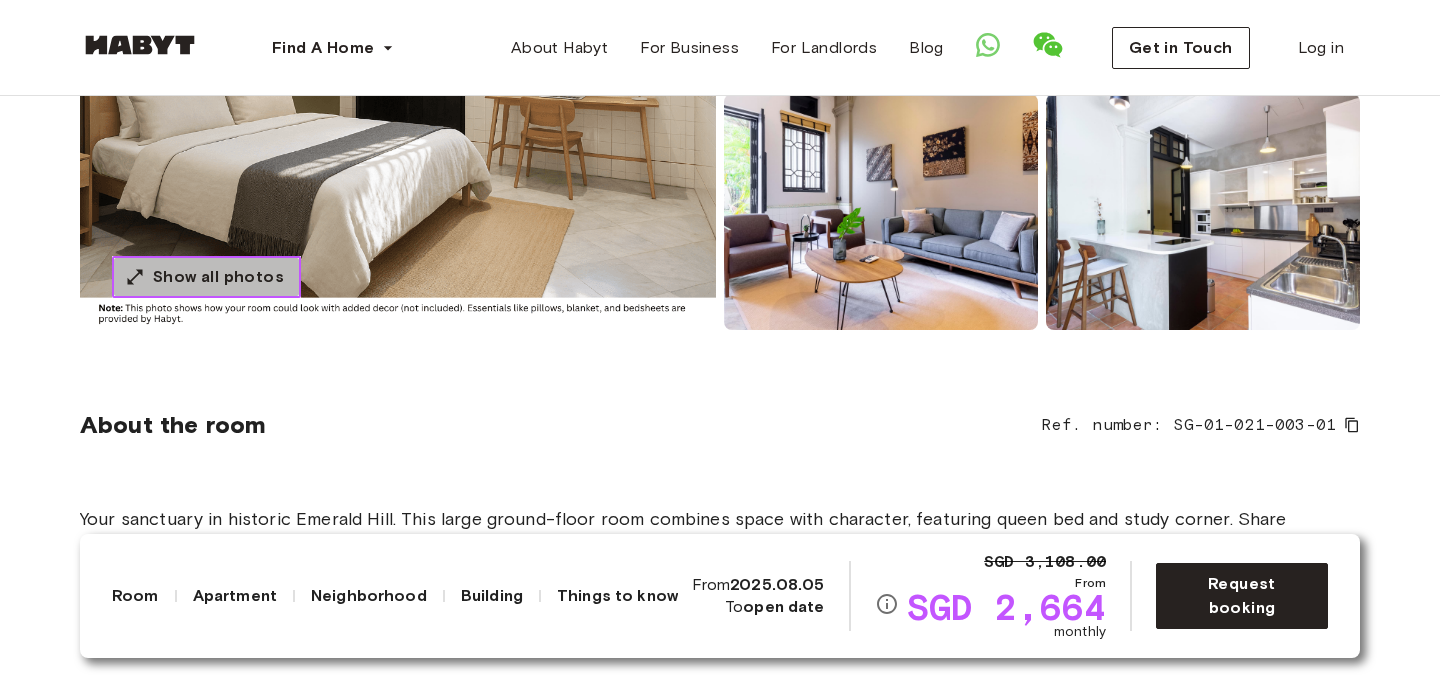 click on "Show all photos" at bounding box center [206, 277] 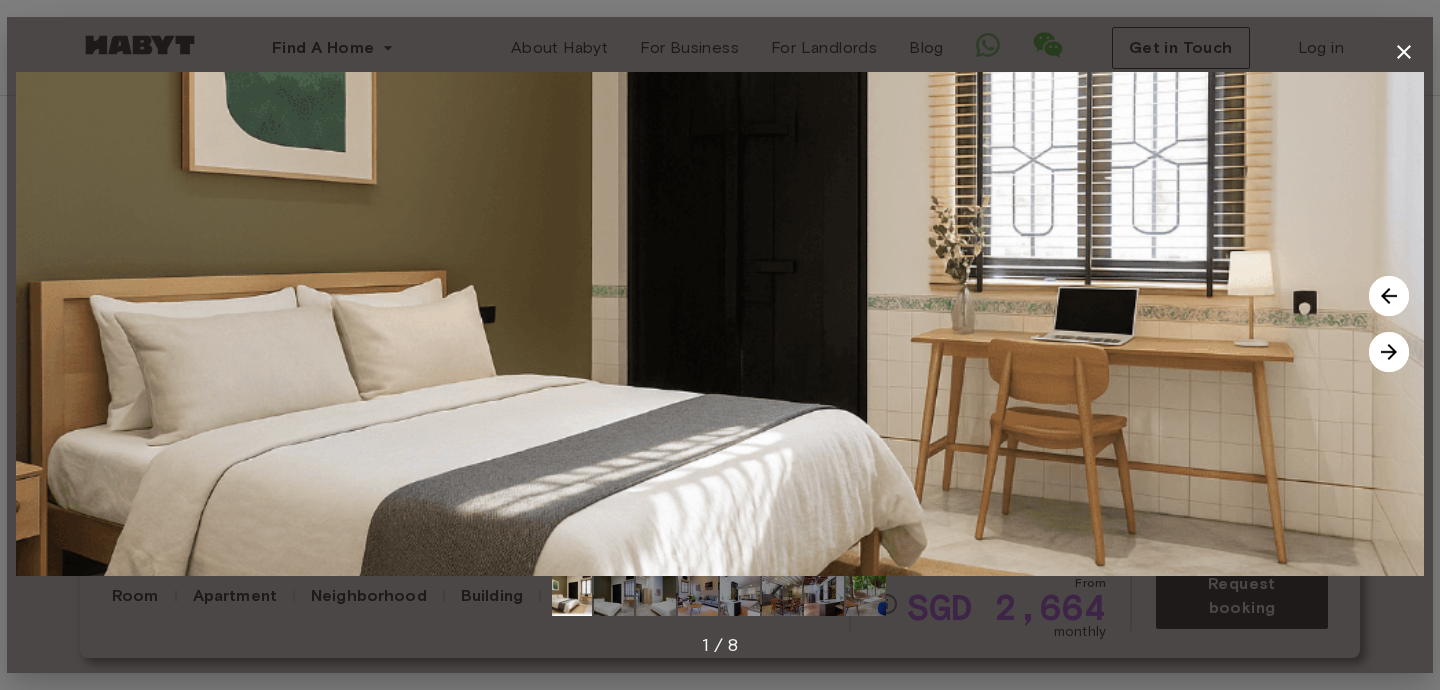 click at bounding box center [1389, 352] 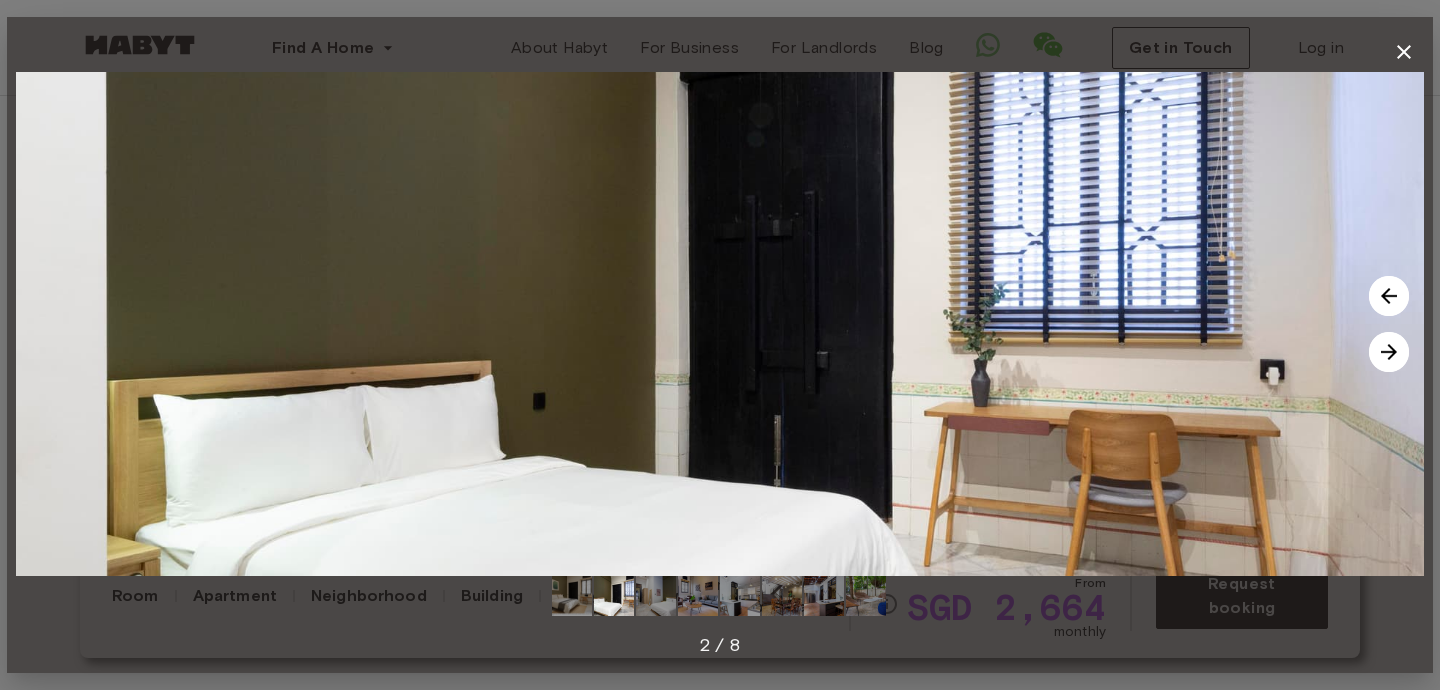click at bounding box center [1389, 352] 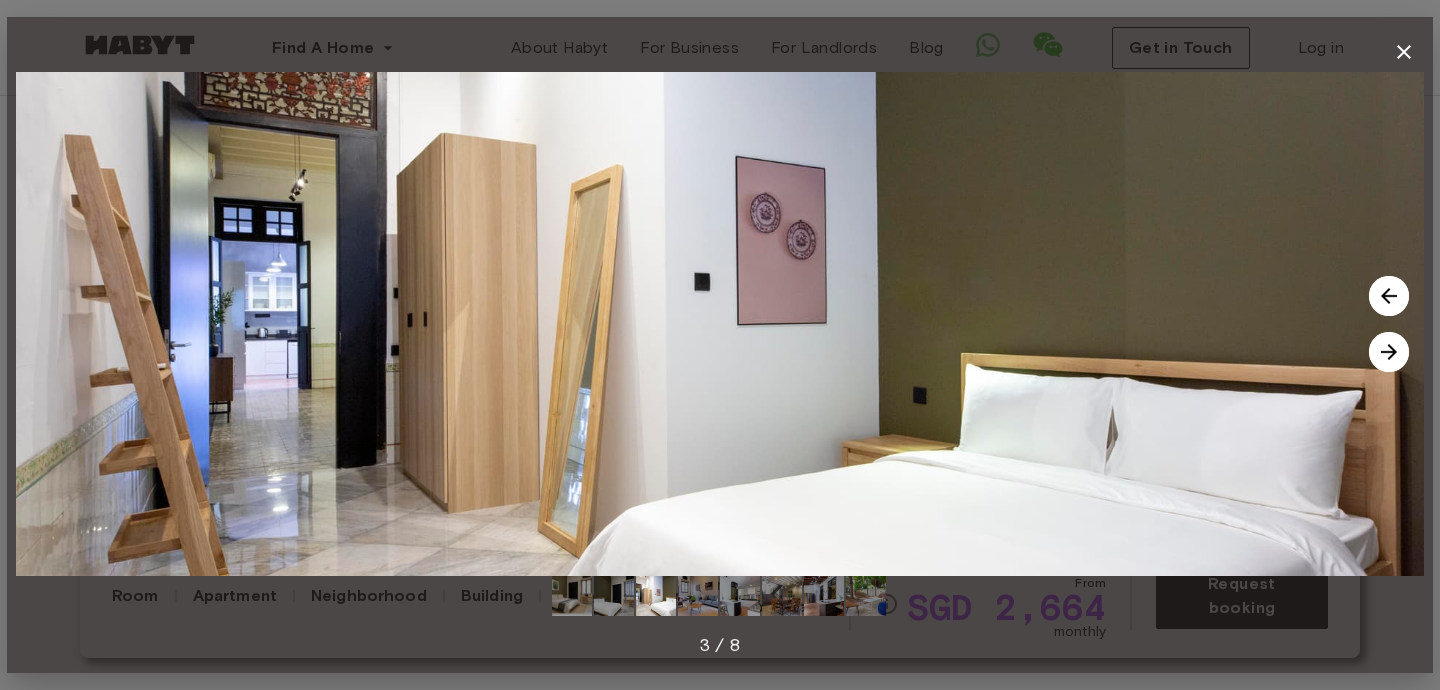 click at bounding box center [1389, 352] 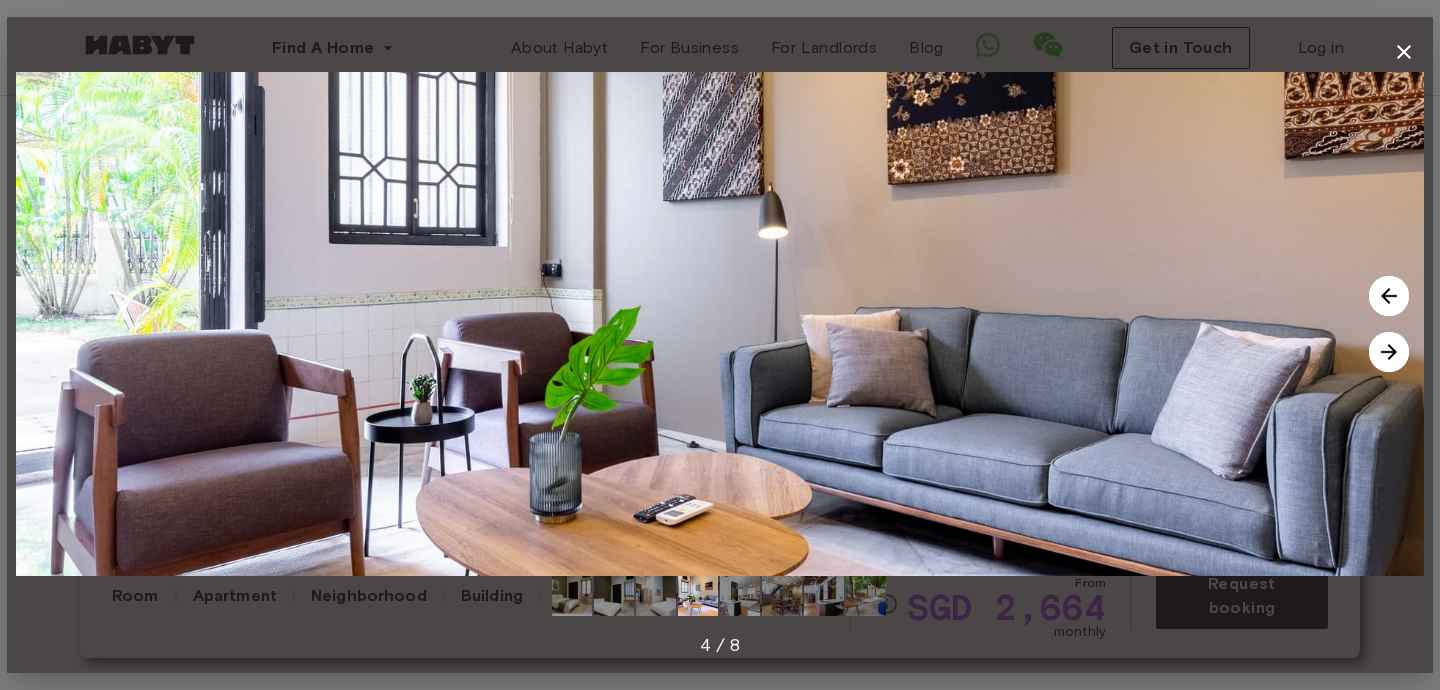 click at bounding box center (1389, 352) 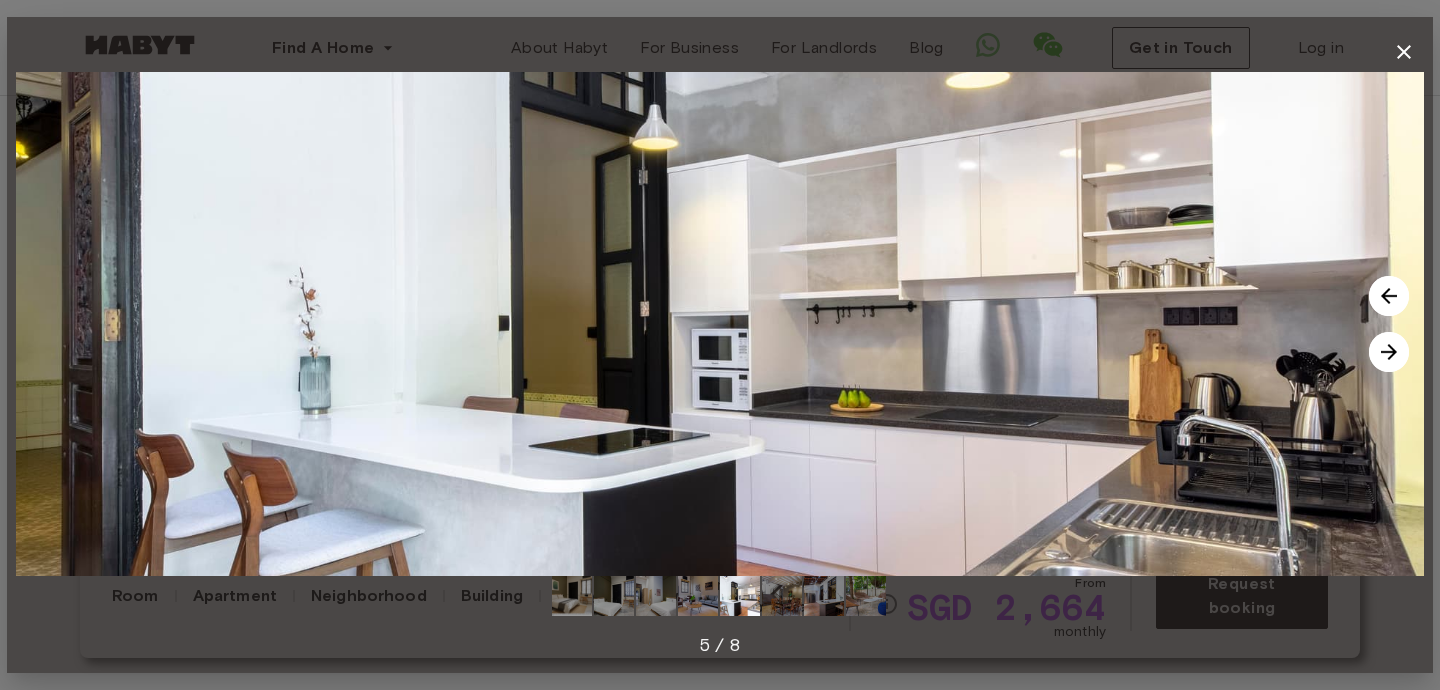 click at bounding box center [1389, 352] 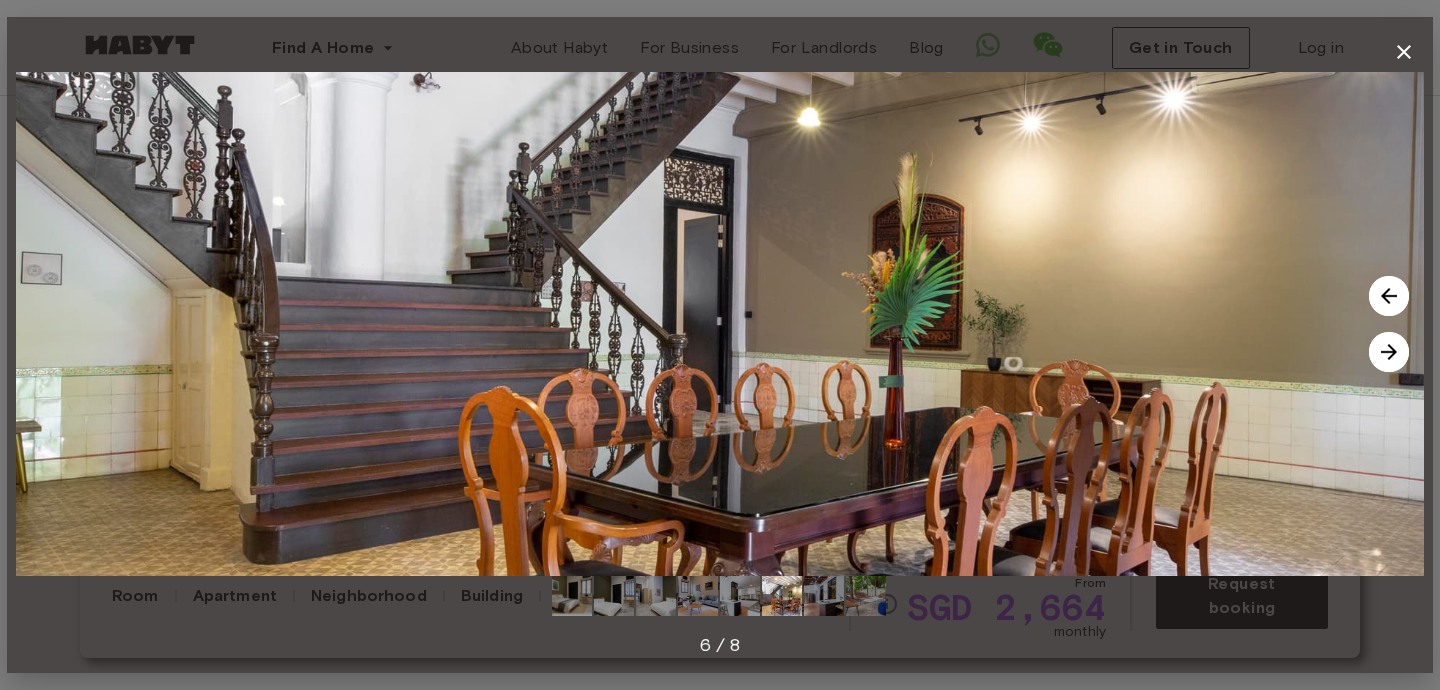 click at bounding box center [1389, 352] 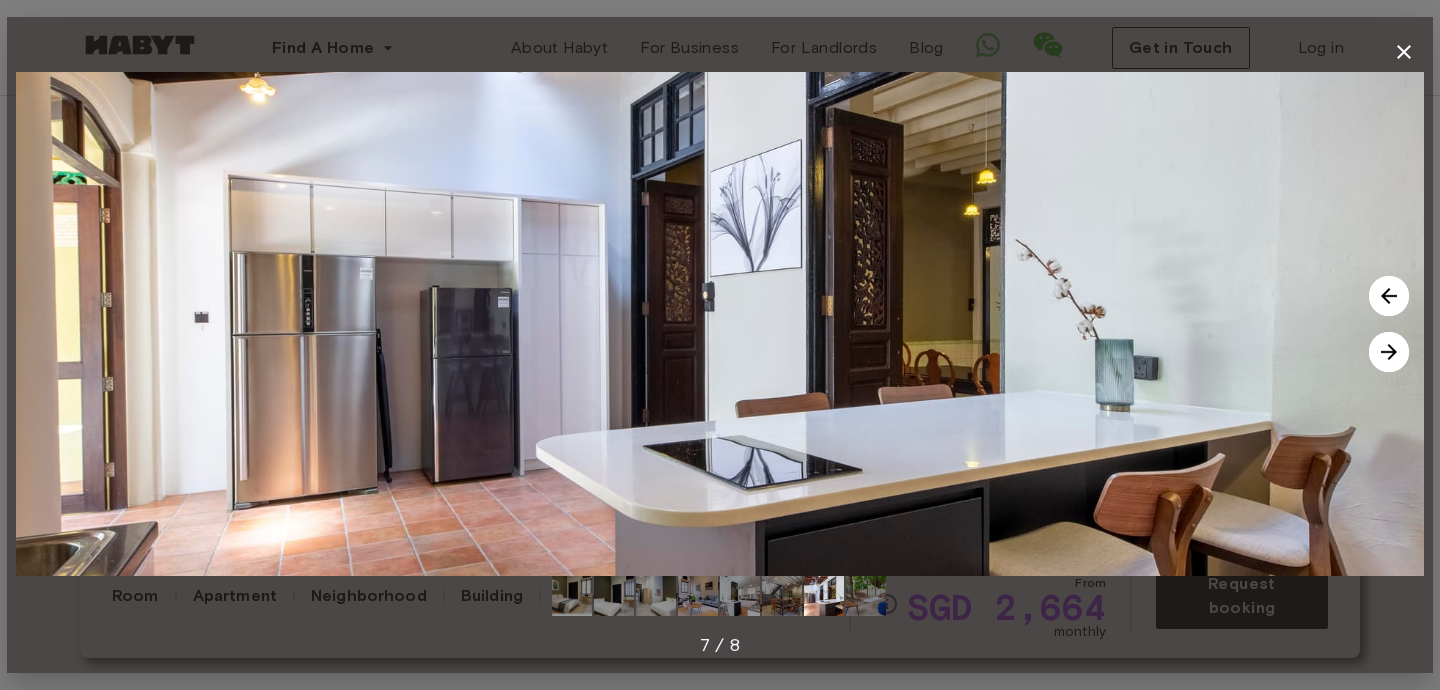 click at bounding box center [1389, 352] 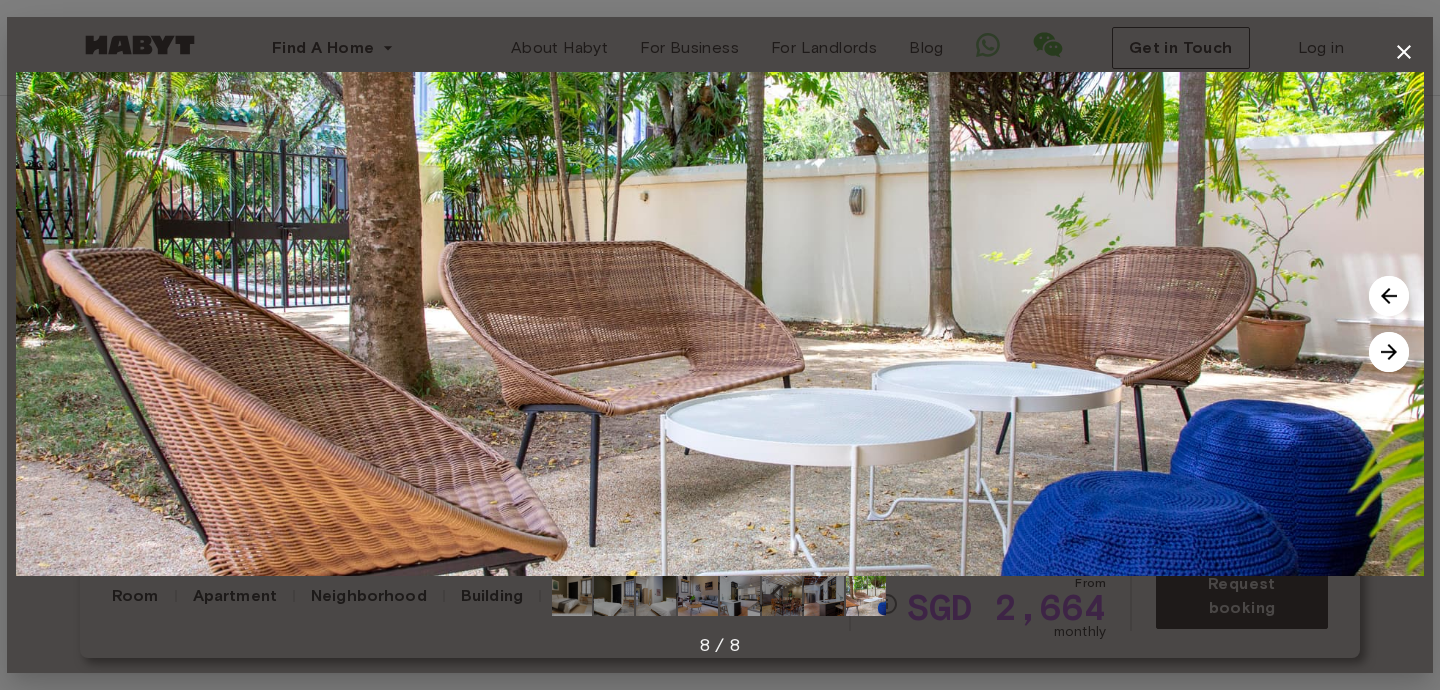 click at bounding box center (1389, 352) 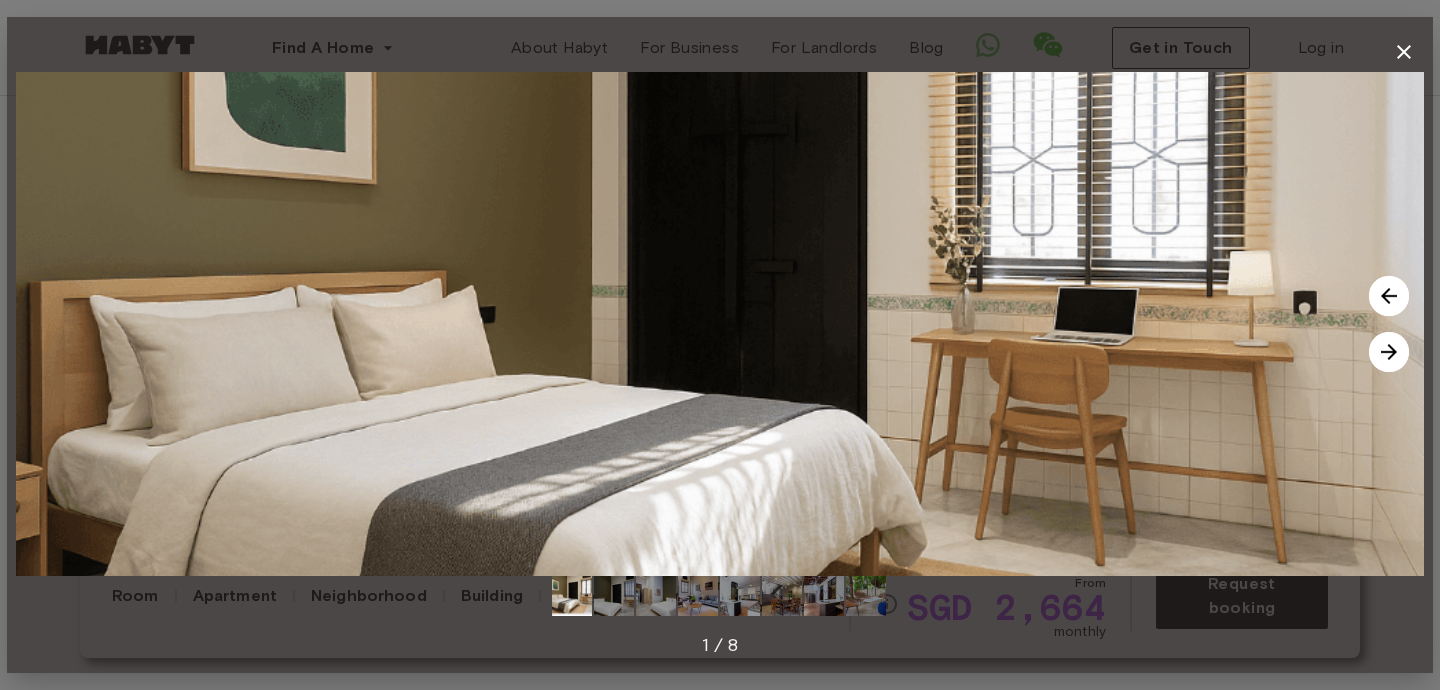 click at bounding box center [1389, 352] 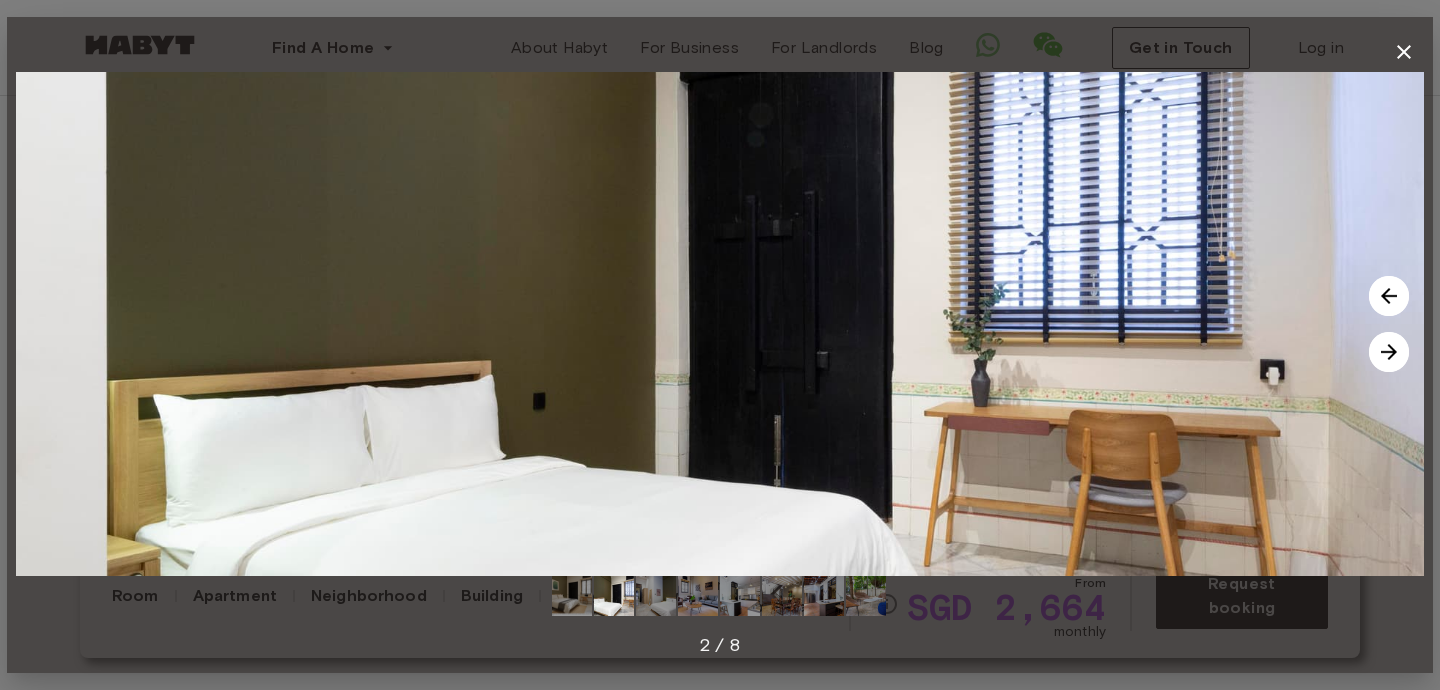 click at bounding box center (1389, 352) 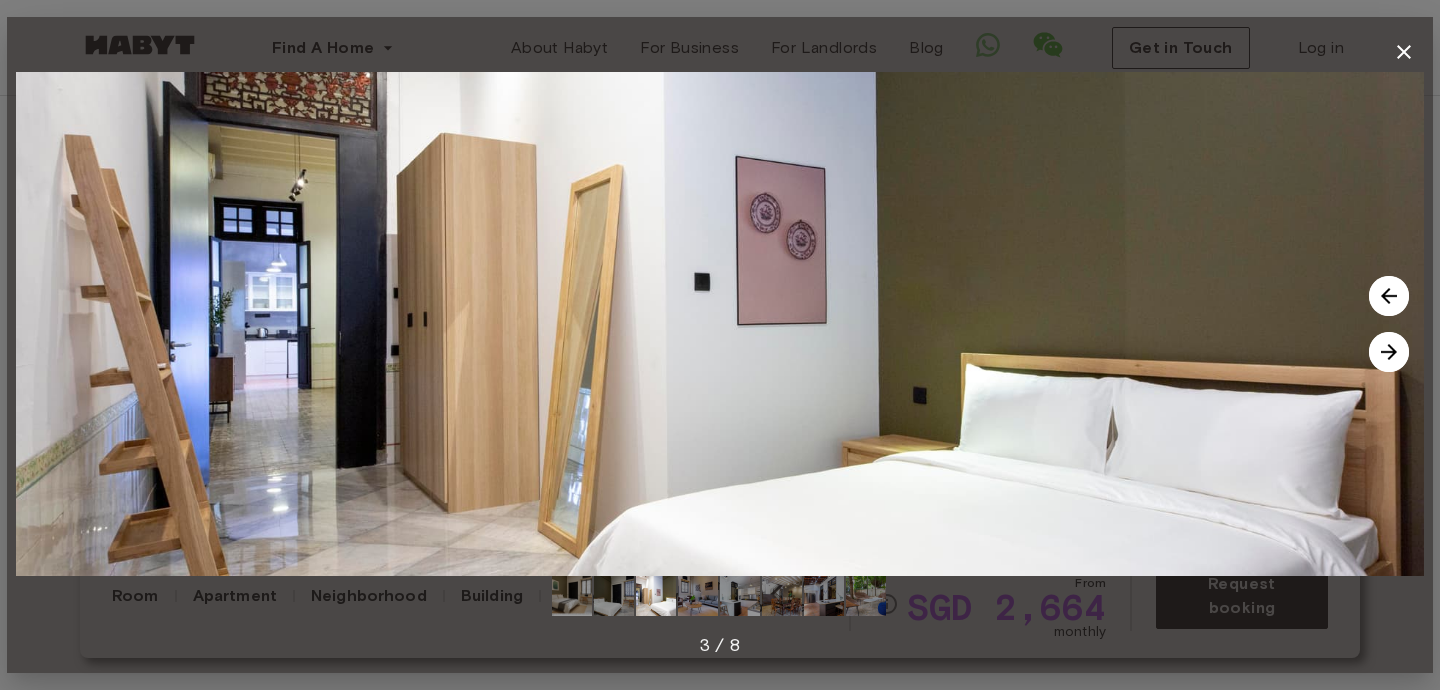 click at bounding box center (1389, 352) 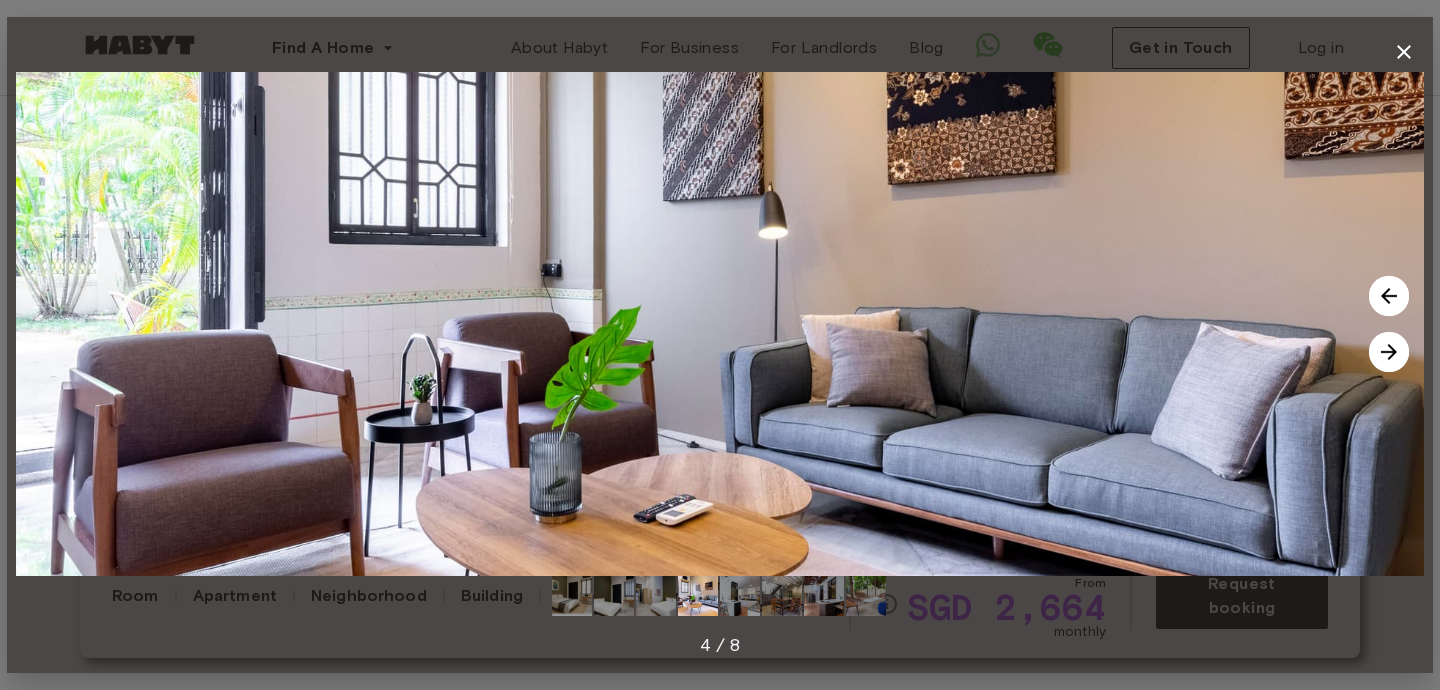 click at bounding box center [1389, 352] 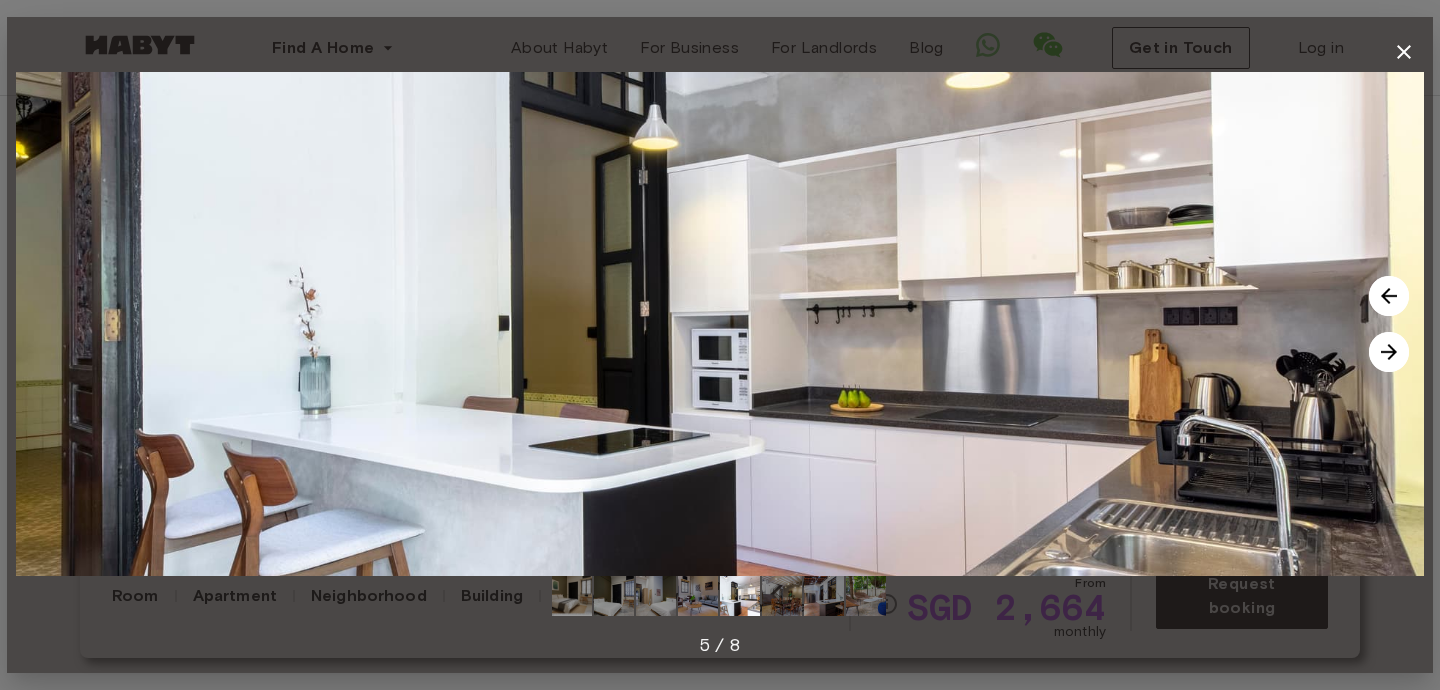 click 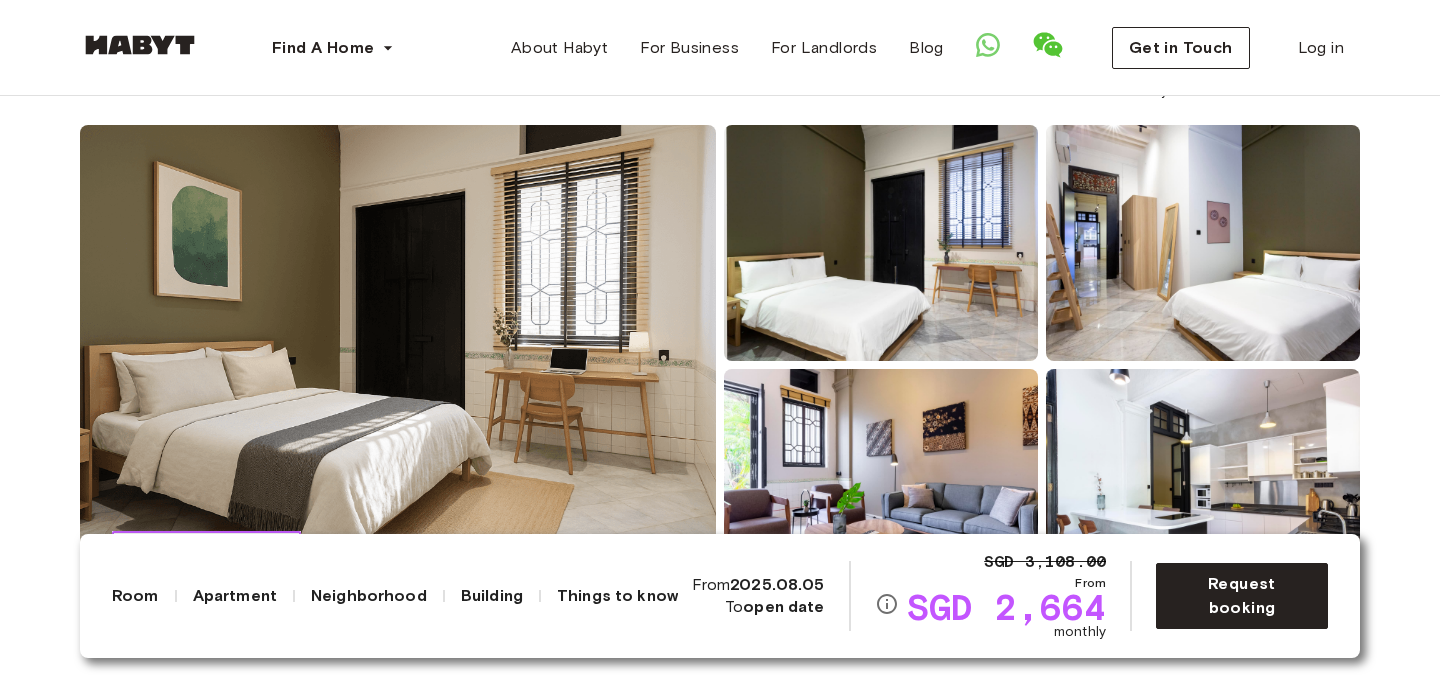 scroll, scrollTop: 0, scrollLeft: 0, axis: both 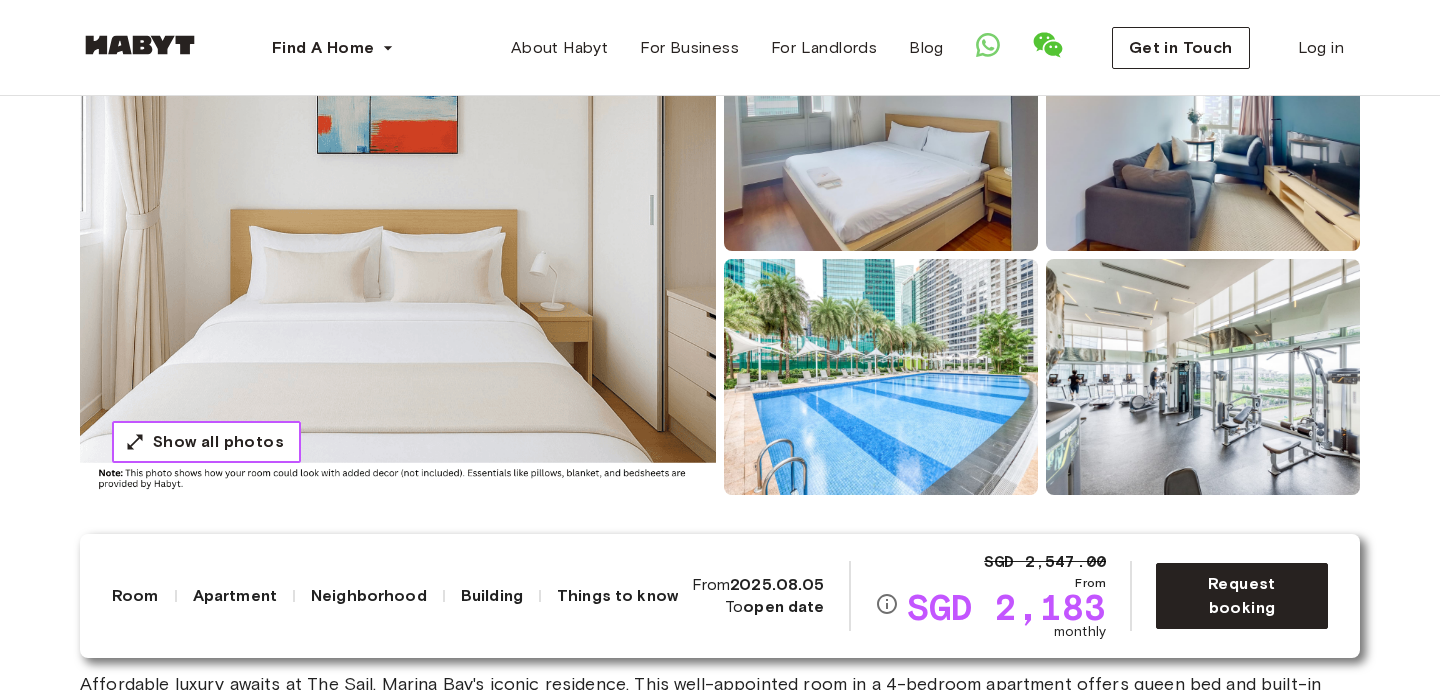 click on "Show all photos" at bounding box center (218, 442) 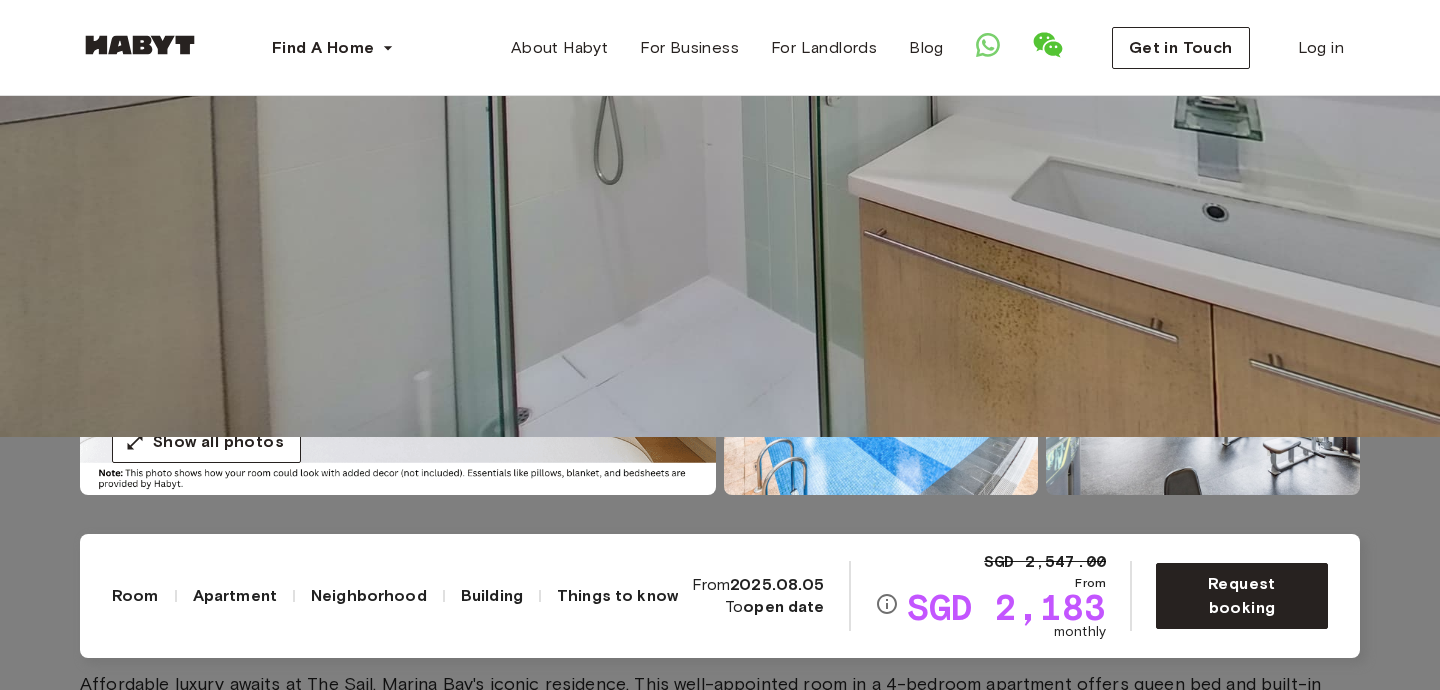 click at bounding box center [720, 92] 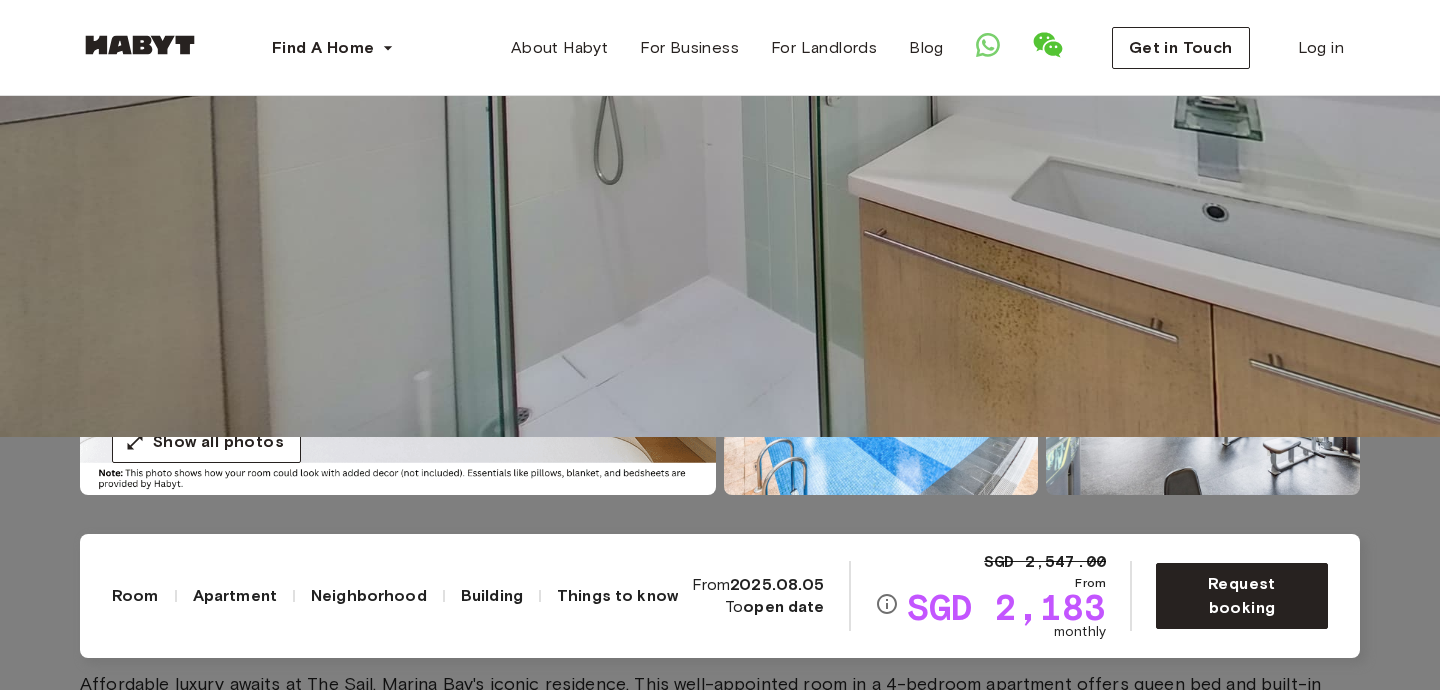 click at bounding box center (720, 92) 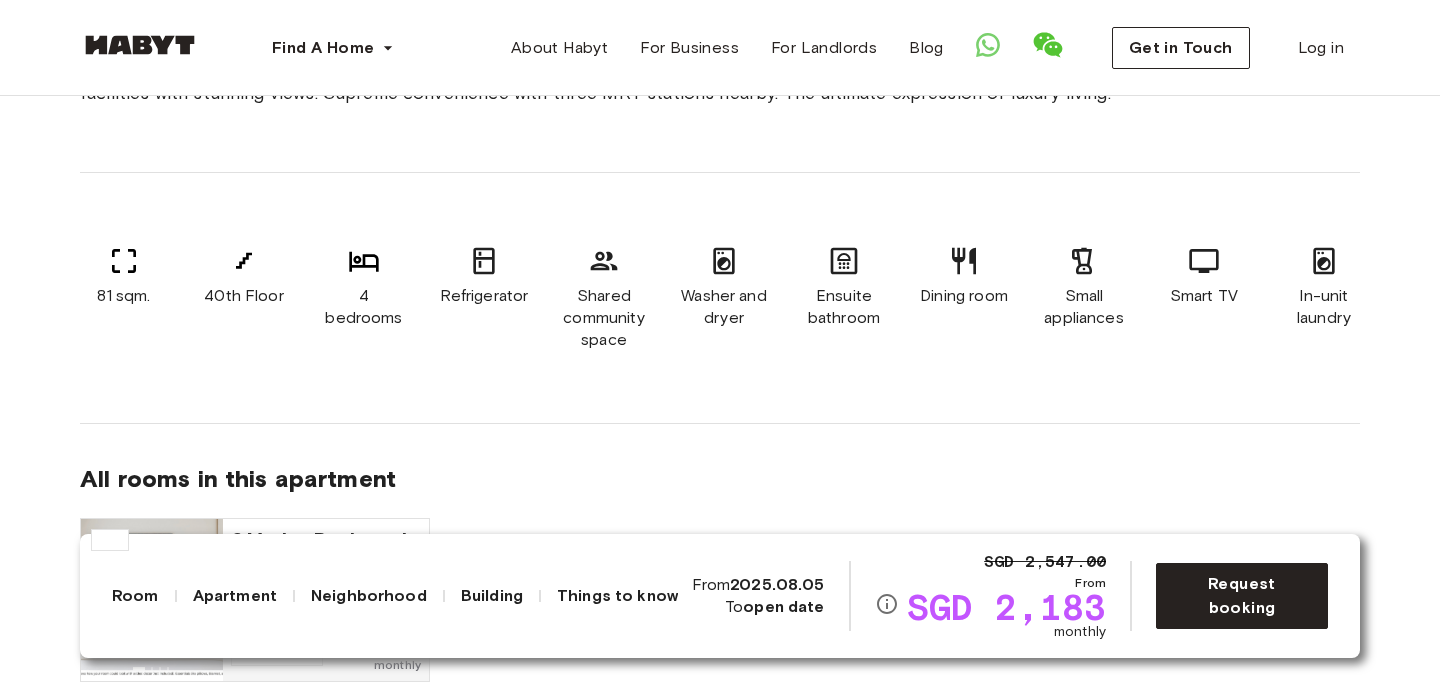 scroll, scrollTop: 1442, scrollLeft: 0, axis: vertical 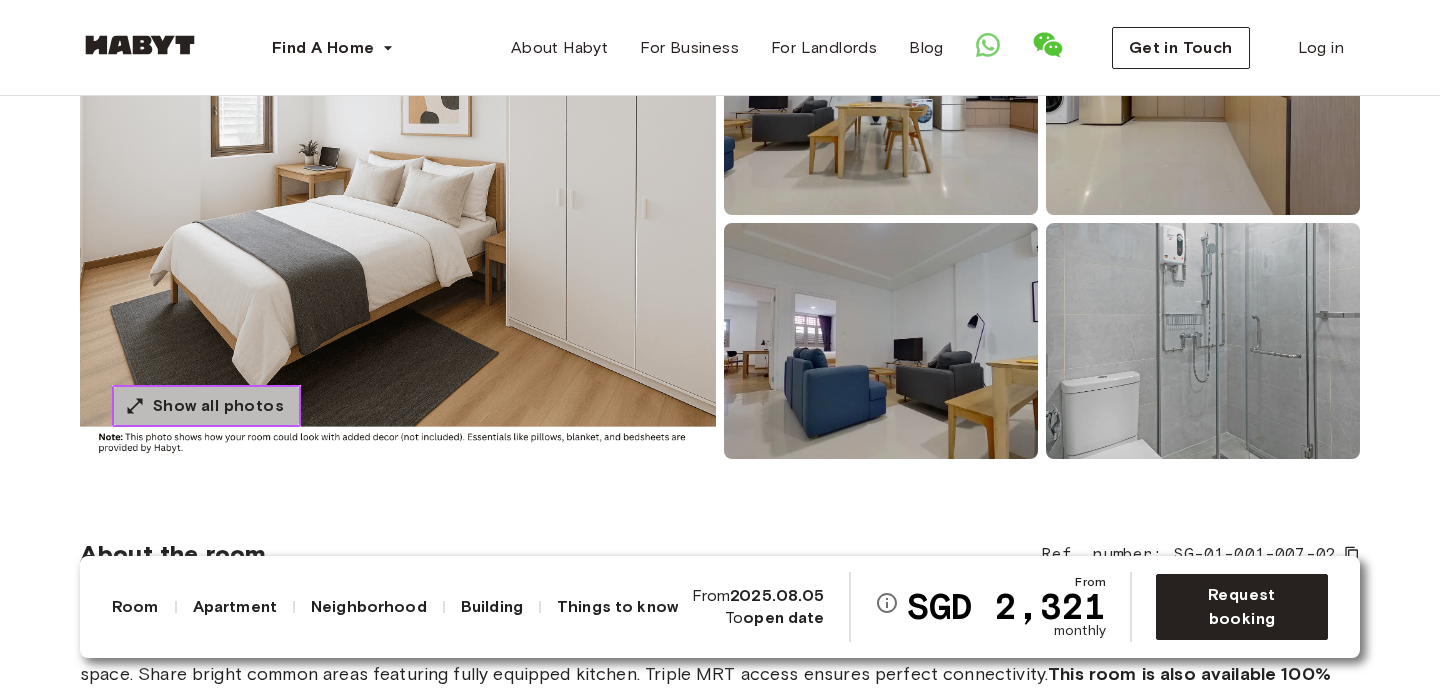click on "Show all photos" at bounding box center [206, 406] 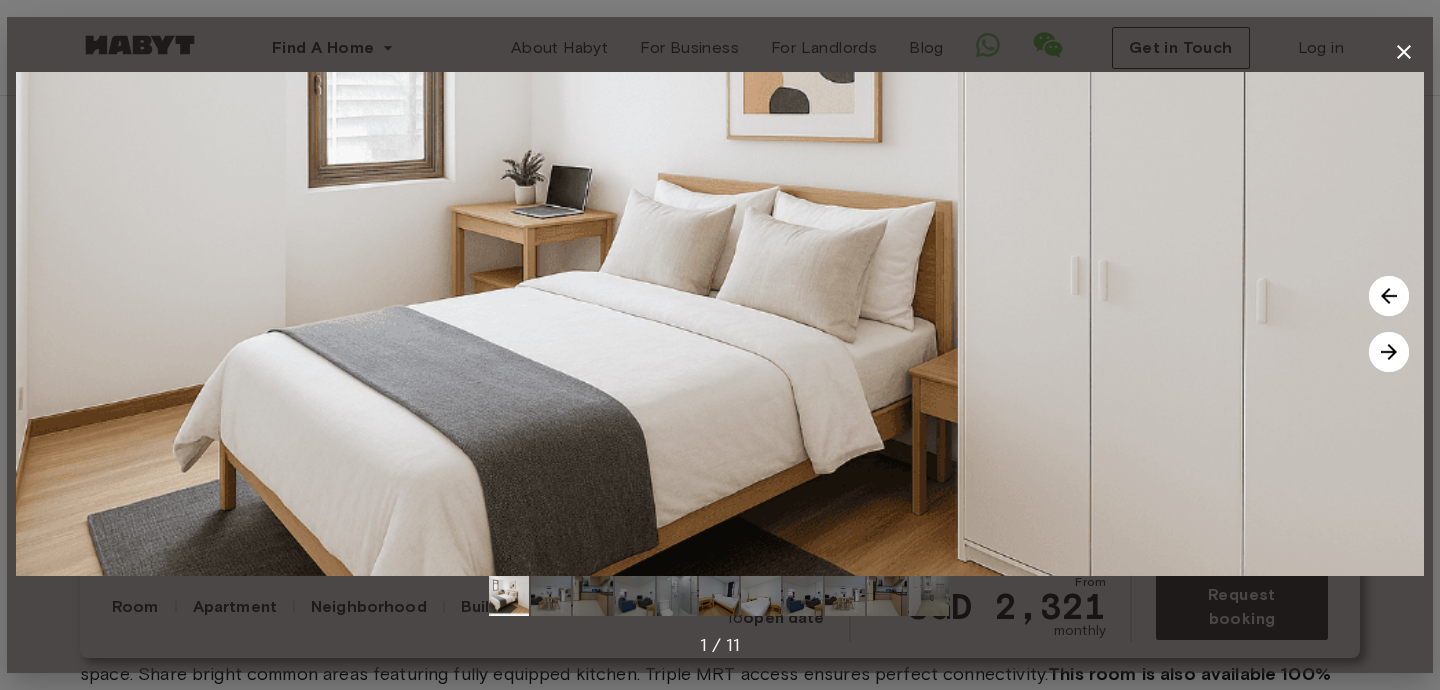 click at bounding box center (1389, 352) 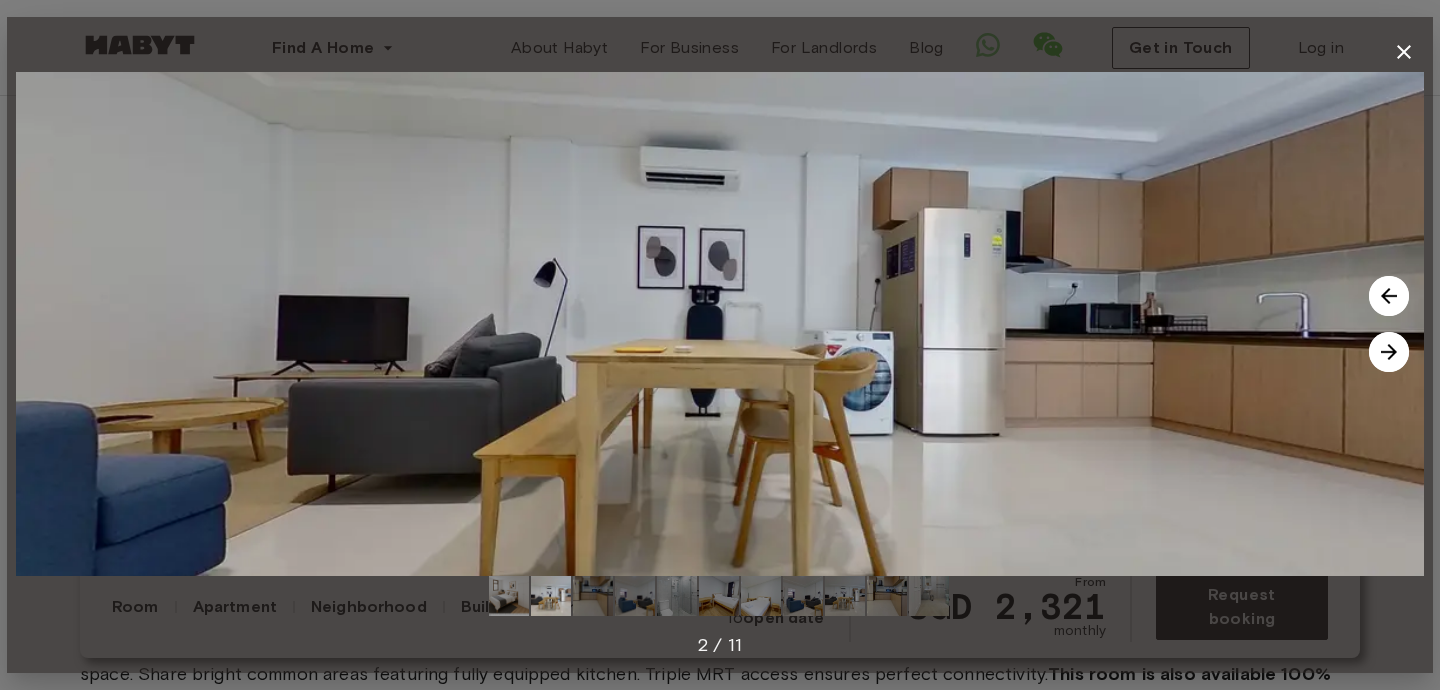 click at bounding box center [1389, 352] 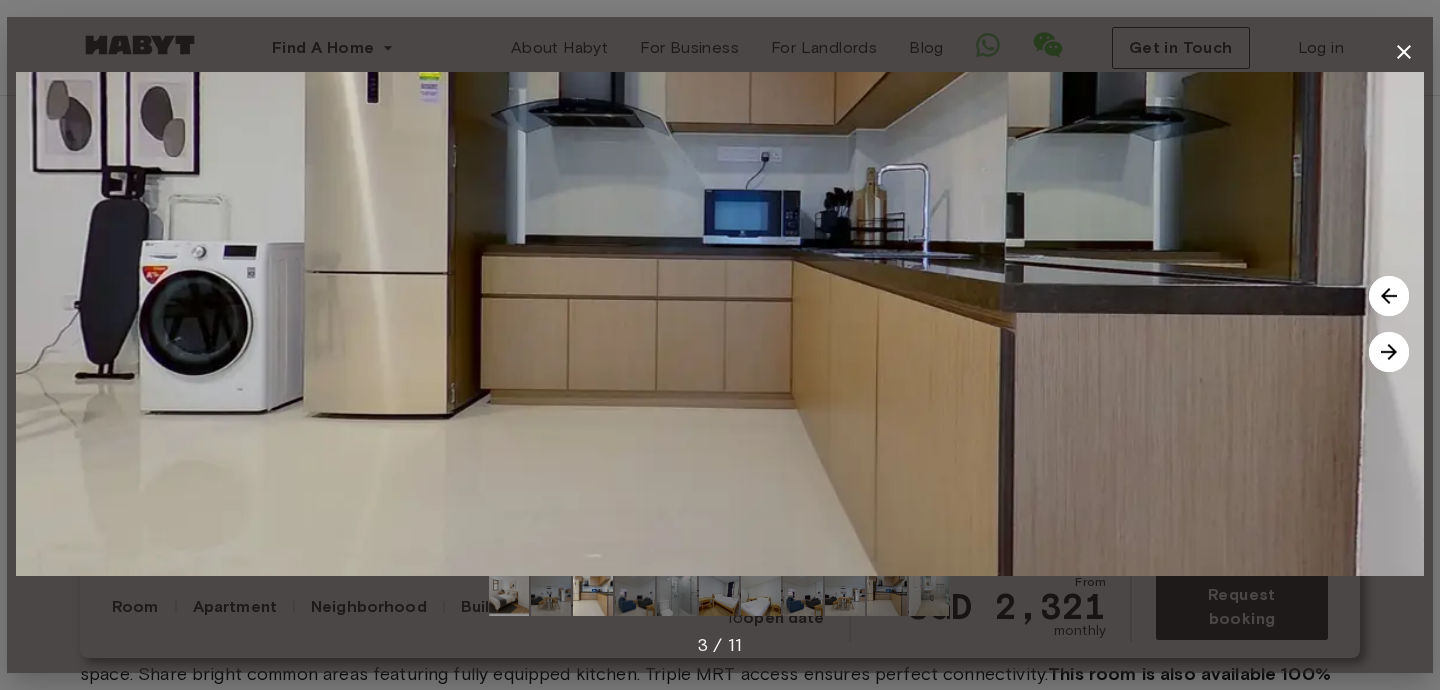 click at bounding box center (1389, 352) 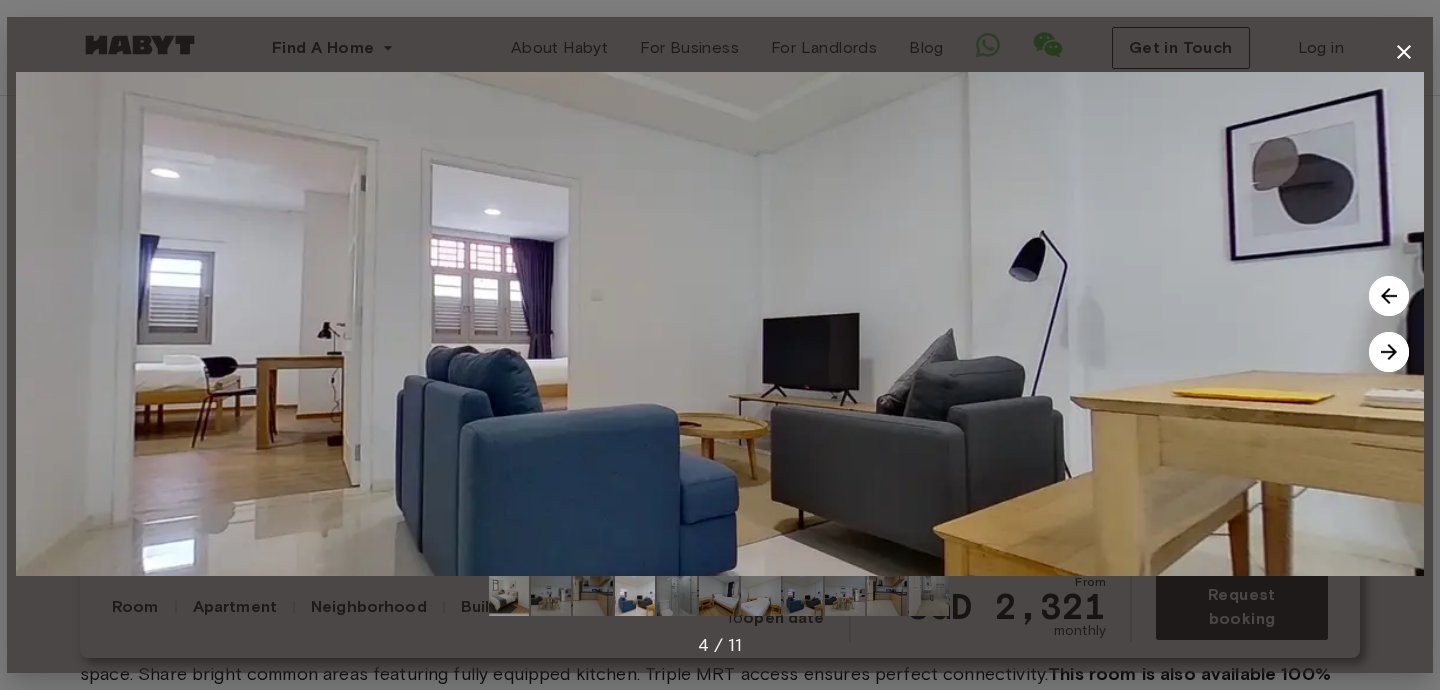 click at bounding box center (1389, 352) 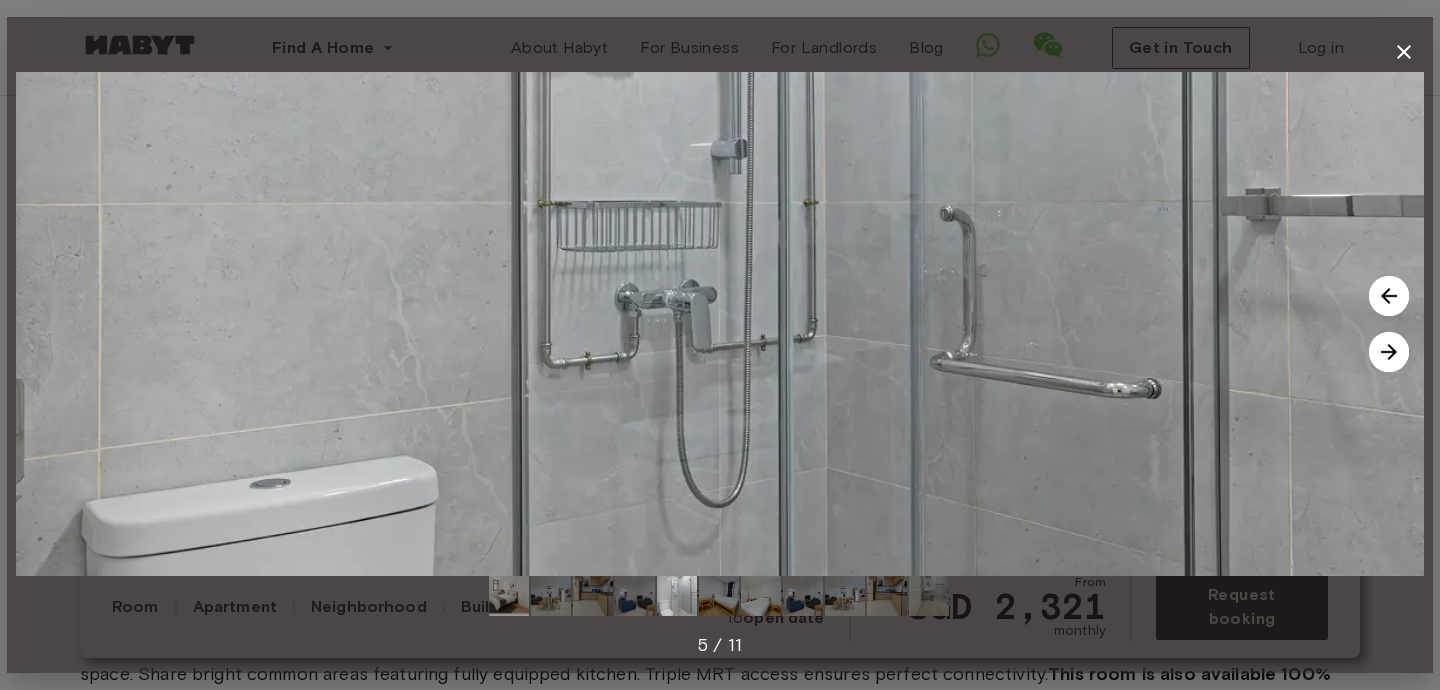 click at bounding box center [1389, 352] 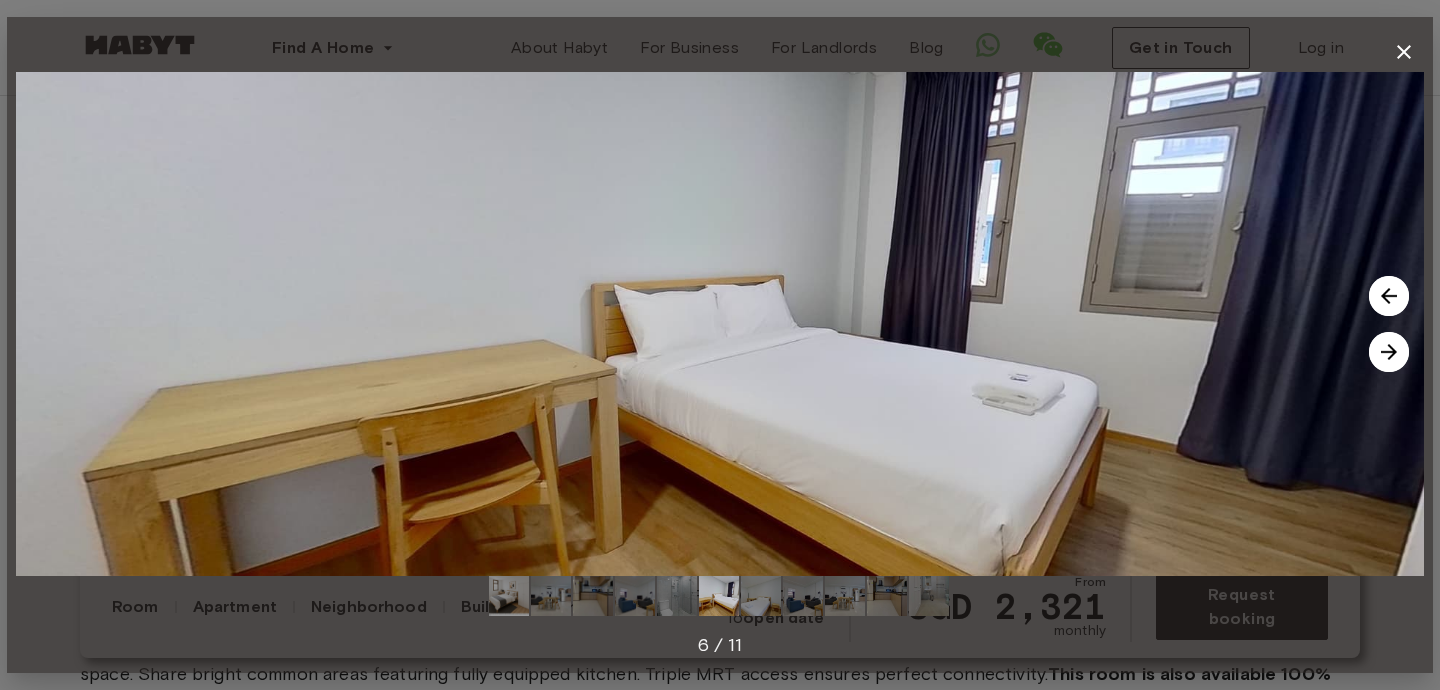 click at bounding box center [1389, 352] 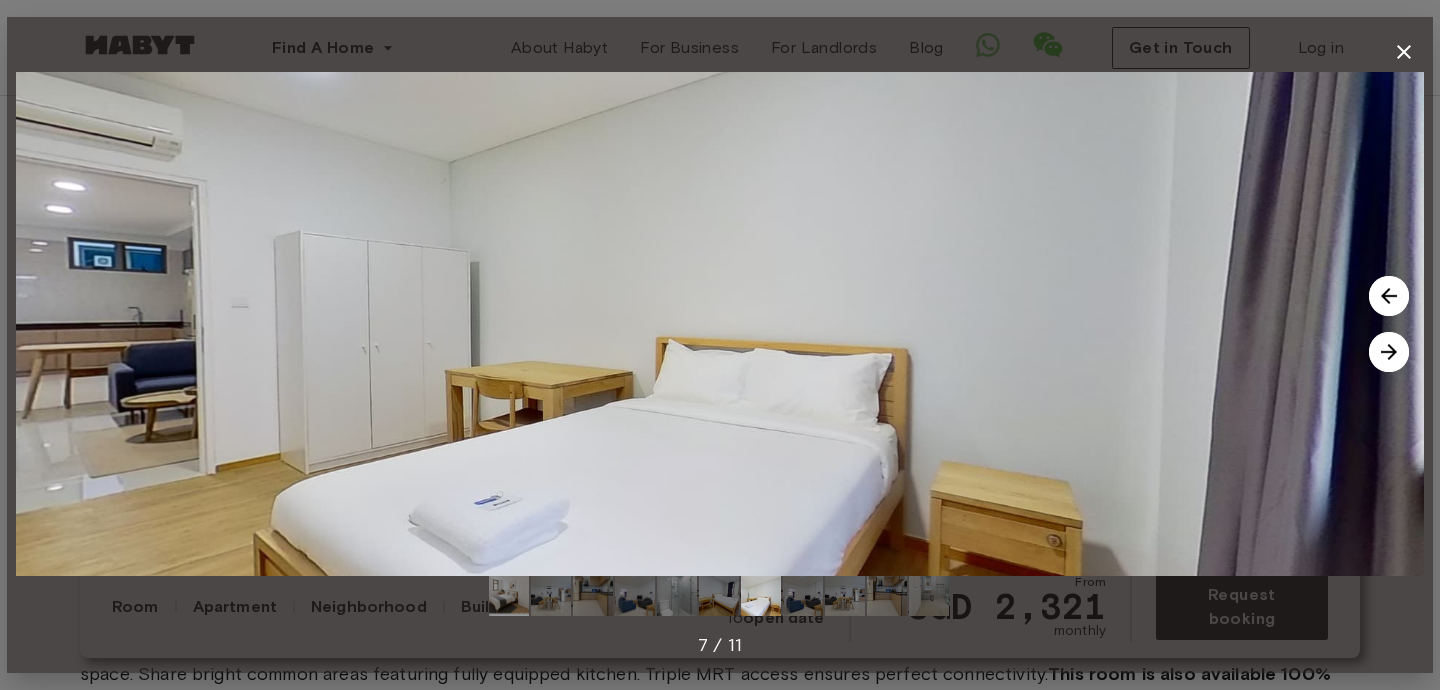 click at bounding box center (1389, 296) 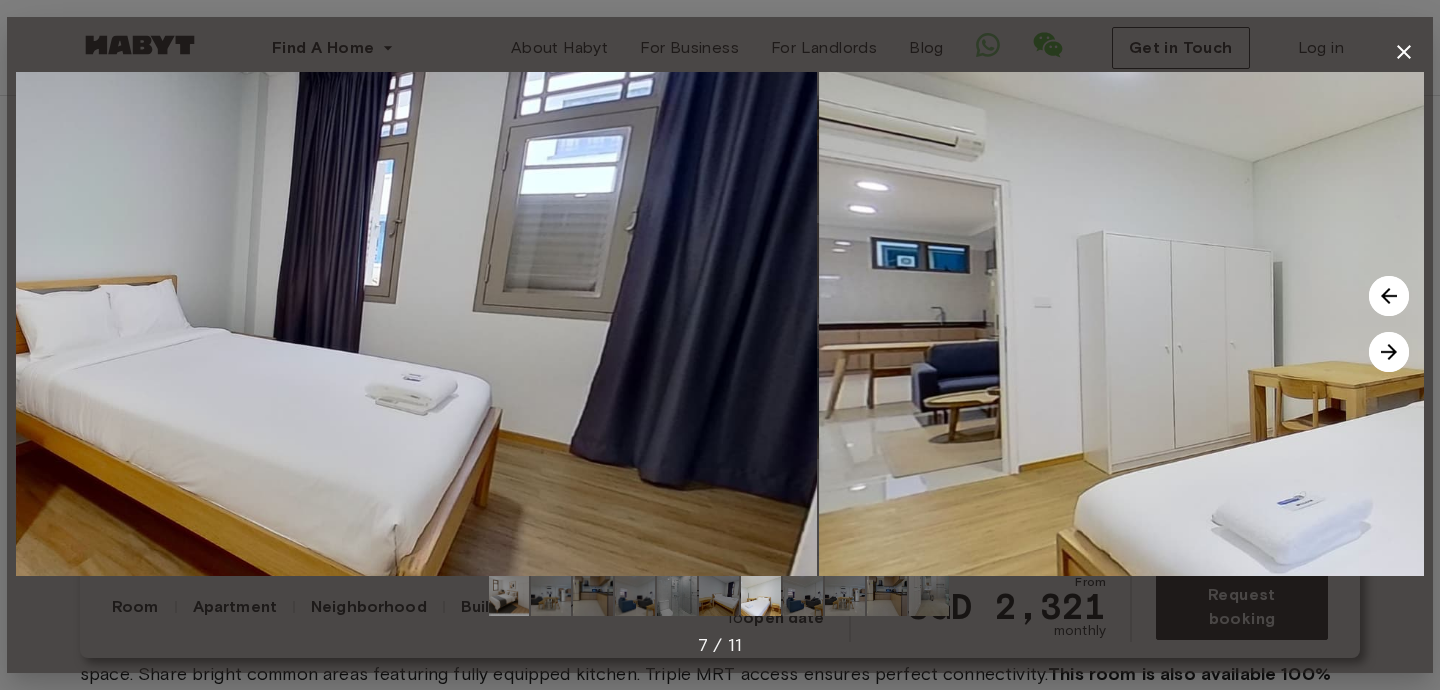 click at bounding box center (1389, 296) 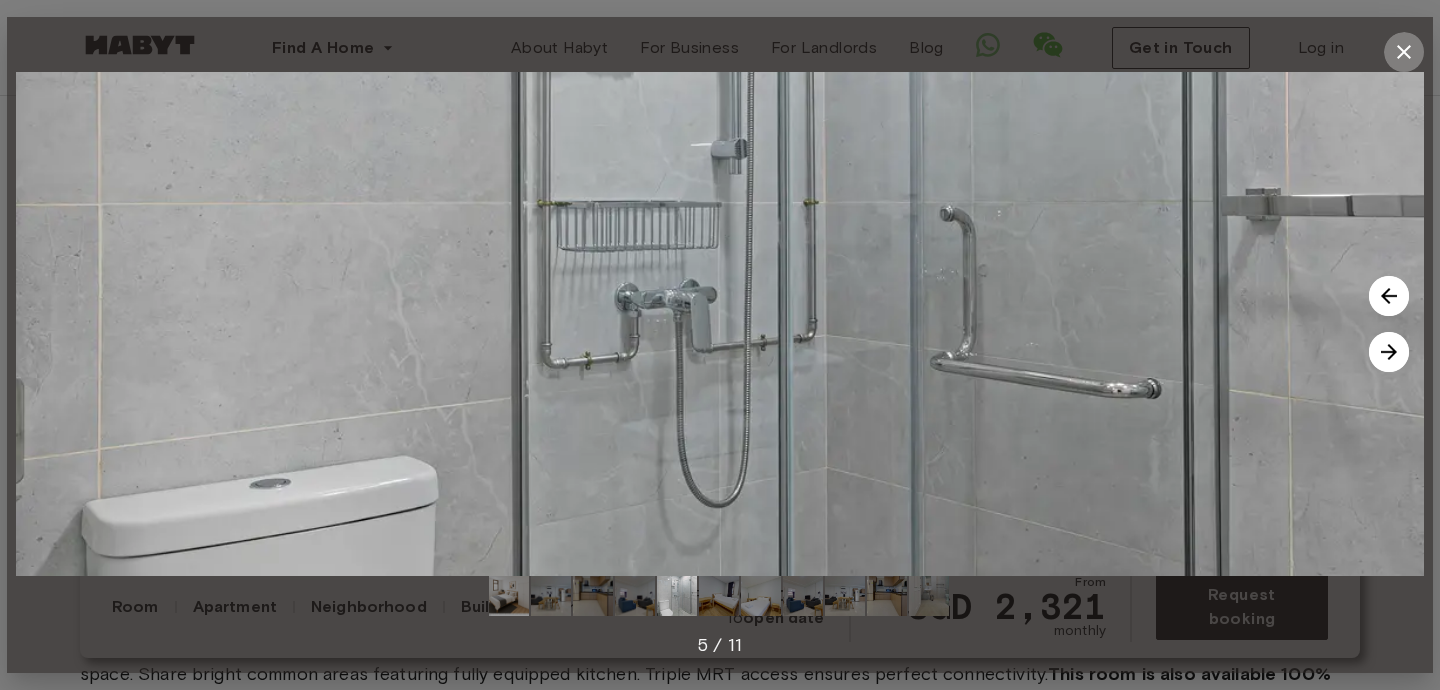 click 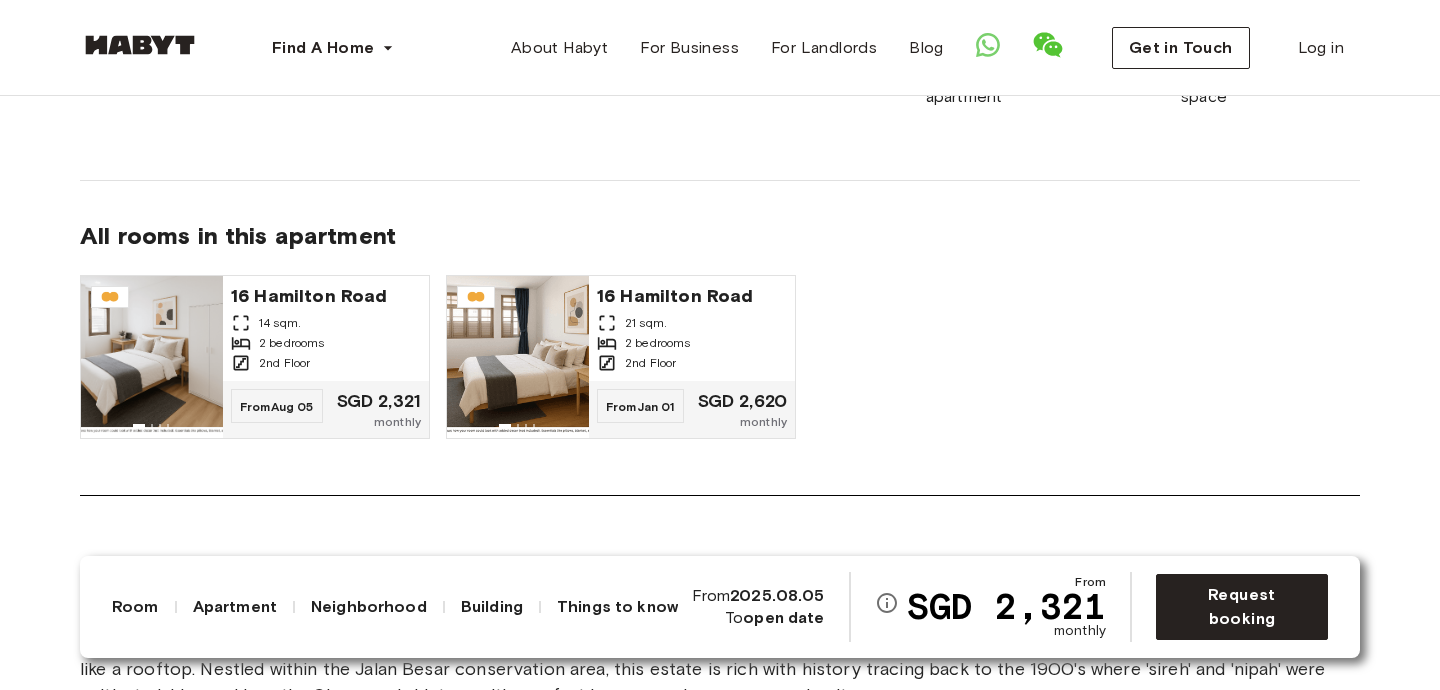 scroll, scrollTop: 1644, scrollLeft: 0, axis: vertical 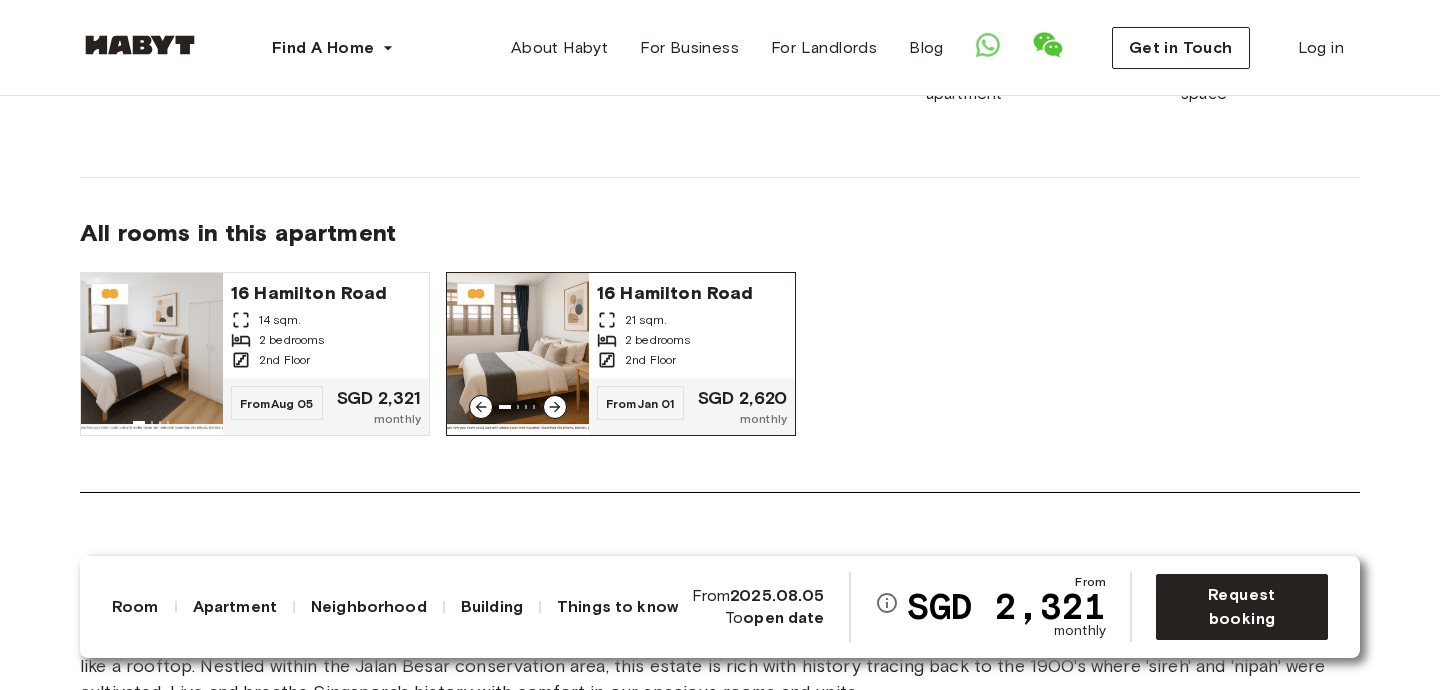 click on "16 Hamilton Road" at bounding box center [692, 291] 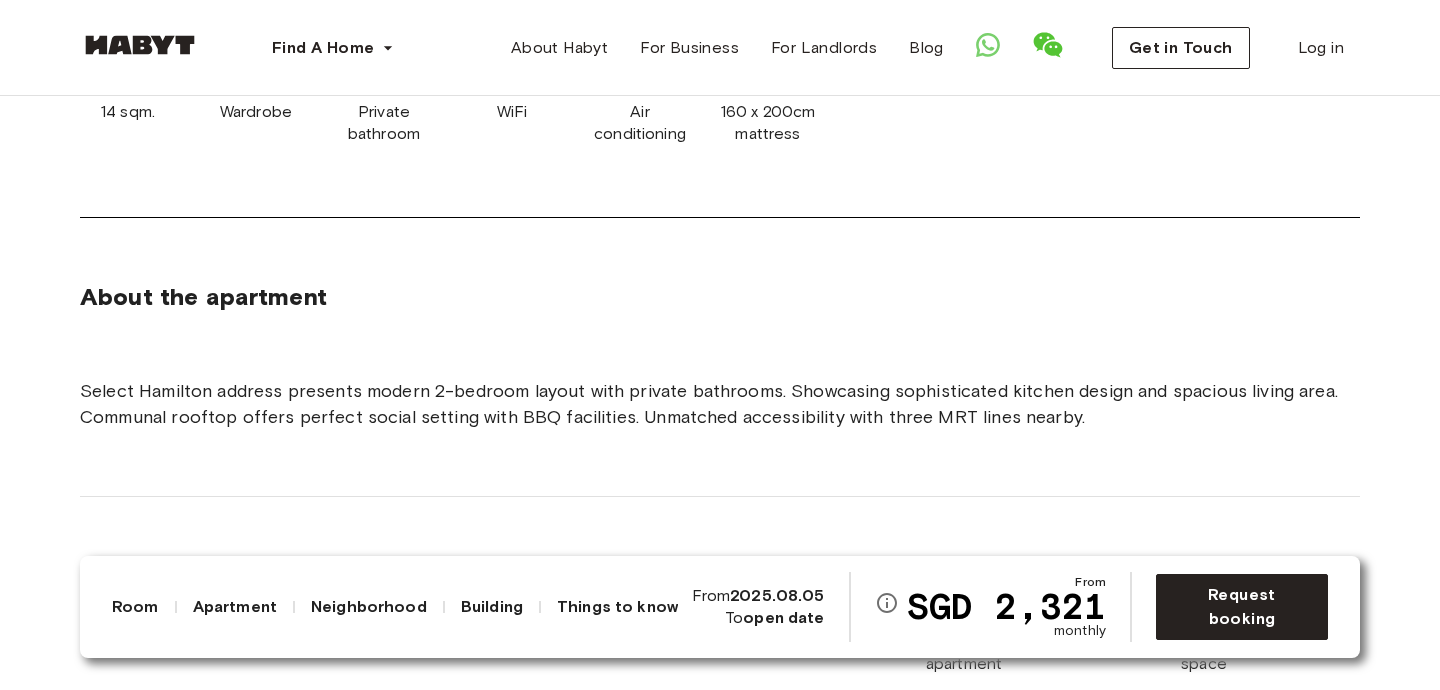 scroll, scrollTop: 1076, scrollLeft: 0, axis: vertical 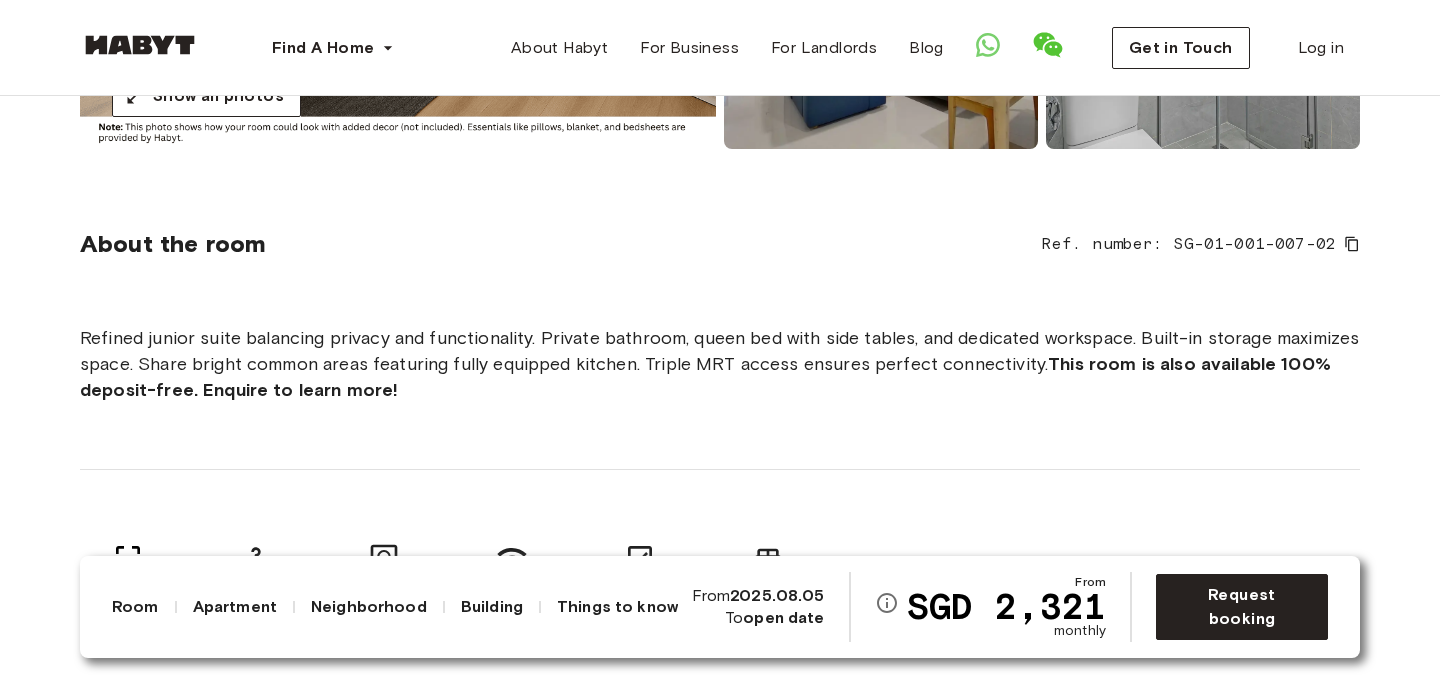 click 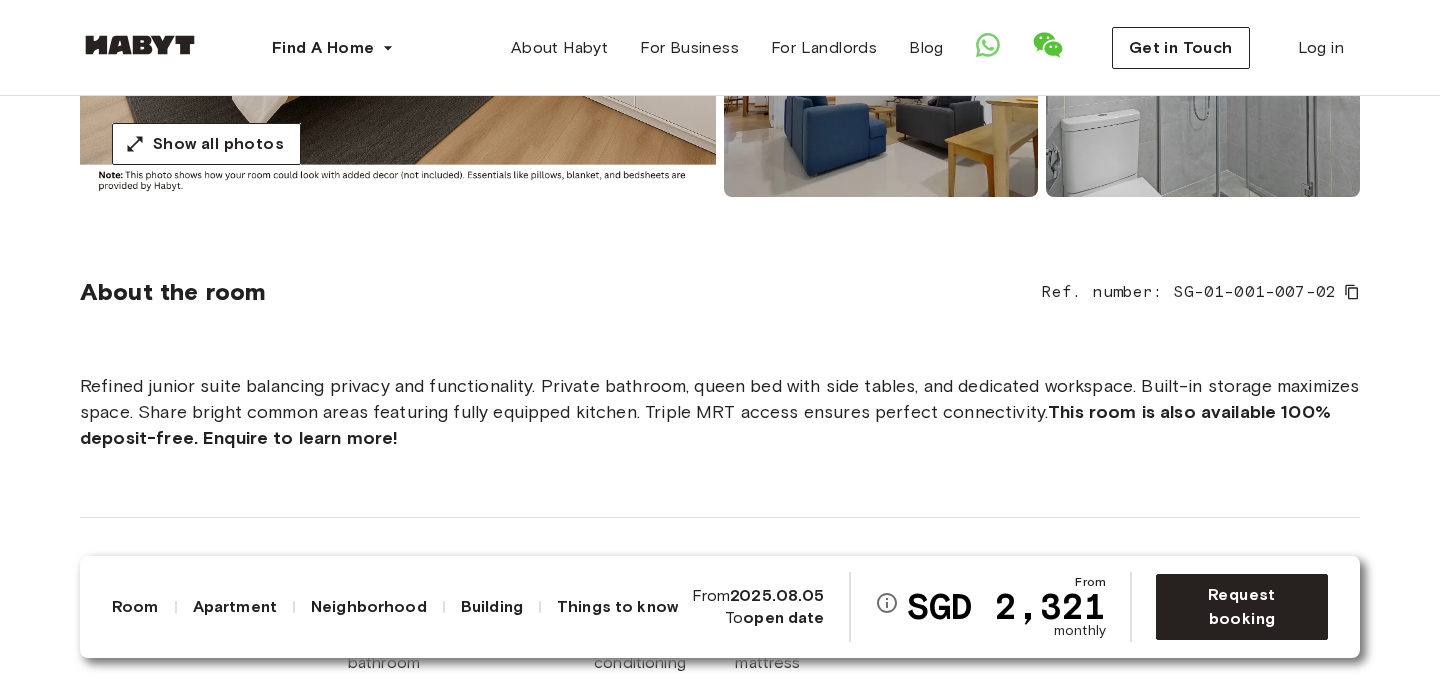 scroll, scrollTop: 572, scrollLeft: 0, axis: vertical 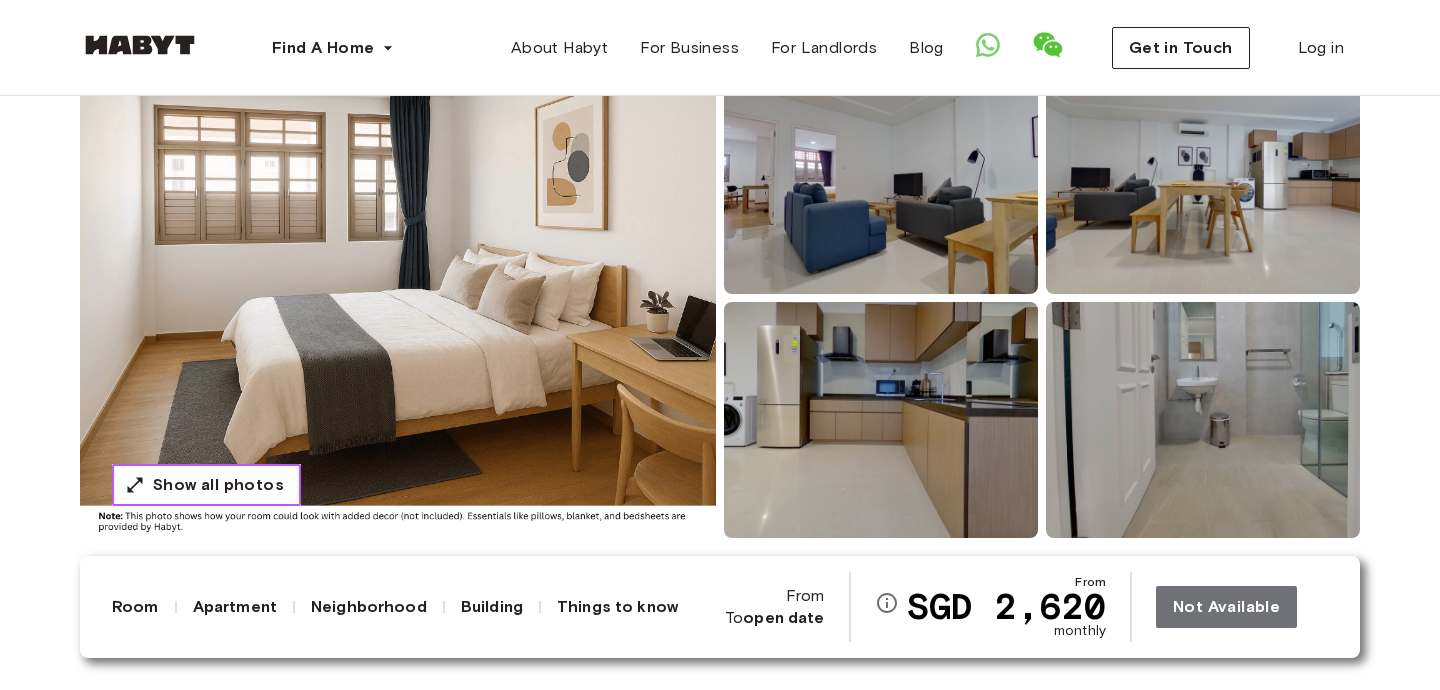 click on "Show all photos" at bounding box center [218, 485] 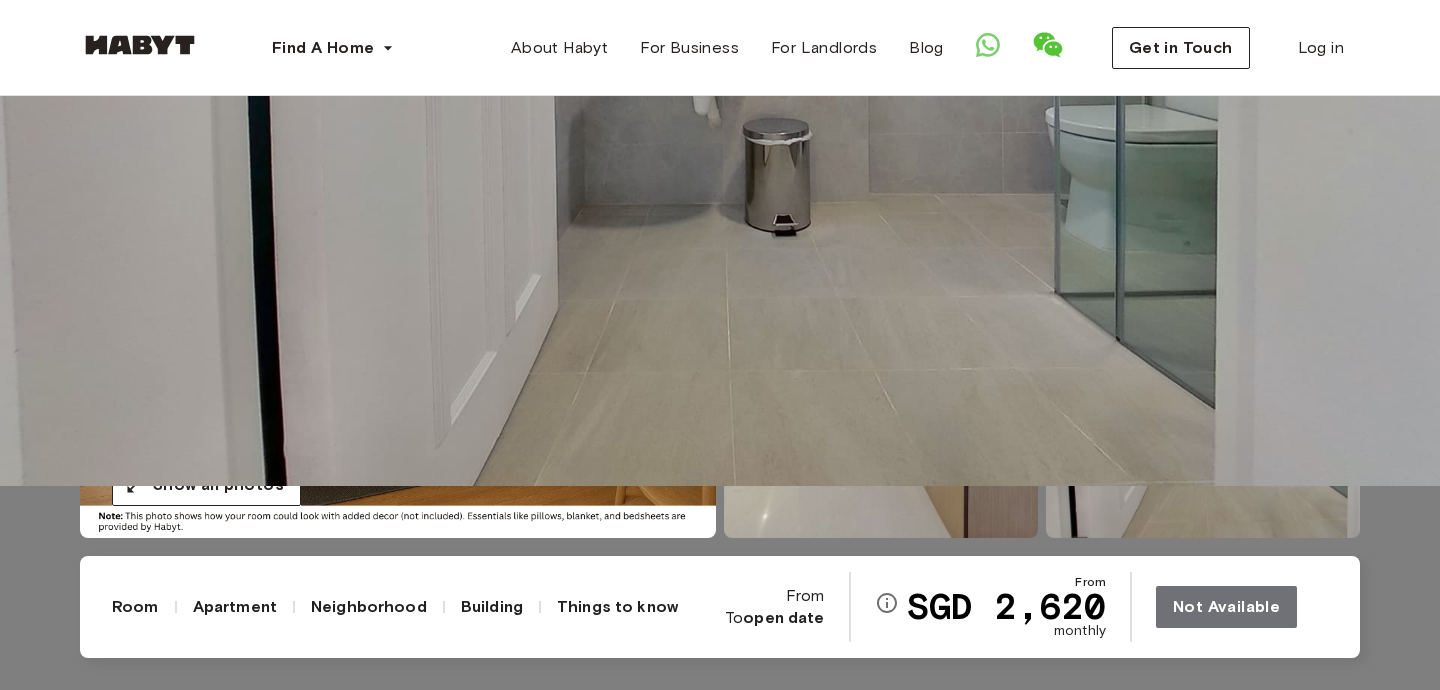 click at bounding box center (720, 141) 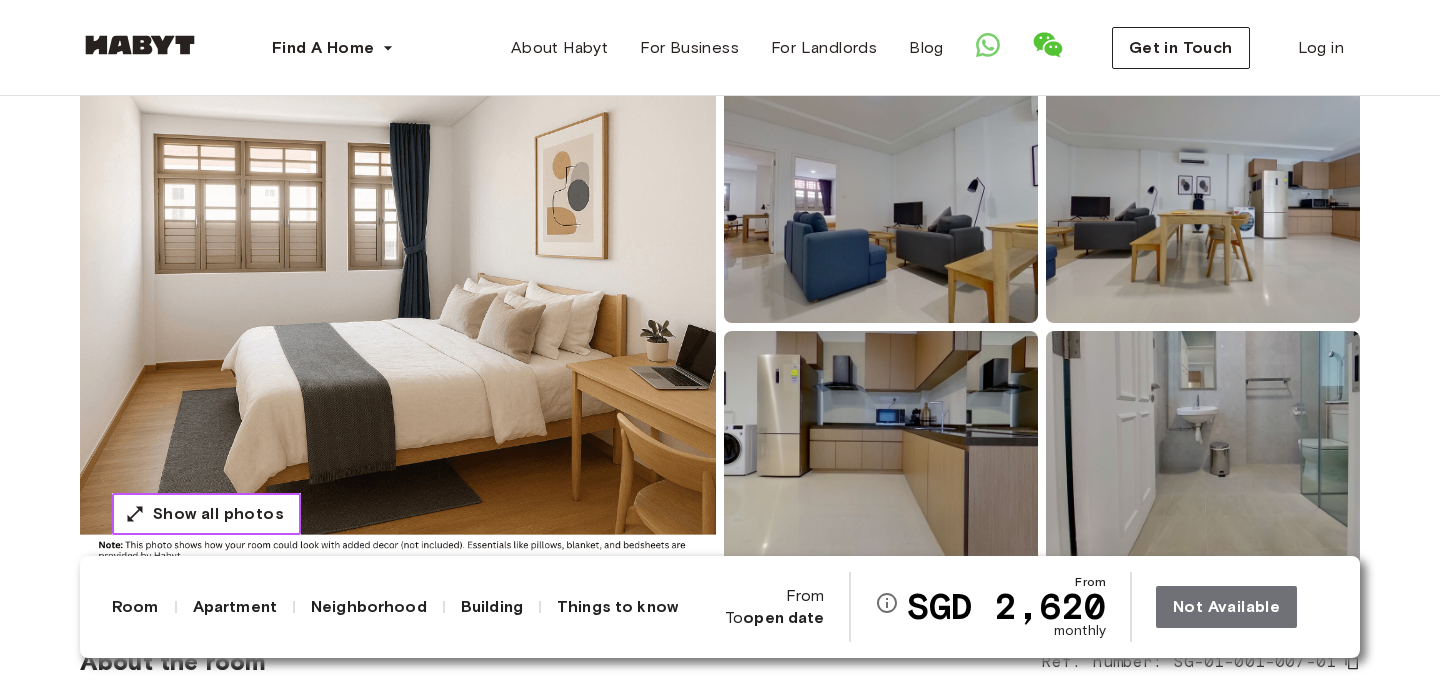 scroll, scrollTop: 0, scrollLeft: 0, axis: both 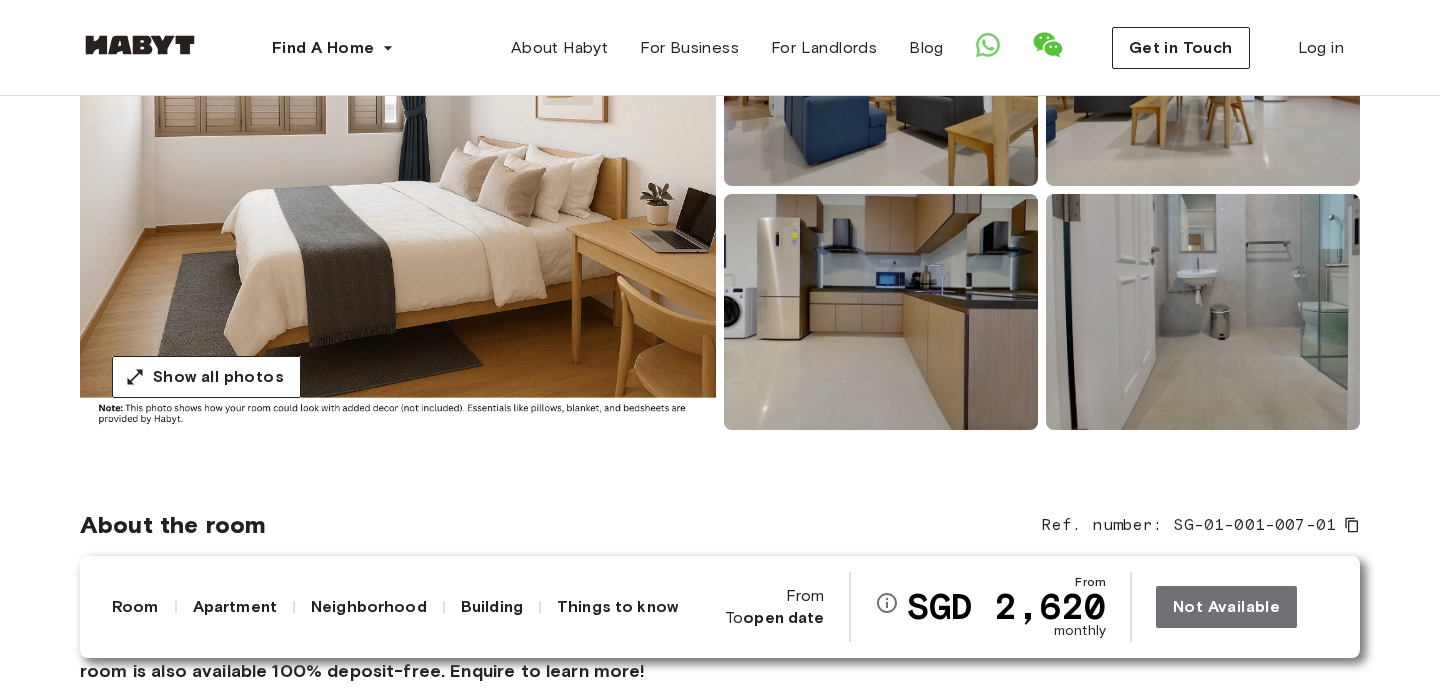 click 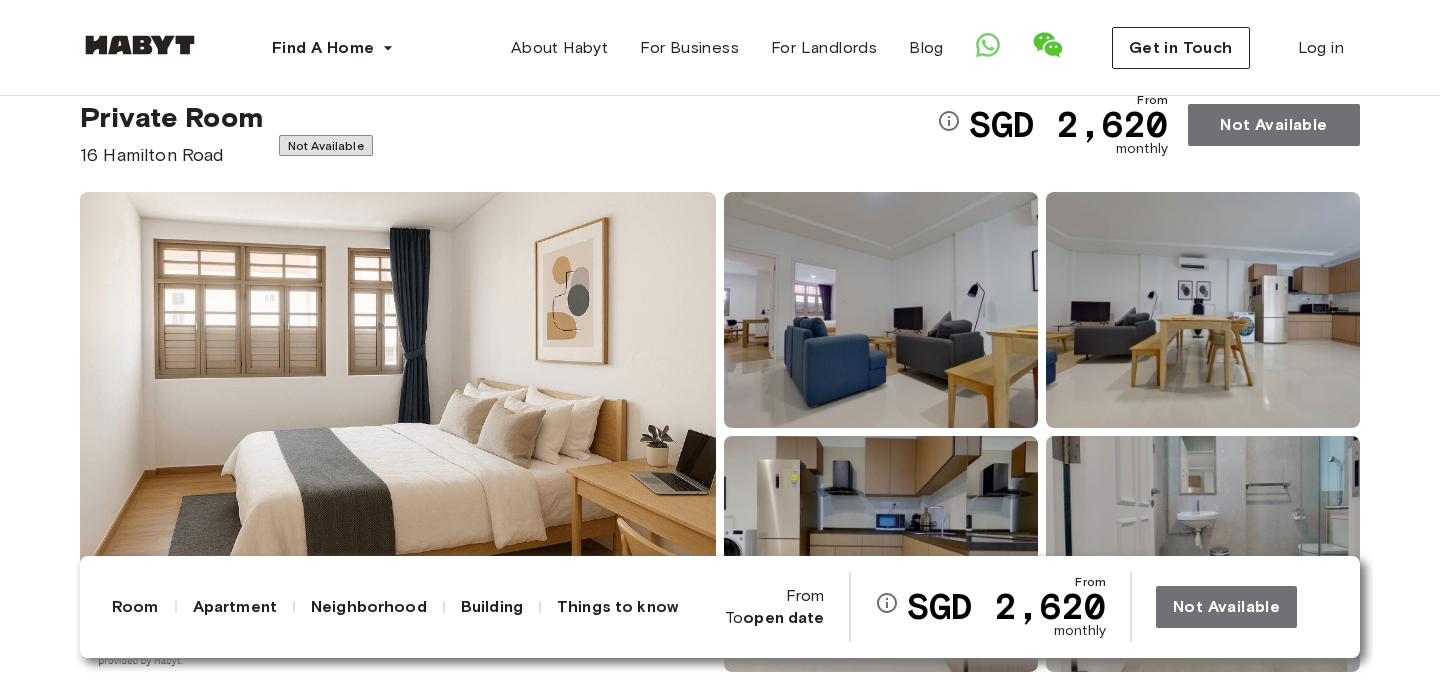 scroll, scrollTop: 0, scrollLeft: 0, axis: both 